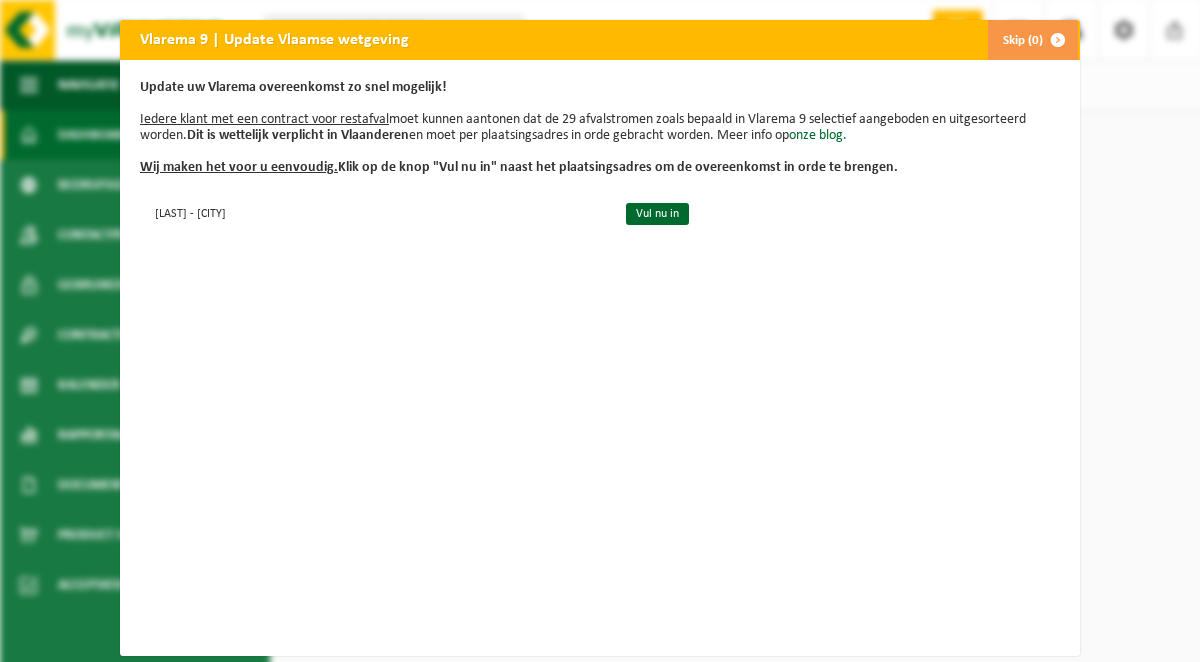 scroll, scrollTop: 0, scrollLeft: 0, axis: both 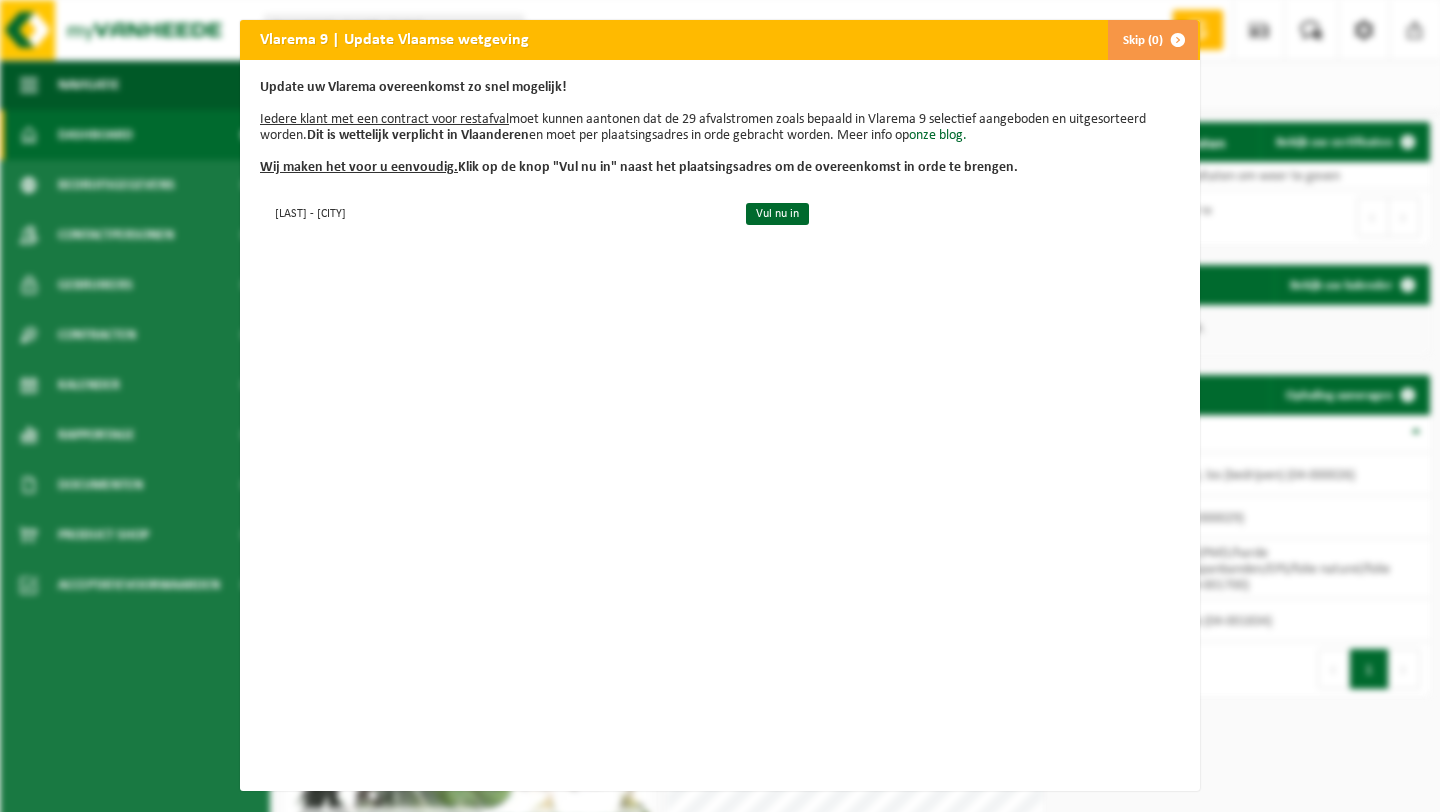 click at bounding box center [1178, 40] 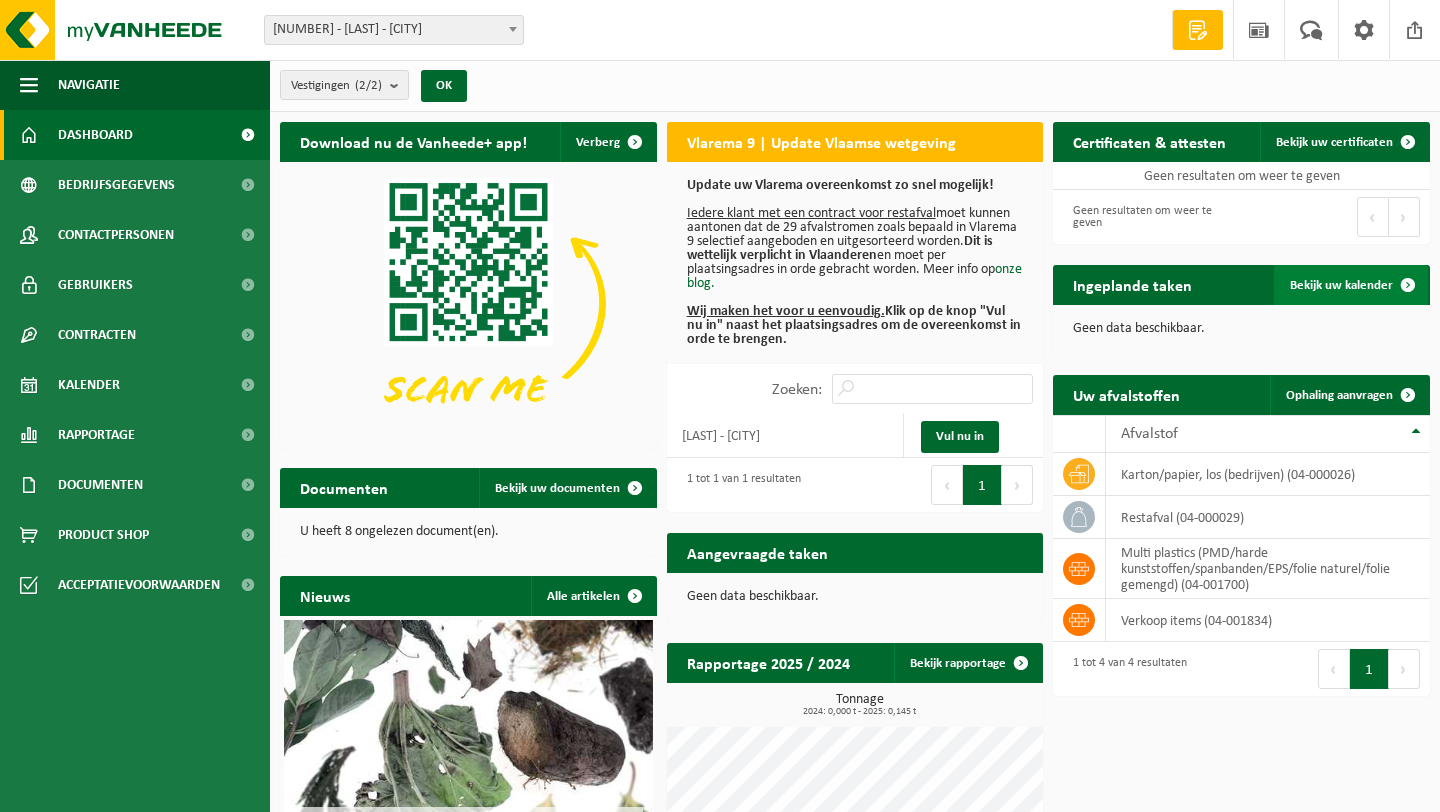 click on "Bekijk uw kalender" at bounding box center (1351, 285) 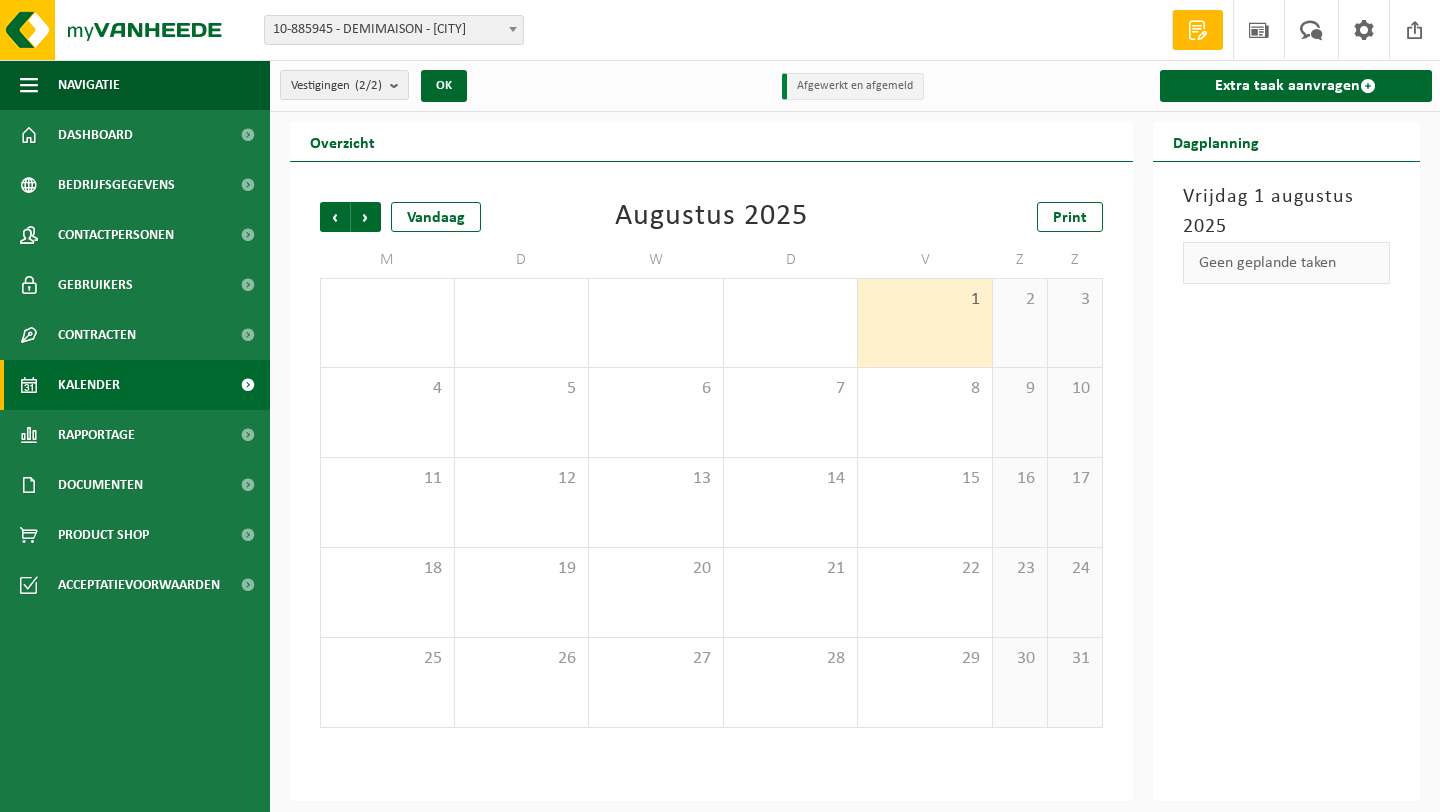 scroll, scrollTop: 0, scrollLeft: 0, axis: both 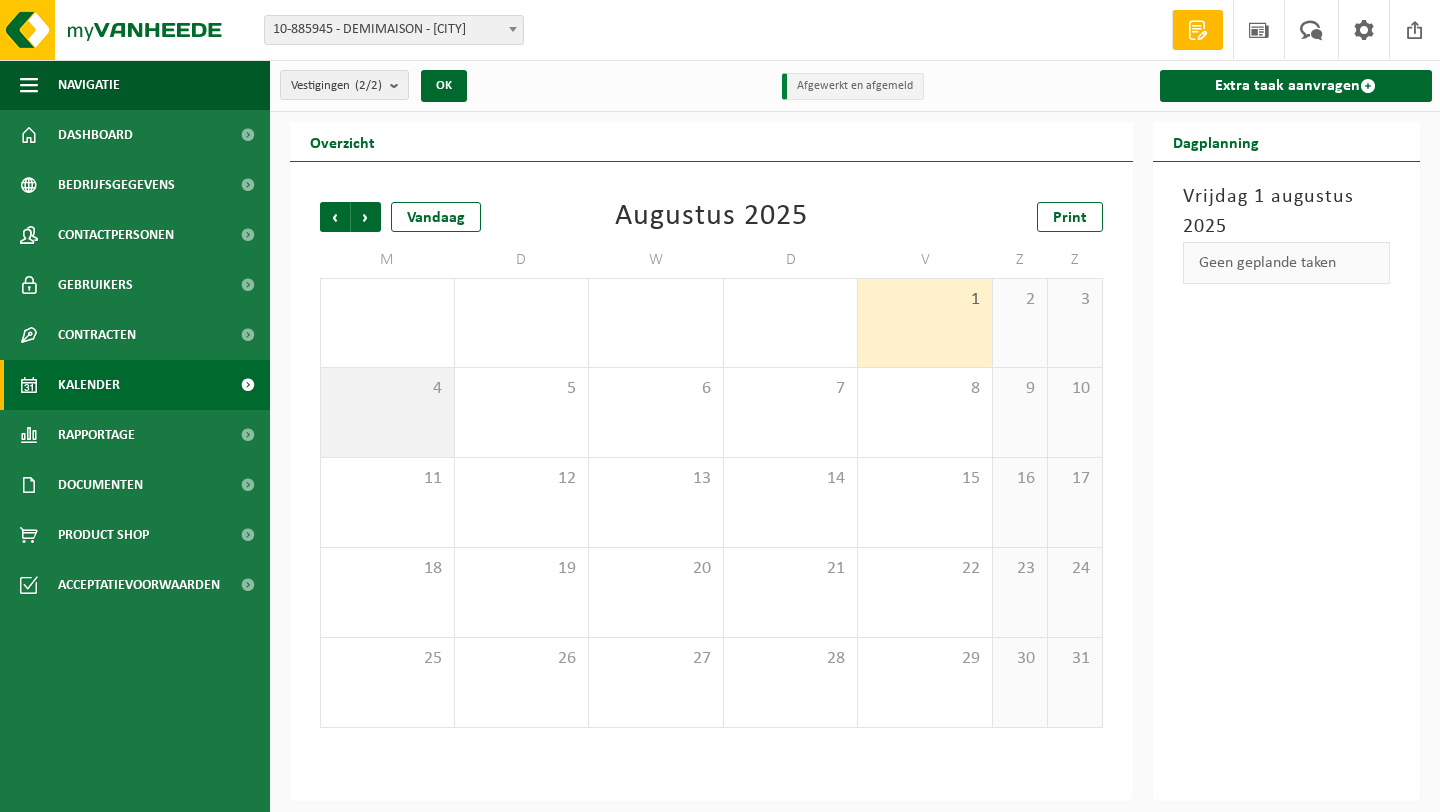 click on "4" at bounding box center [387, 389] 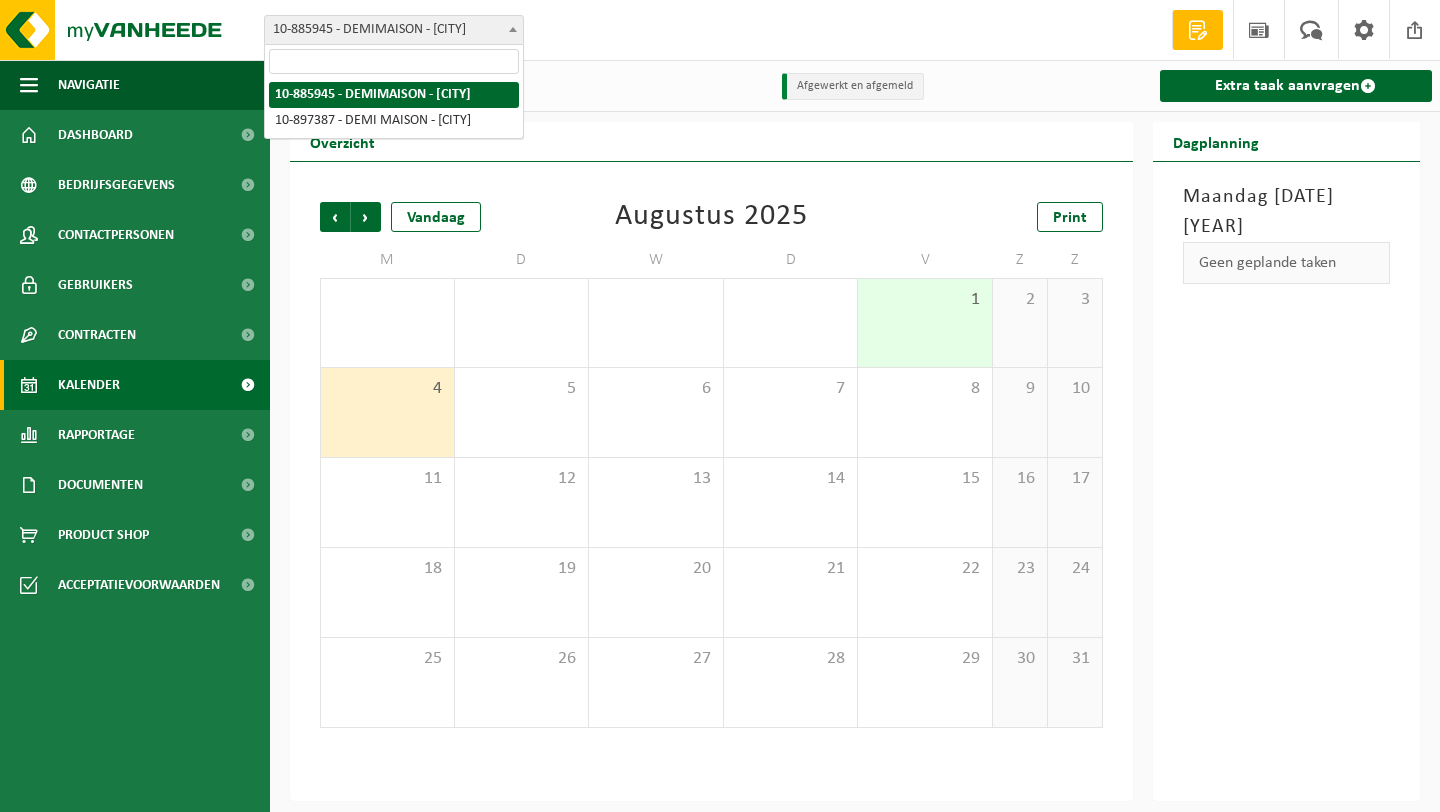 click at bounding box center (513, 29) 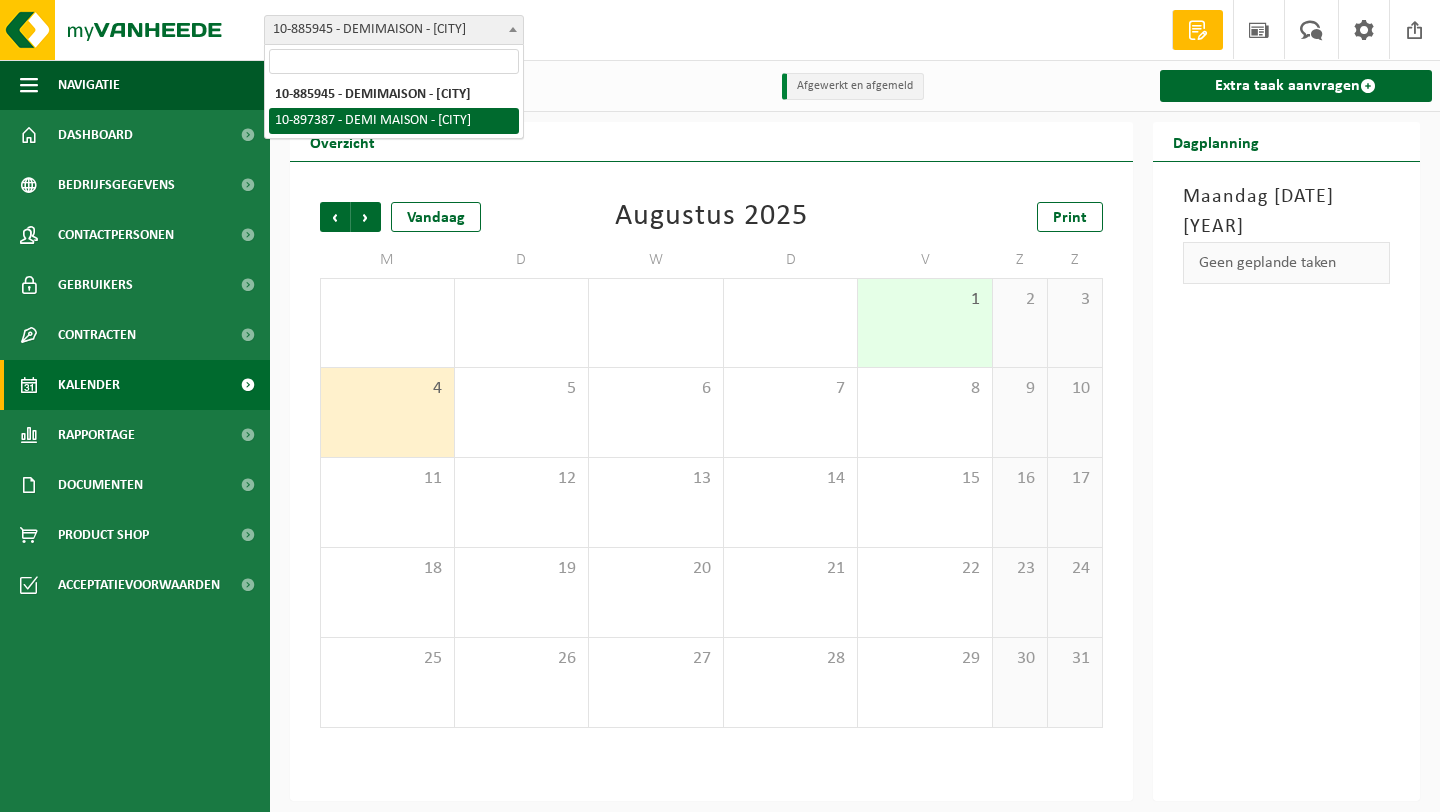 select on "117725" 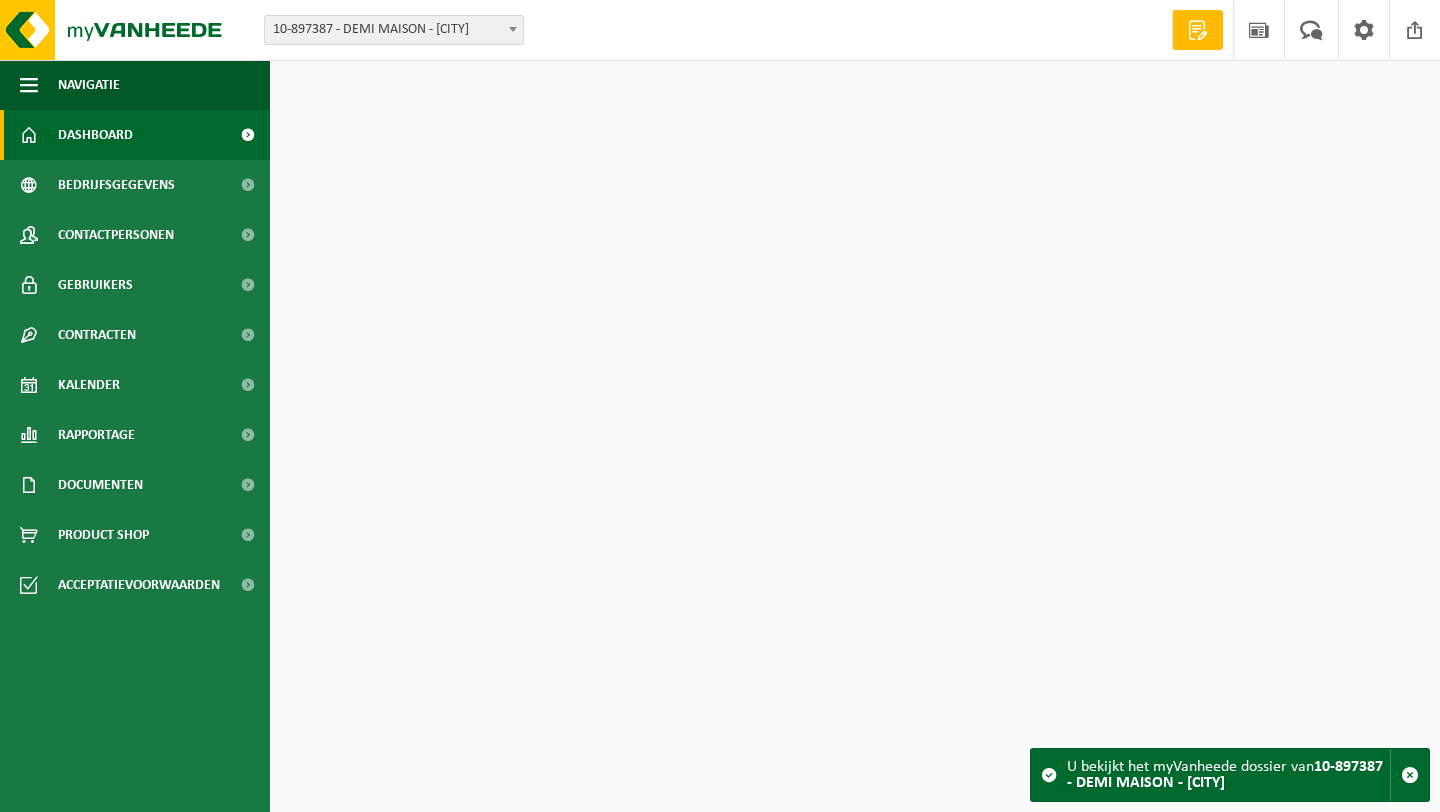 scroll, scrollTop: 0, scrollLeft: 0, axis: both 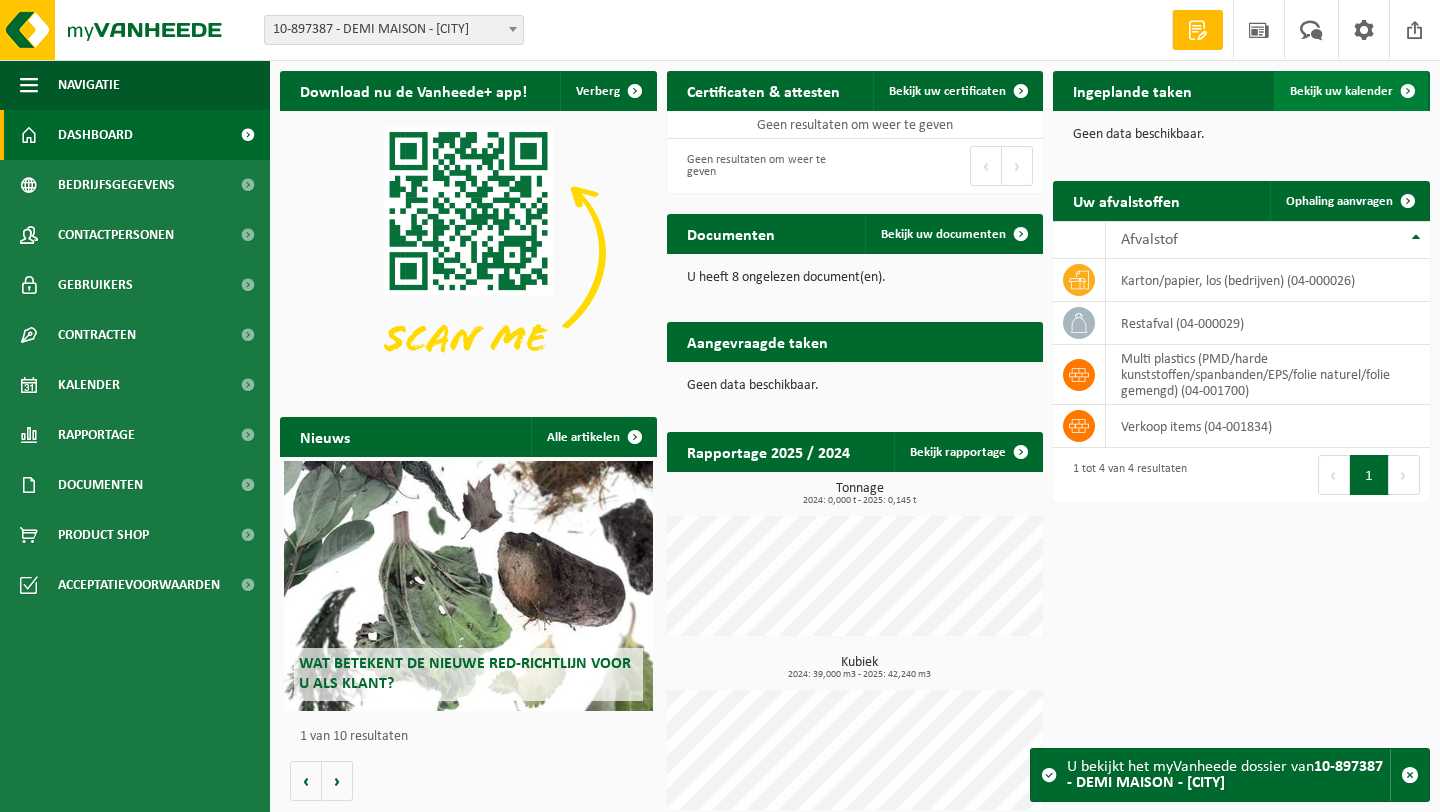 click on "Bekijk uw kalender" at bounding box center [1341, 91] 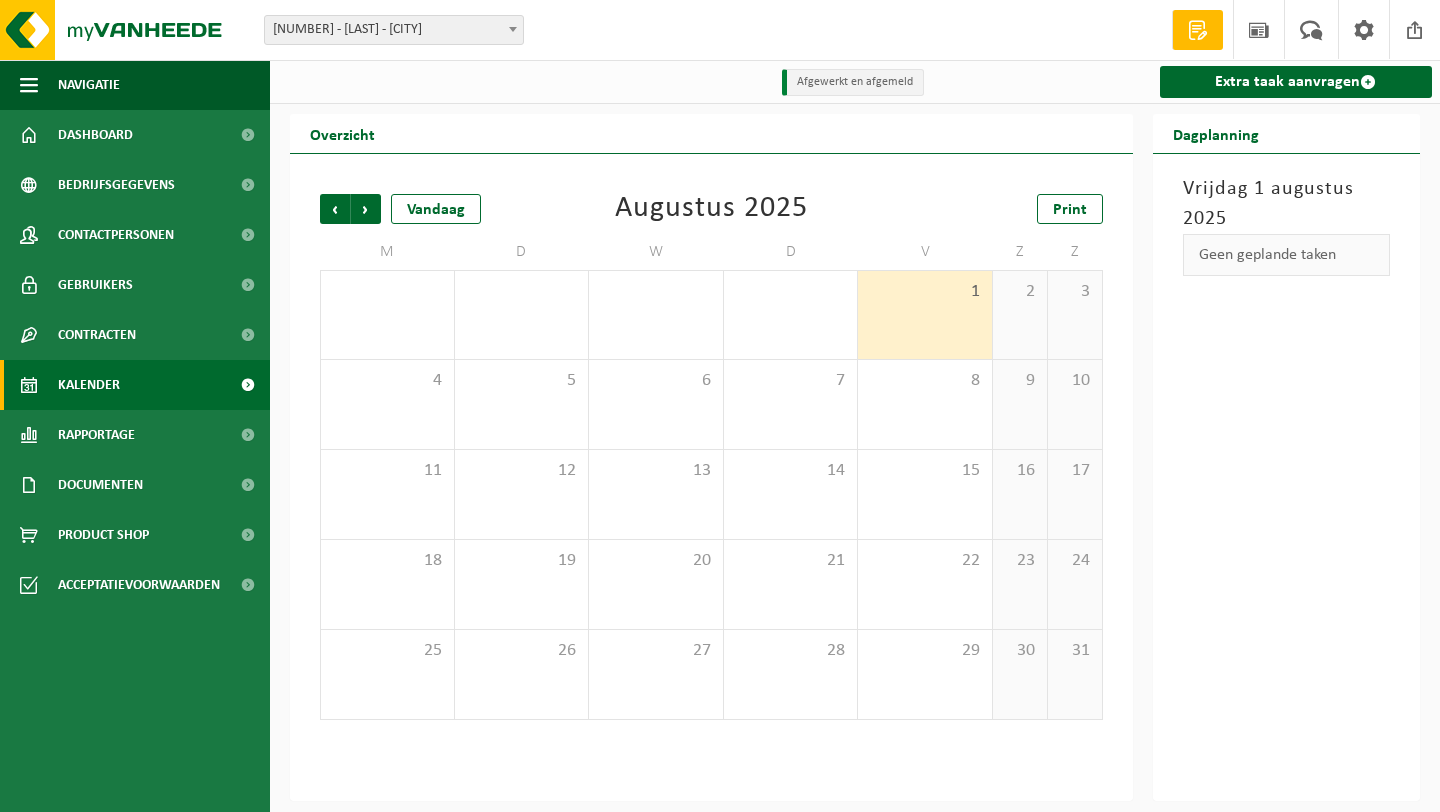 scroll, scrollTop: 0, scrollLeft: 0, axis: both 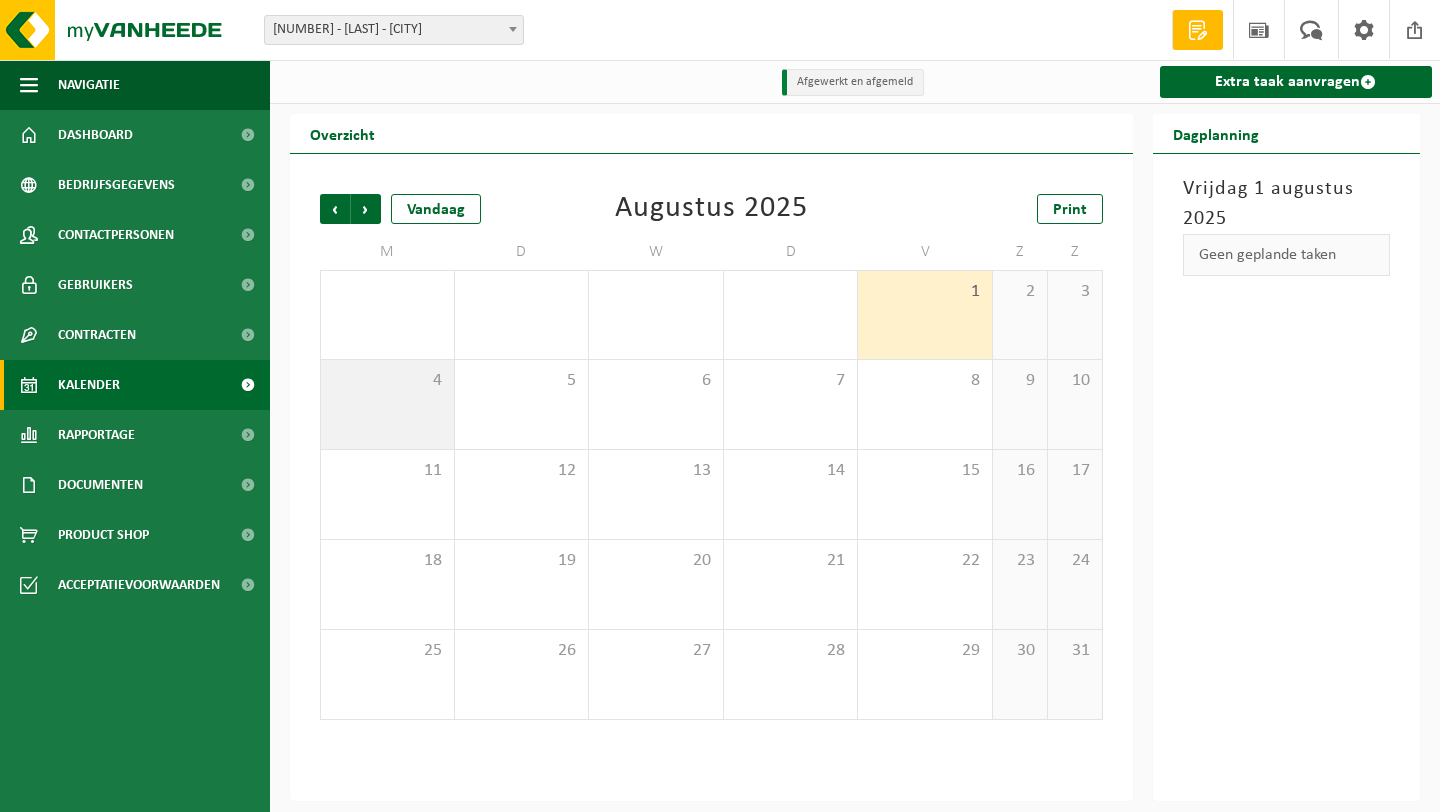 click on "4" at bounding box center (387, 381) 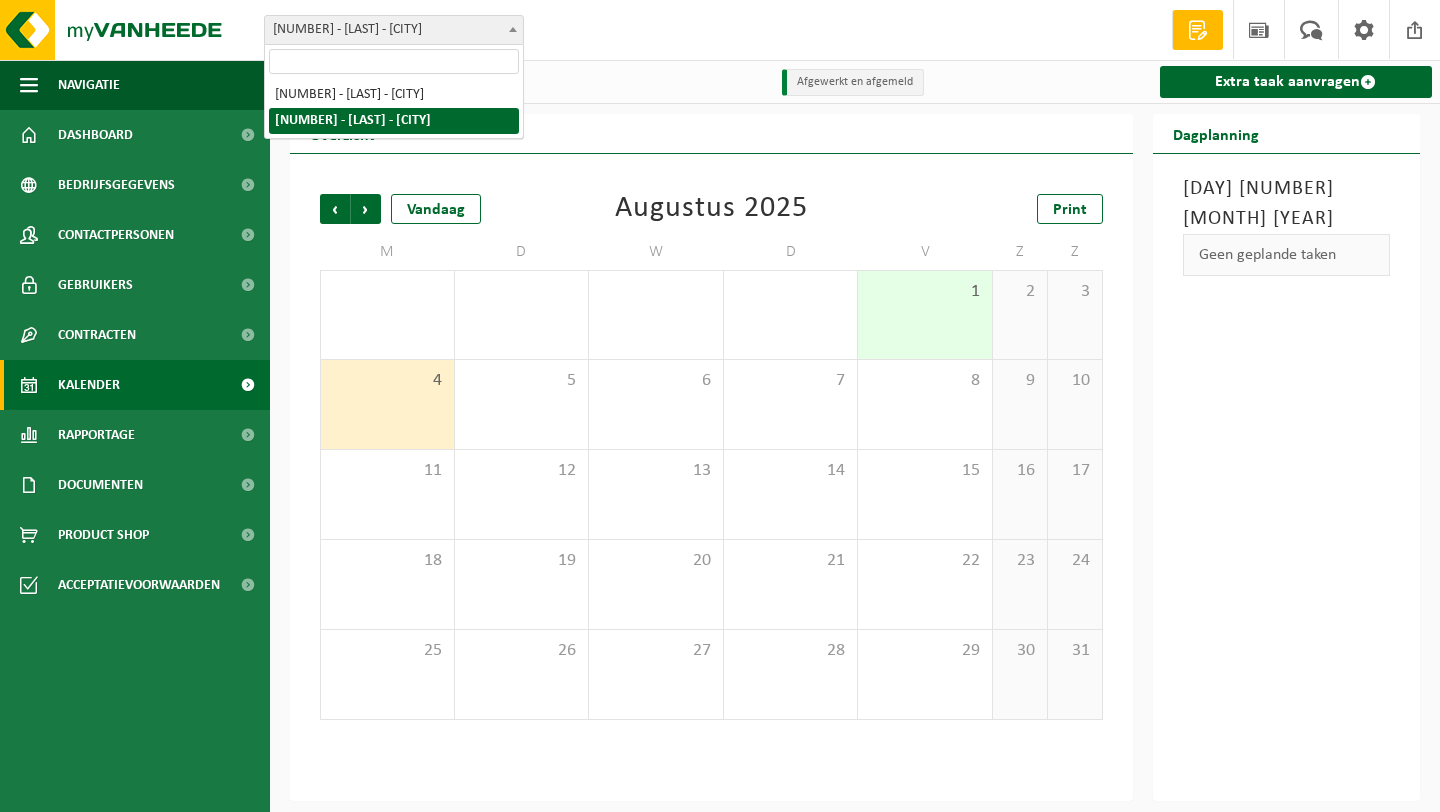 click at bounding box center [513, 29] 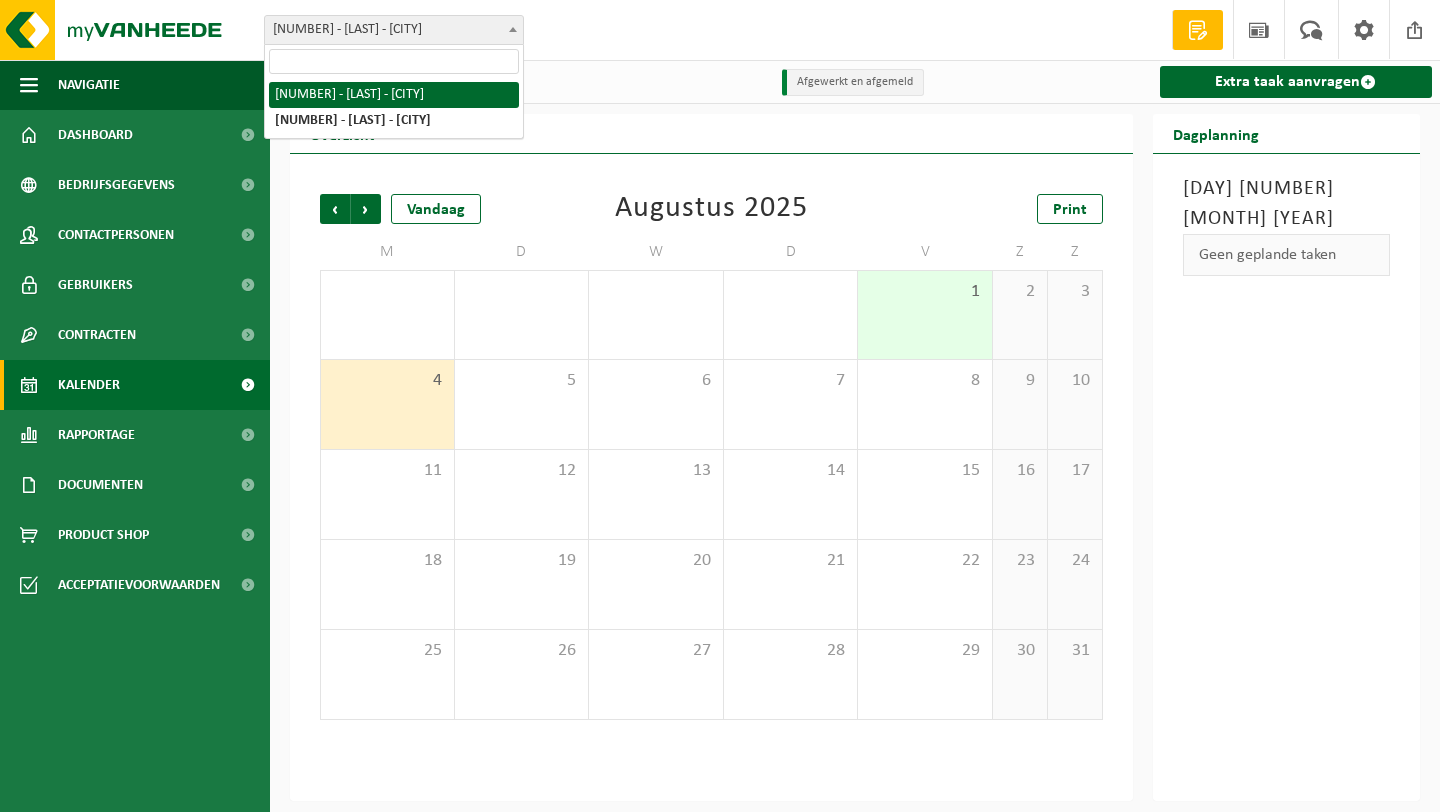 select on "117717" 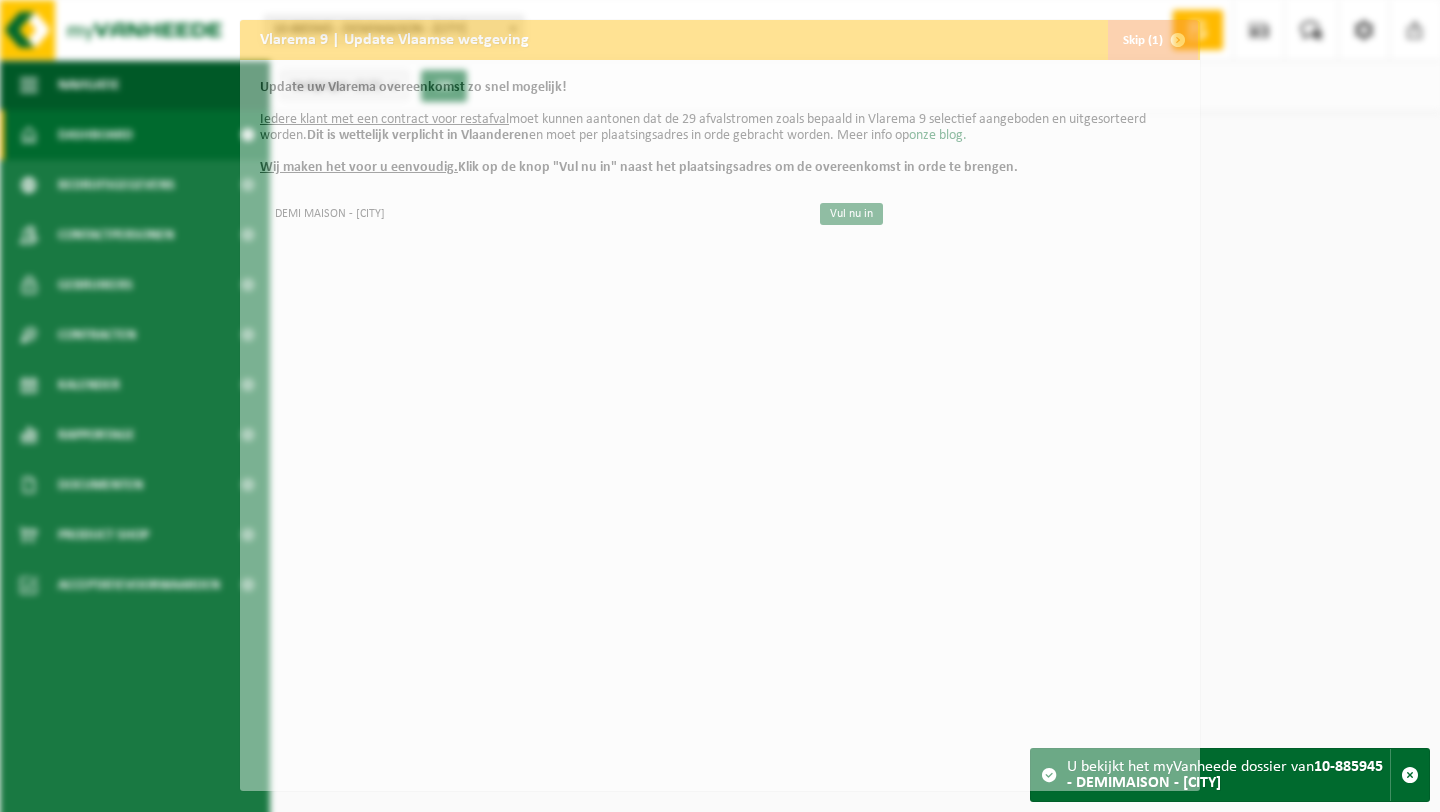 scroll, scrollTop: 0, scrollLeft: 0, axis: both 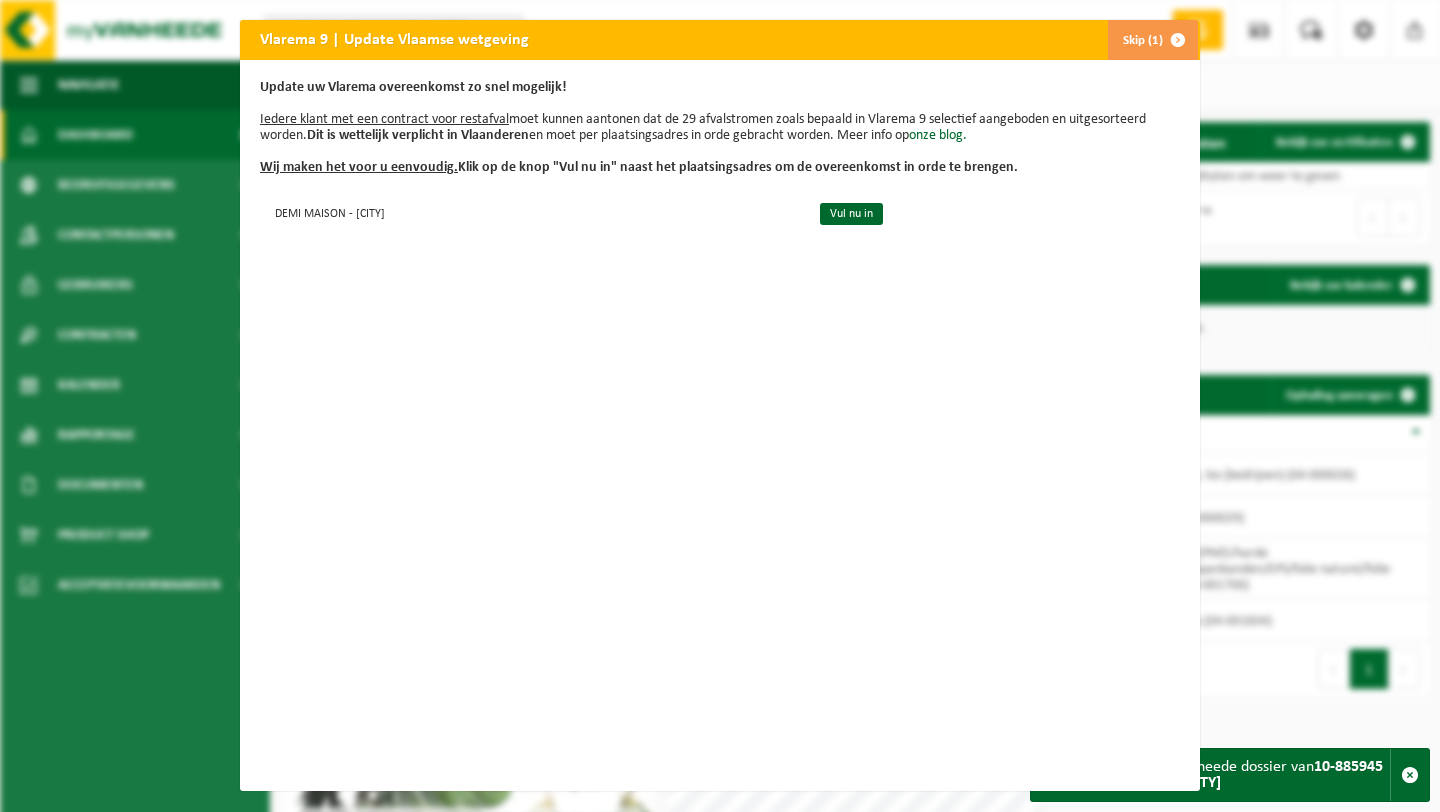 click on "Skip (1)" at bounding box center [1152, 40] 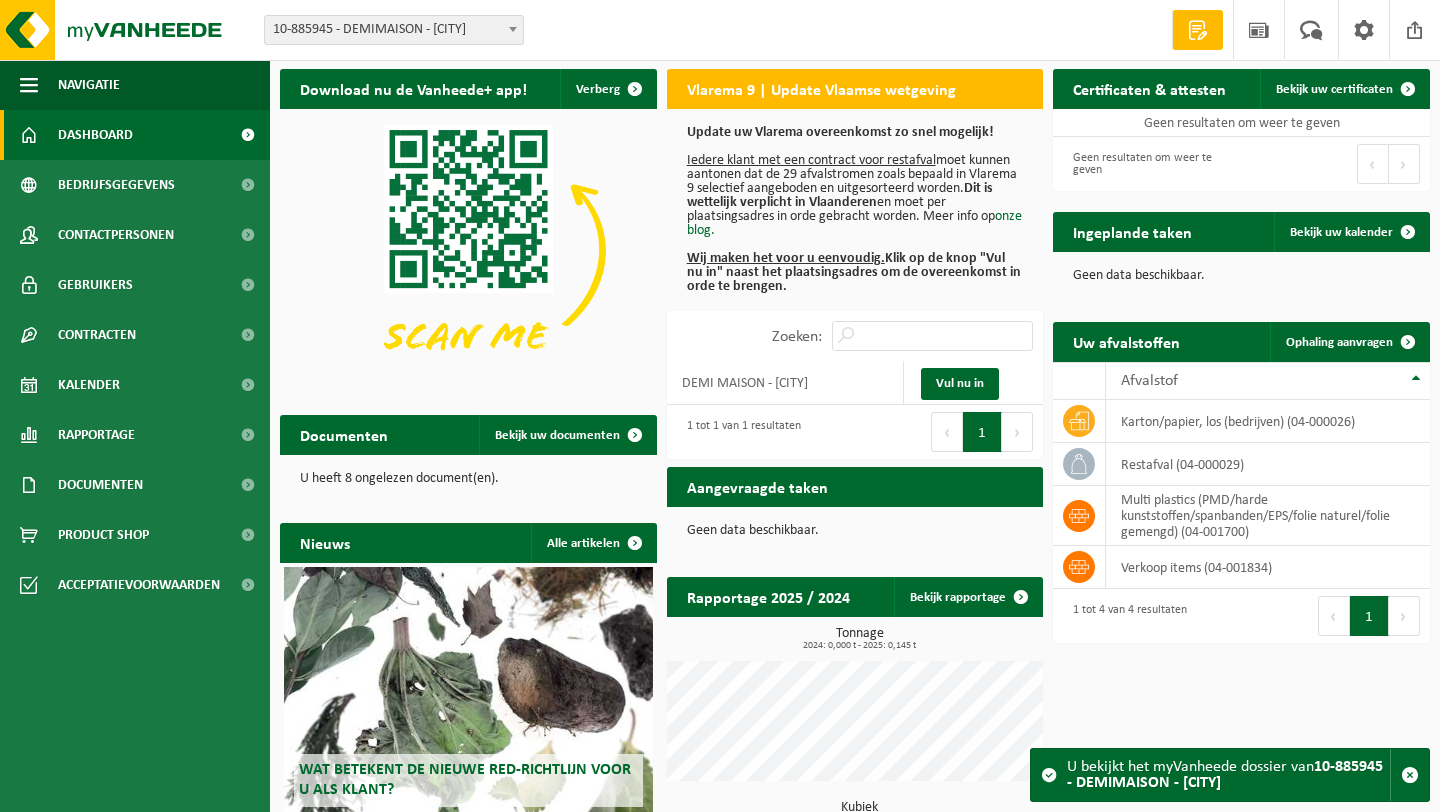 scroll, scrollTop: 39, scrollLeft: 0, axis: vertical 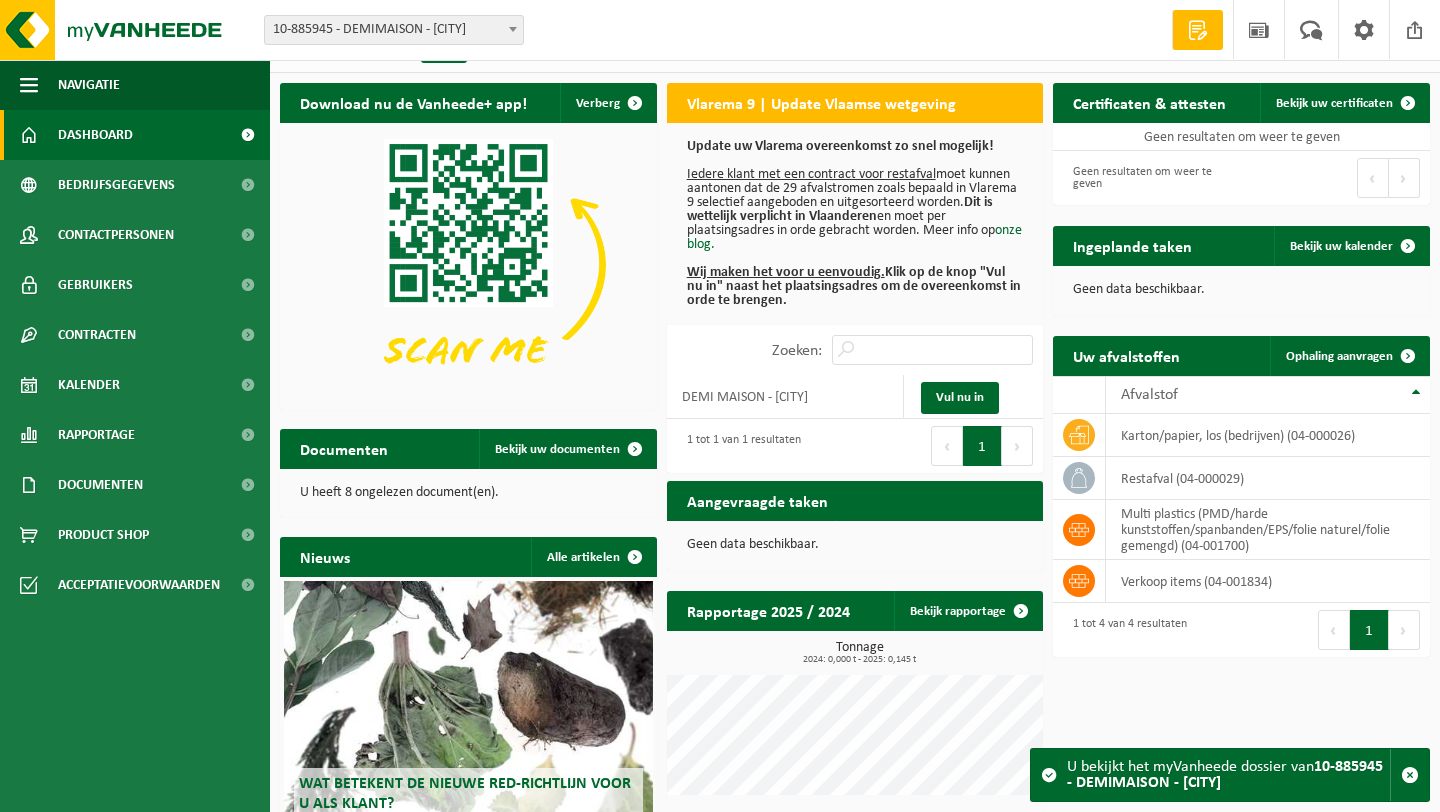 click at bounding box center (1049, 775) 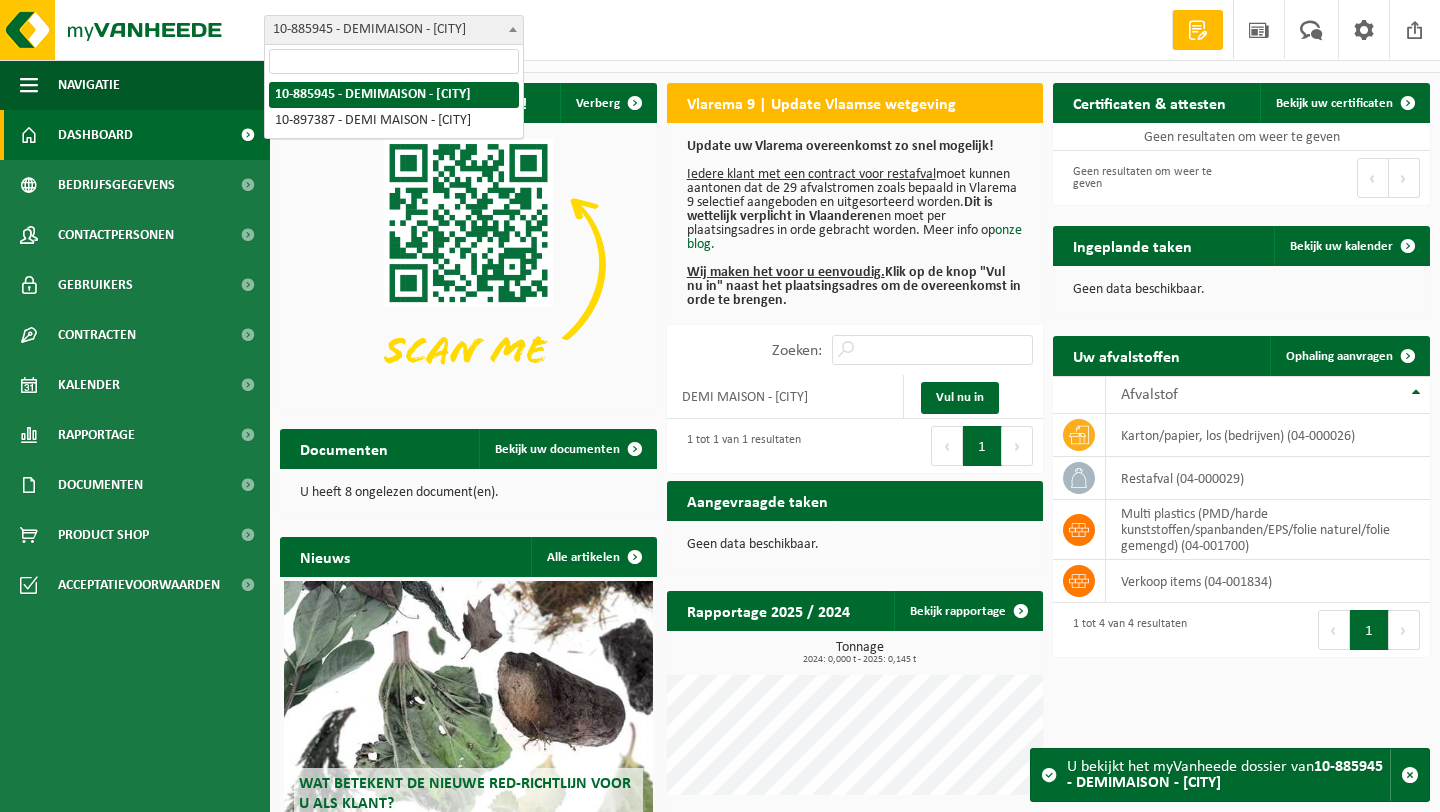click at bounding box center [513, 29] 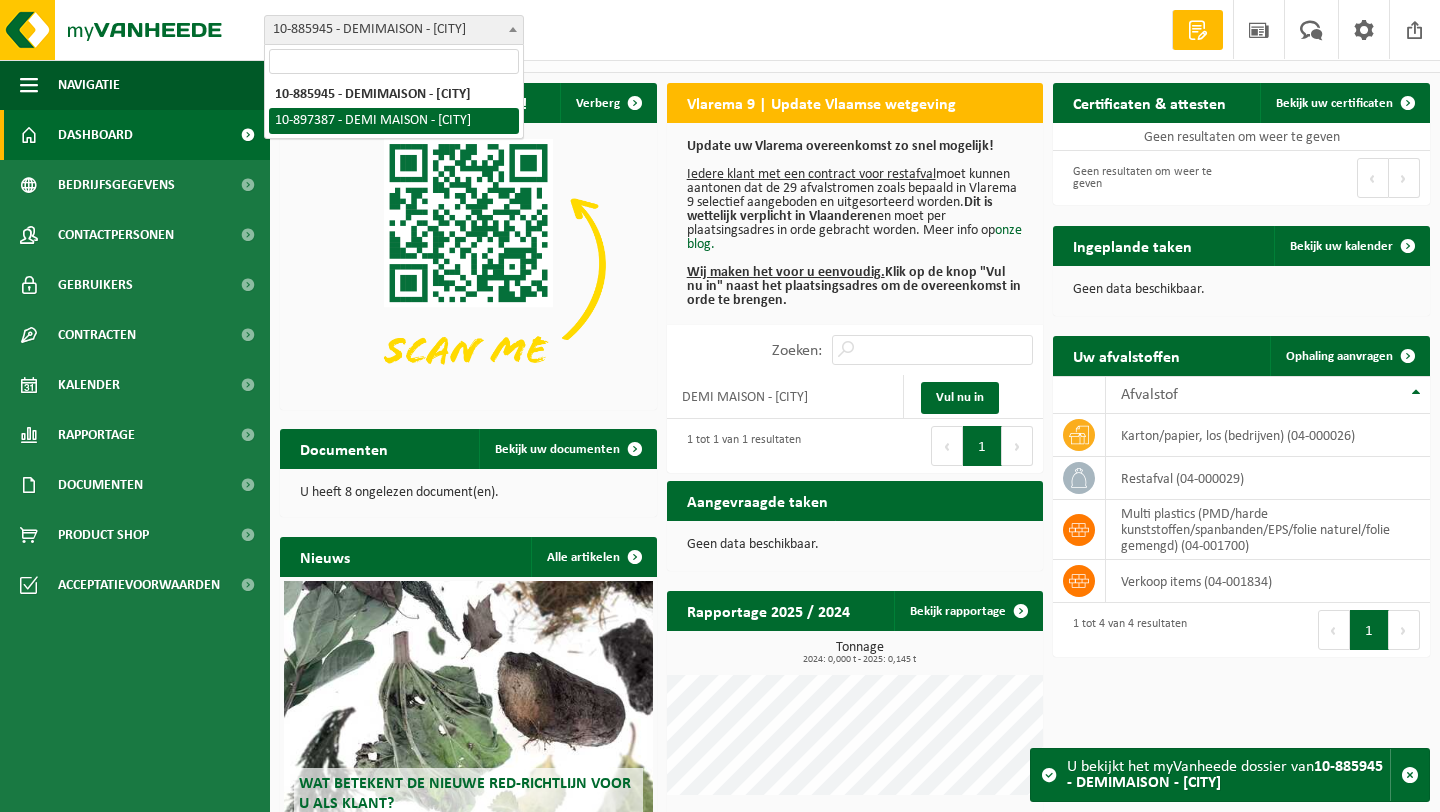 select on "117725" 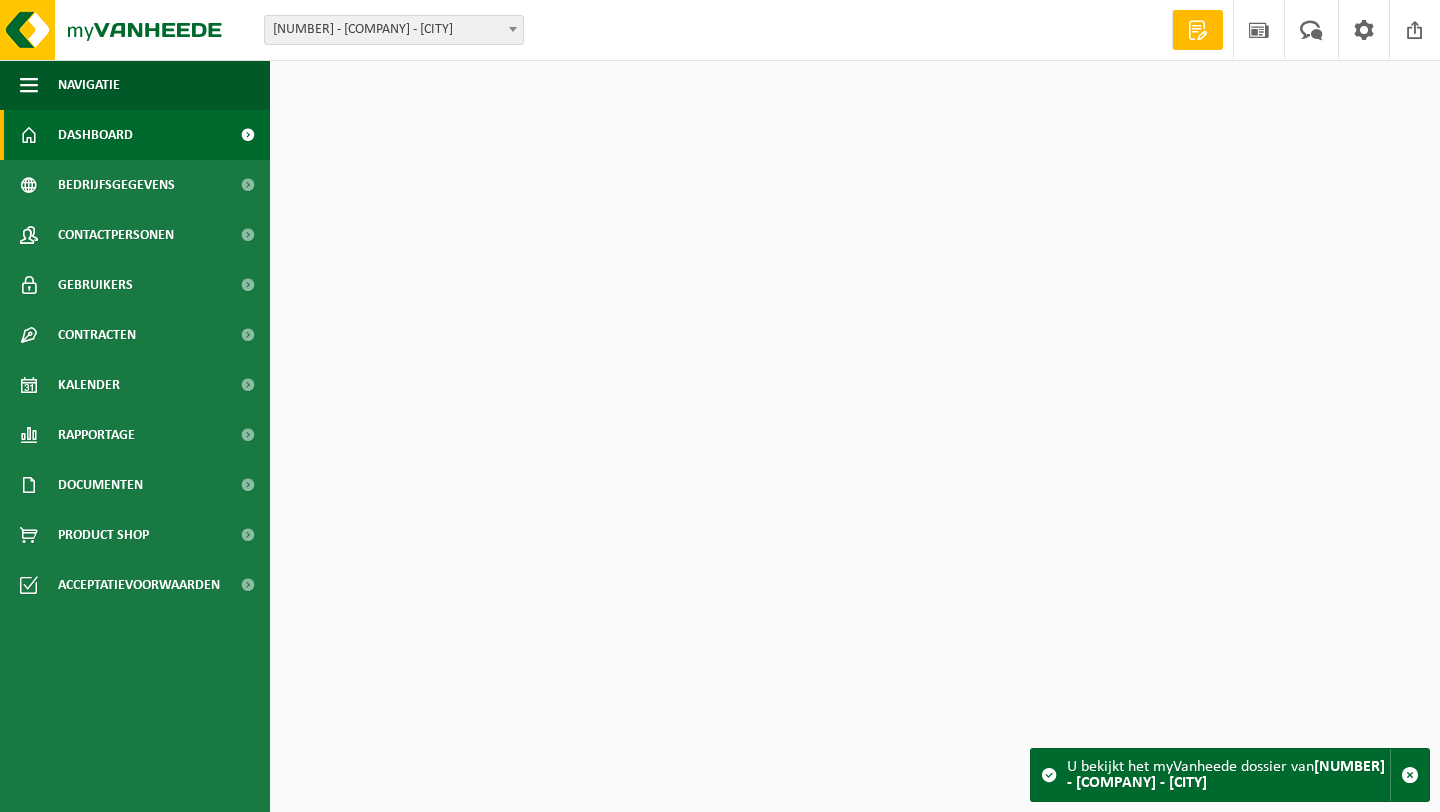 scroll, scrollTop: 0, scrollLeft: 0, axis: both 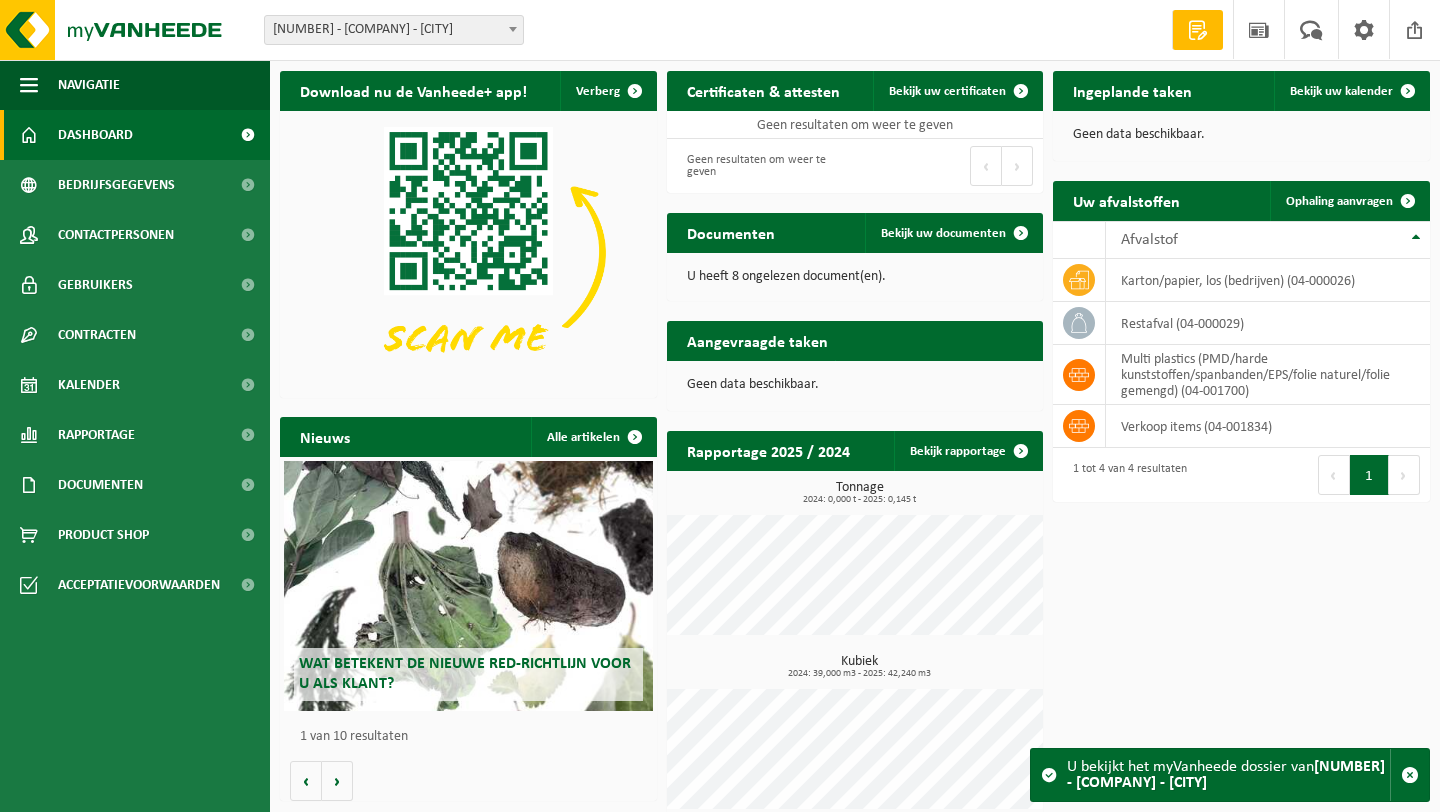 click at bounding box center [513, 29] 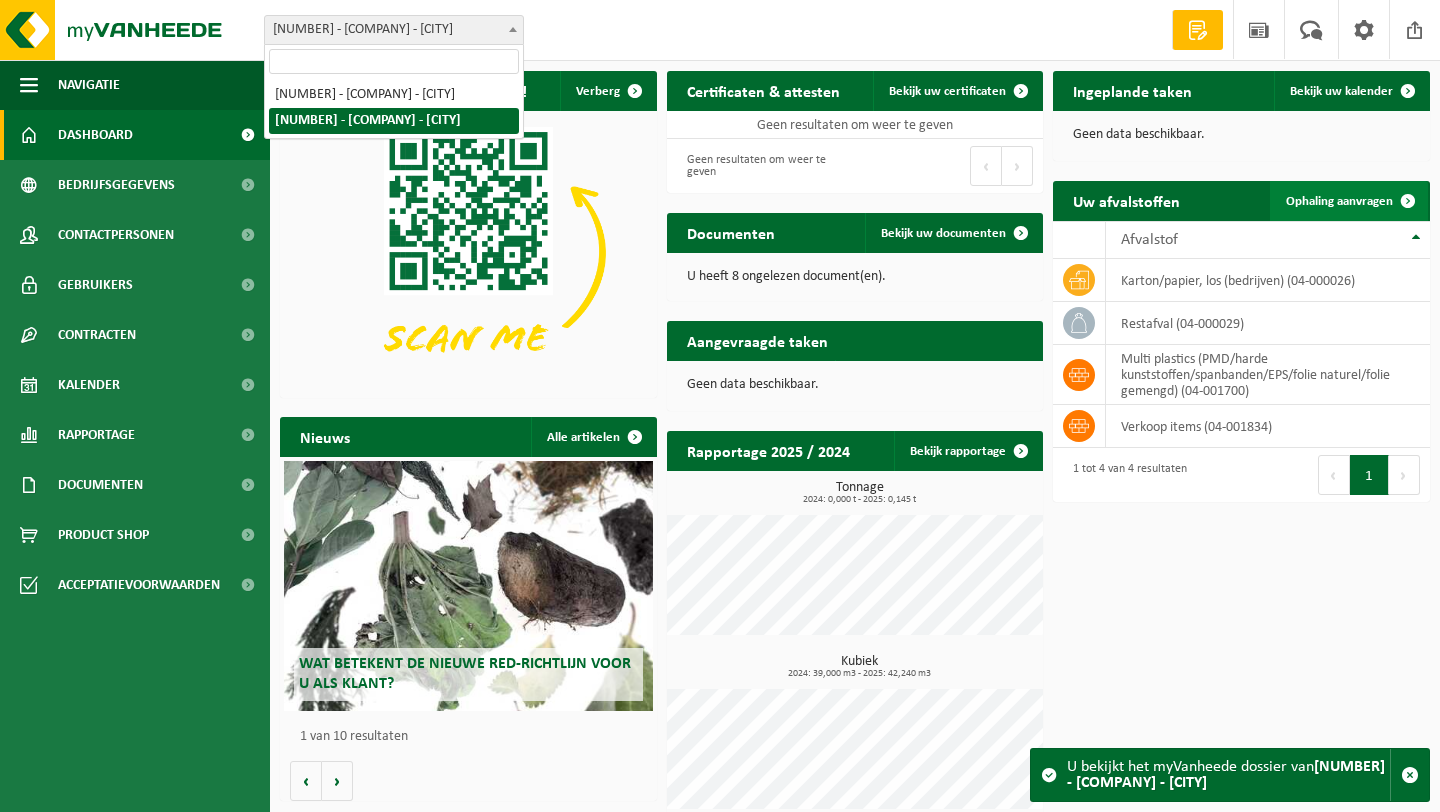 click at bounding box center (1408, 201) 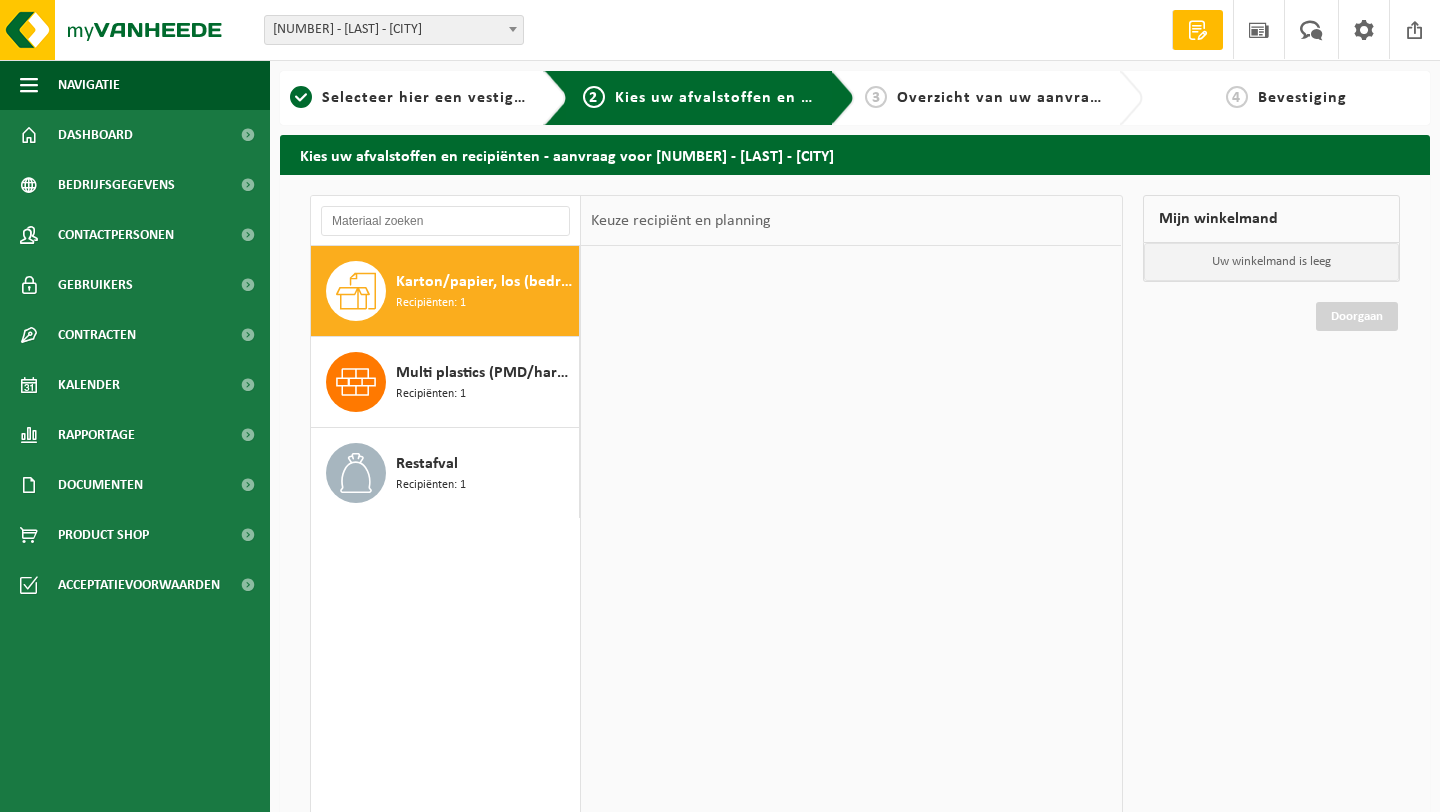 scroll, scrollTop: 0, scrollLeft: 0, axis: both 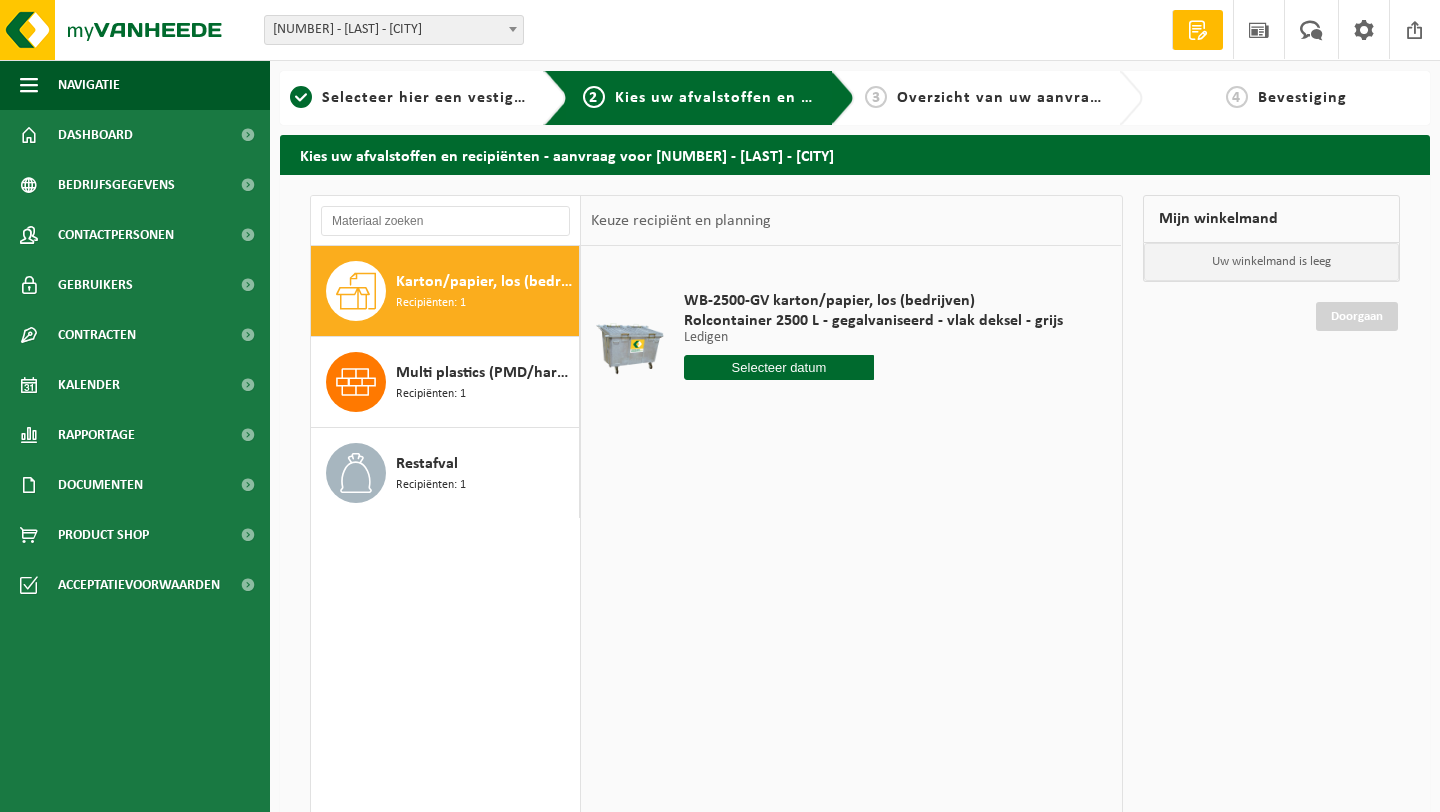 click at bounding box center (779, 367) 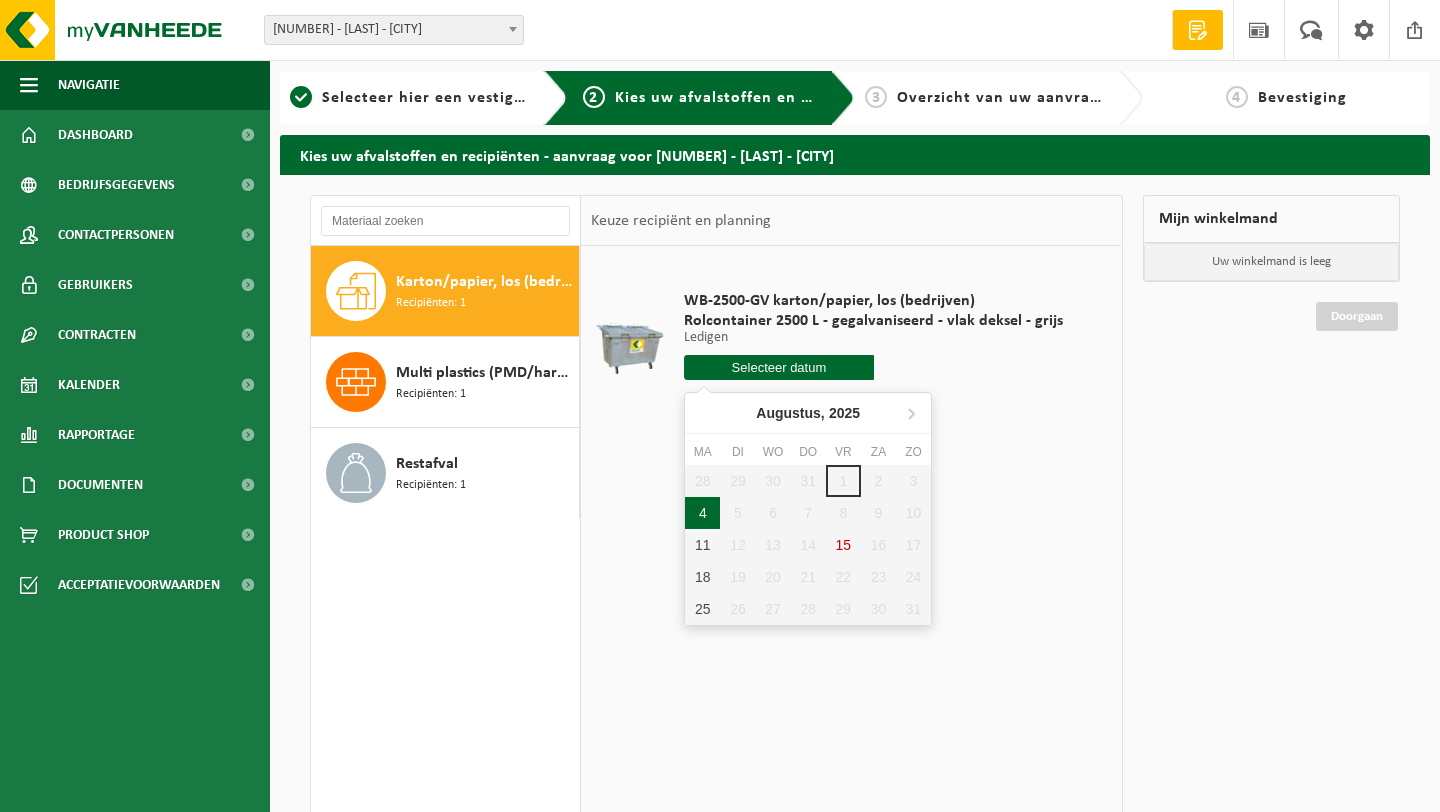 click on "4" at bounding box center [702, 513] 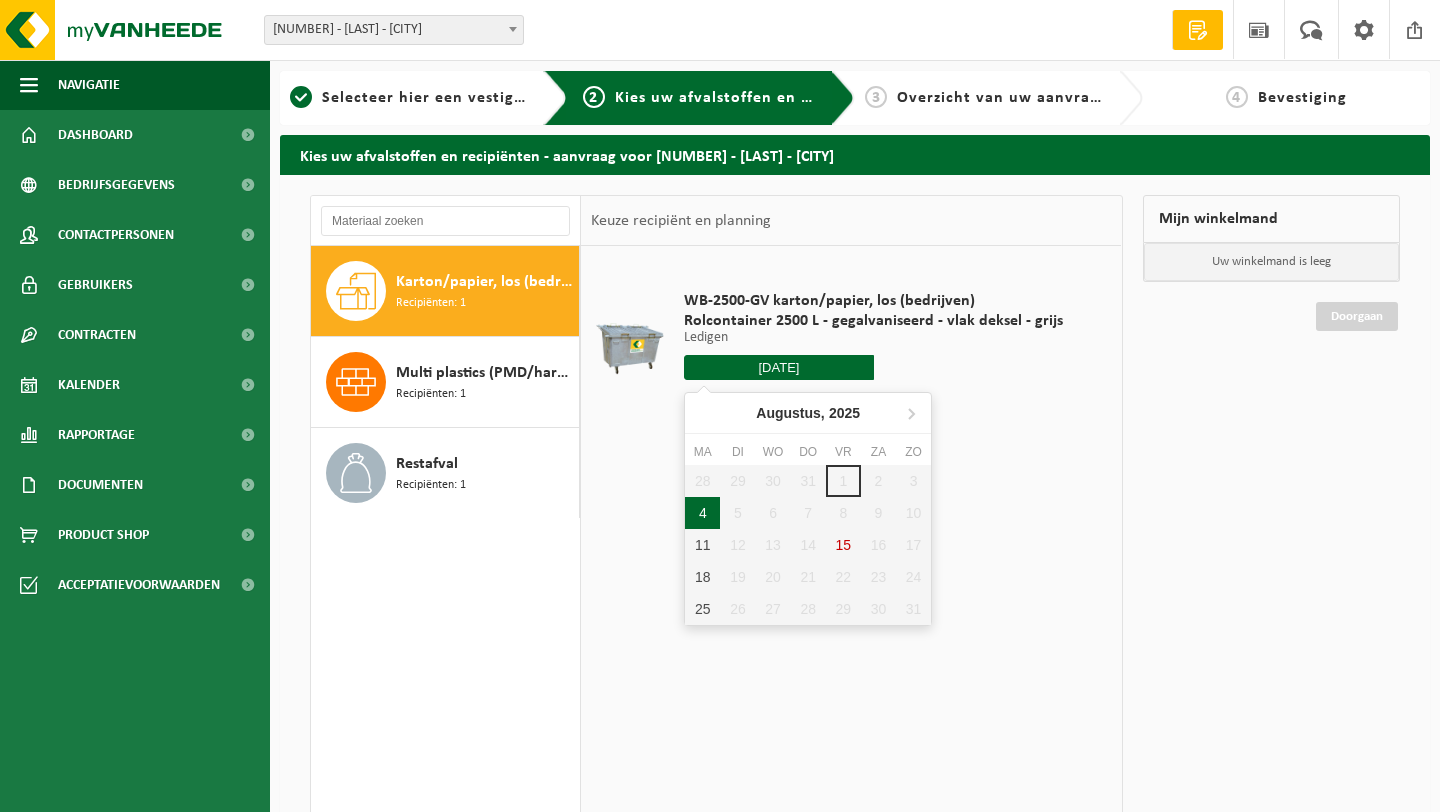type on "Van 2025-08-04" 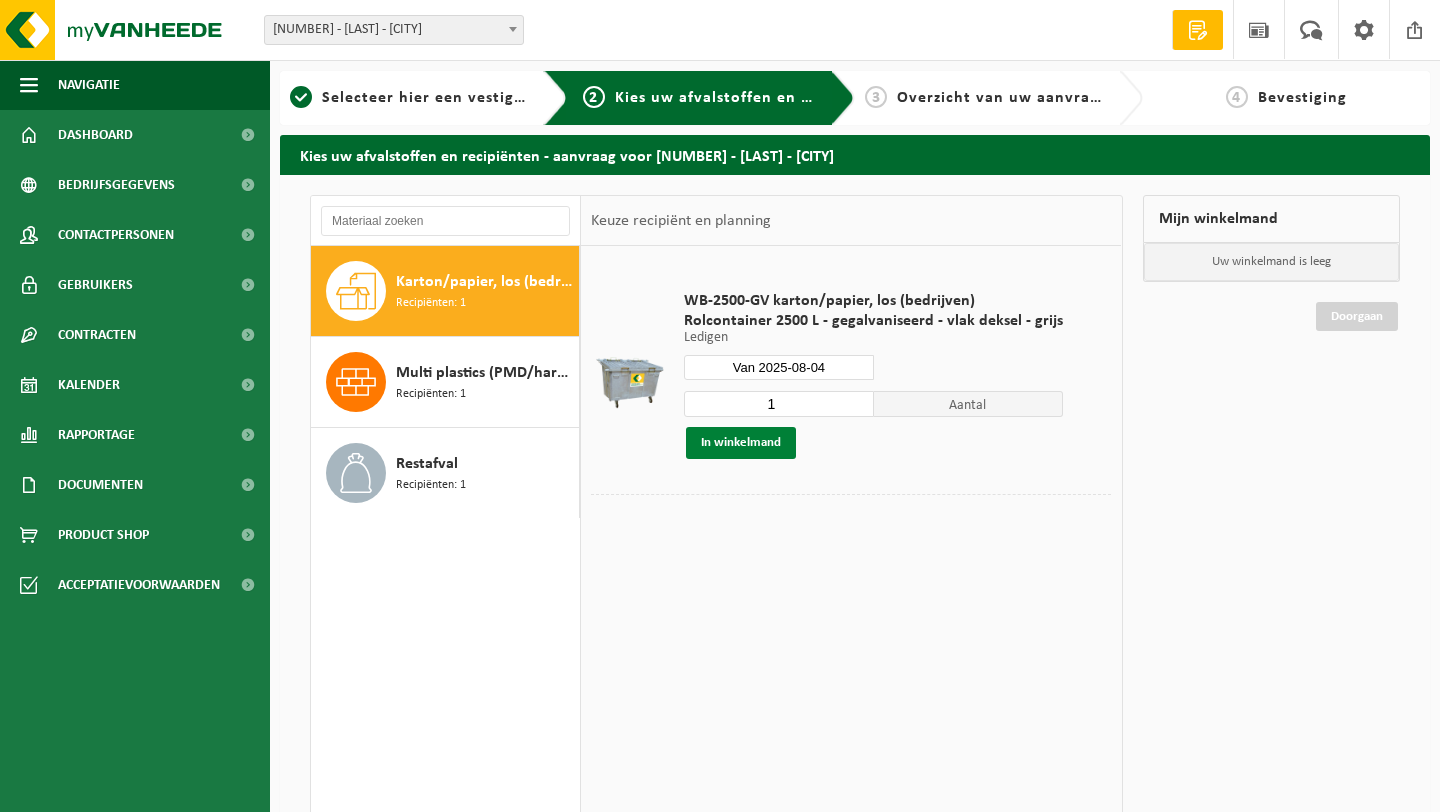 click on "In winkelmand" at bounding box center [741, 443] 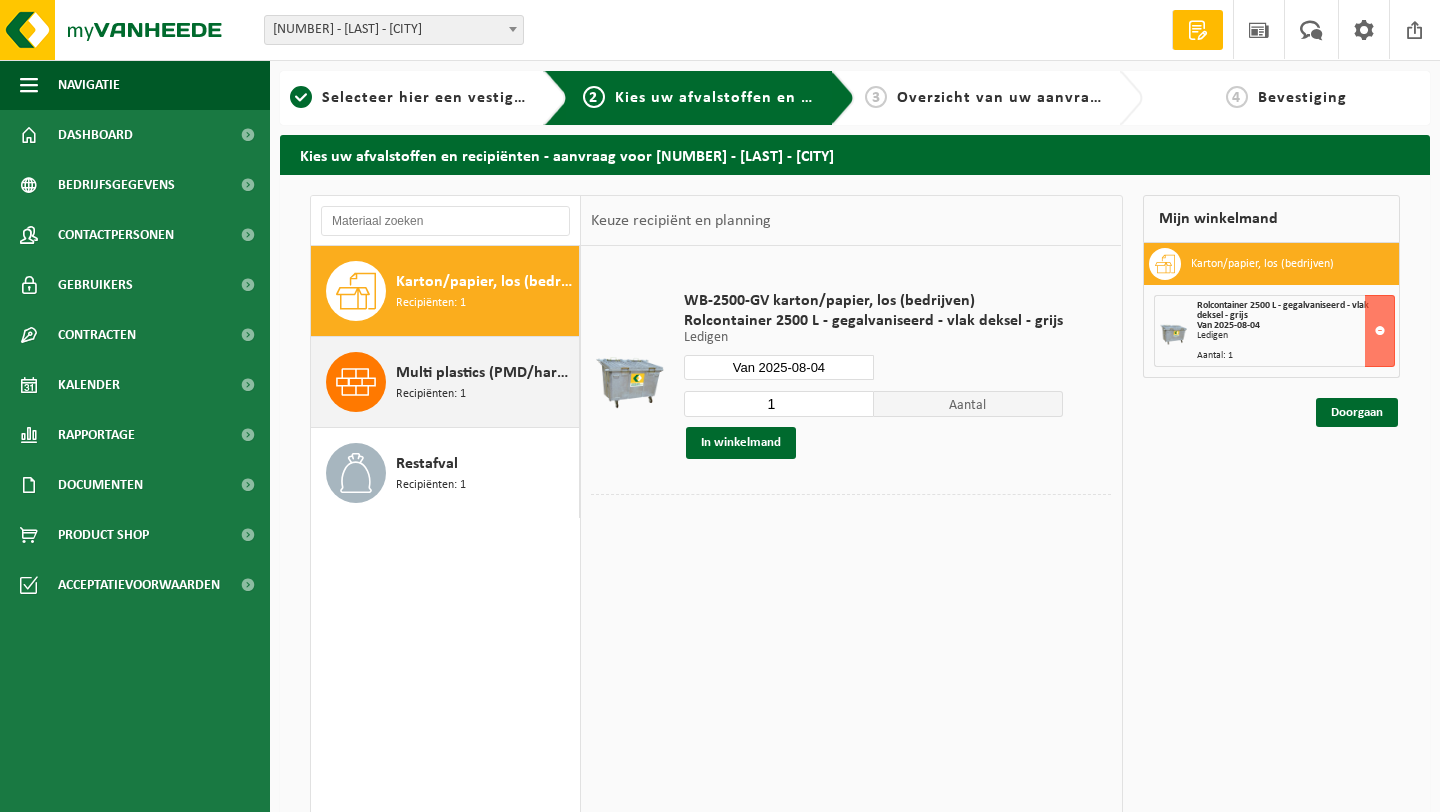 click on "Recipiënten: 1" at bounding box center [431, 394] 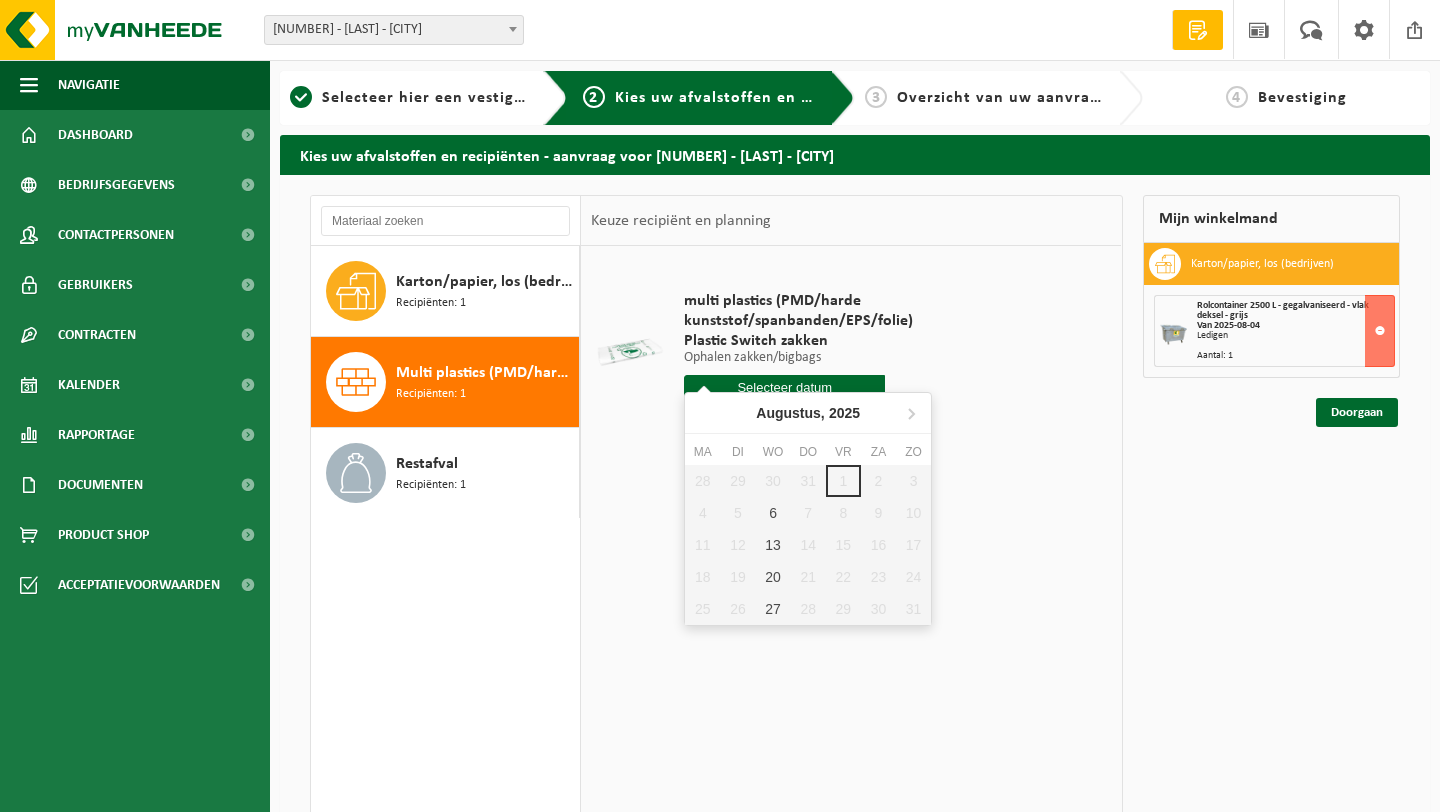 click at bounding box center (784, 387) 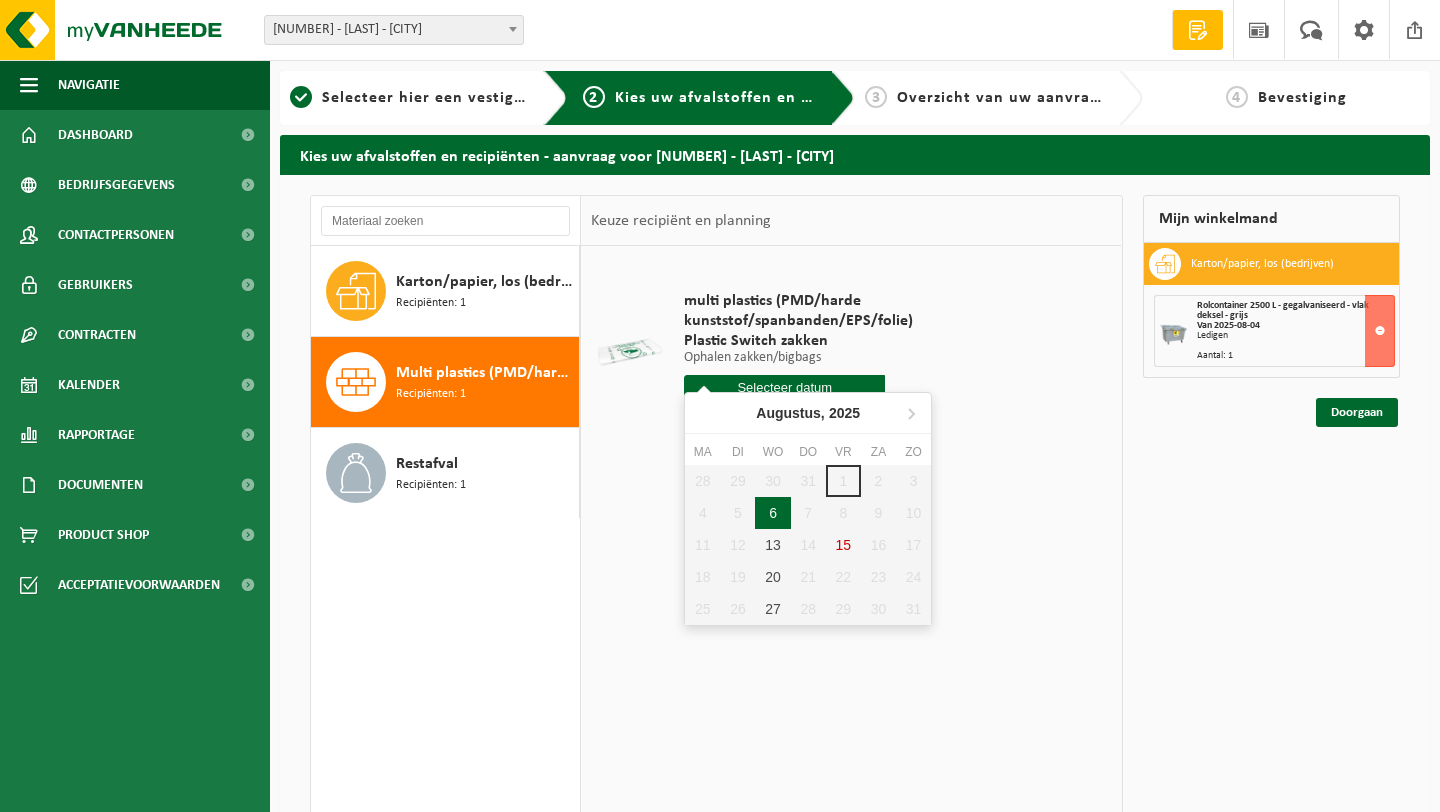 click on "6" at bounding box center (772, 513) 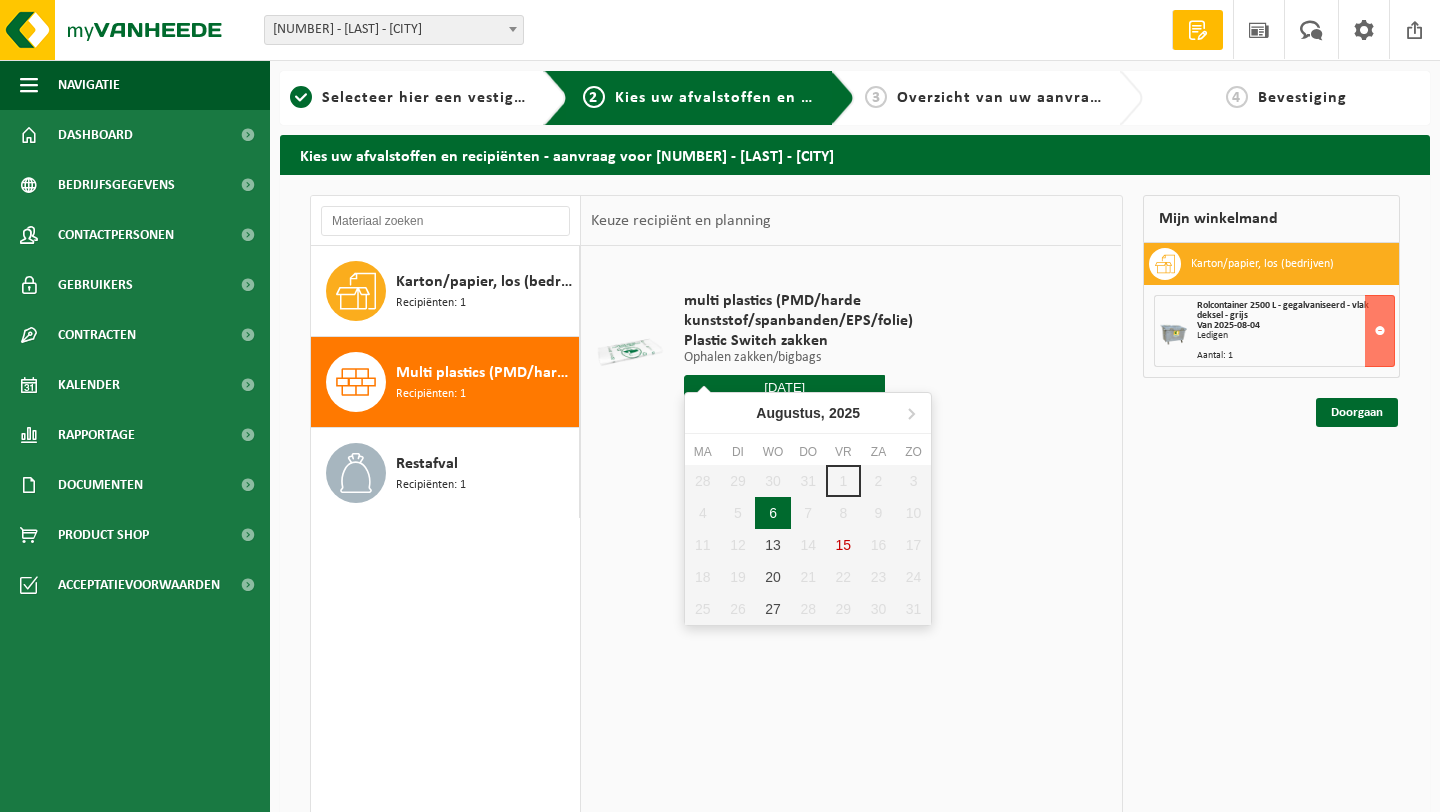 type on "Van 2025-08-06" 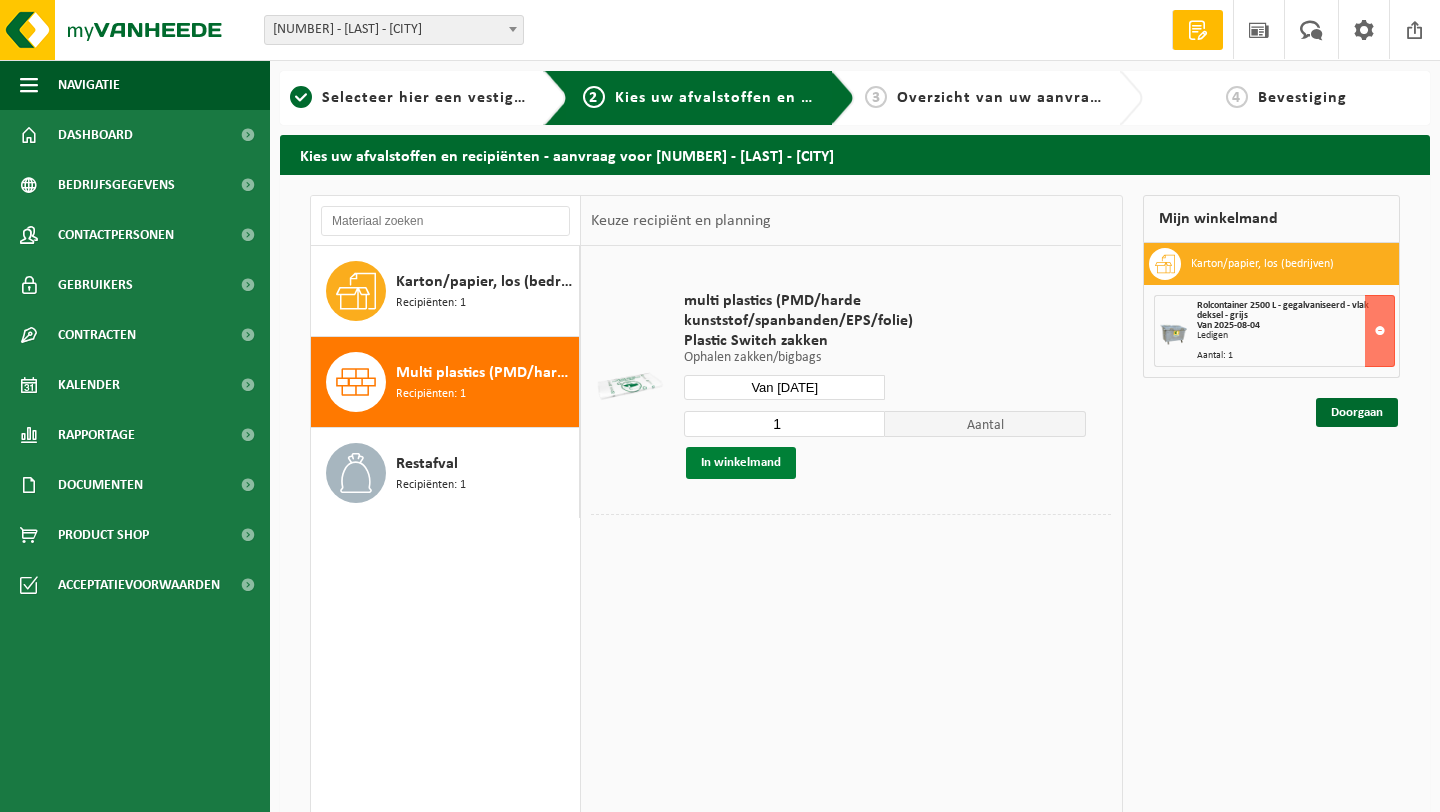 click on "In winkelmand" at bounding box center (741, 463) 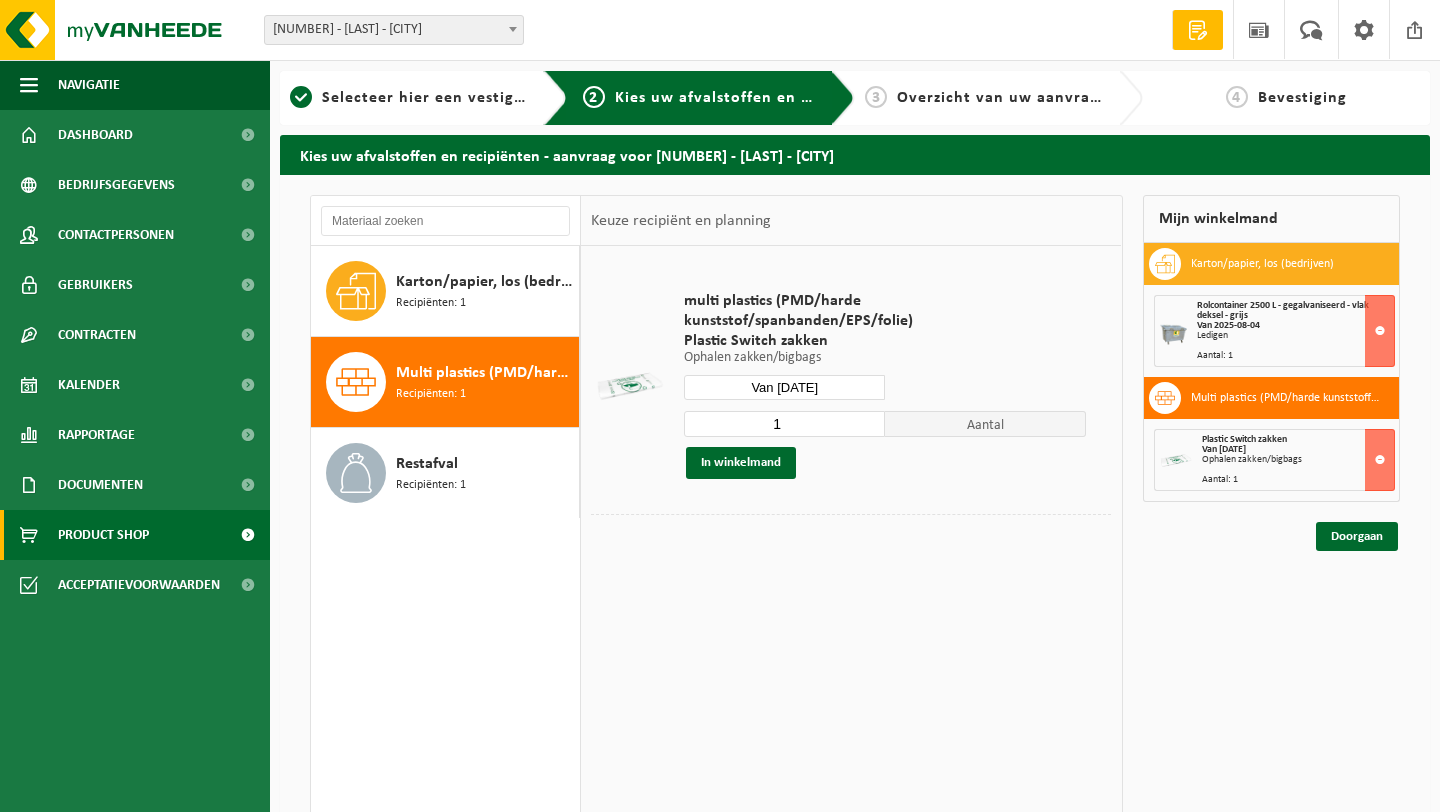 click on "Product Shop" at bounding box center (103, 535) 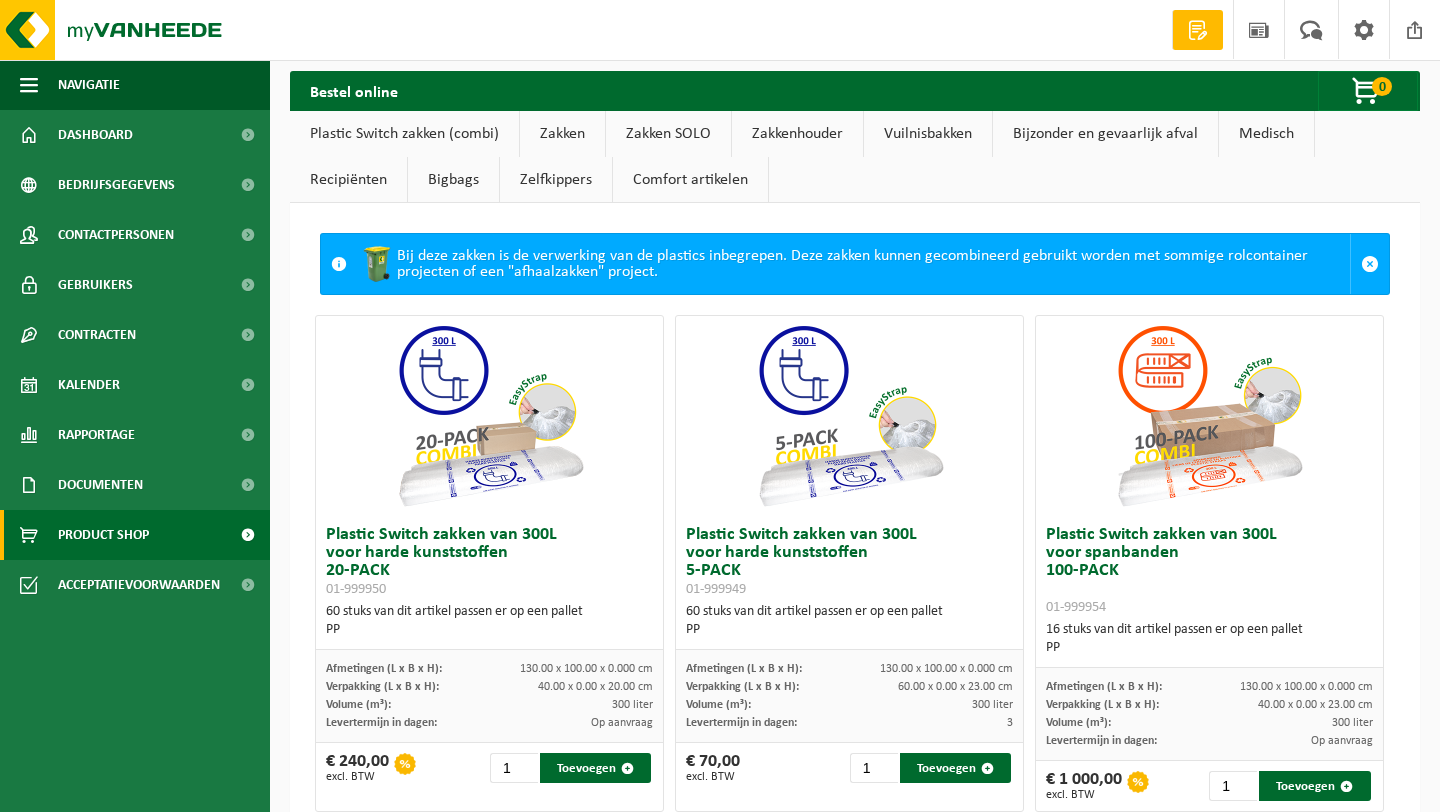 scroll, scrollTop: 0, scrollLeft: 0, axis: both 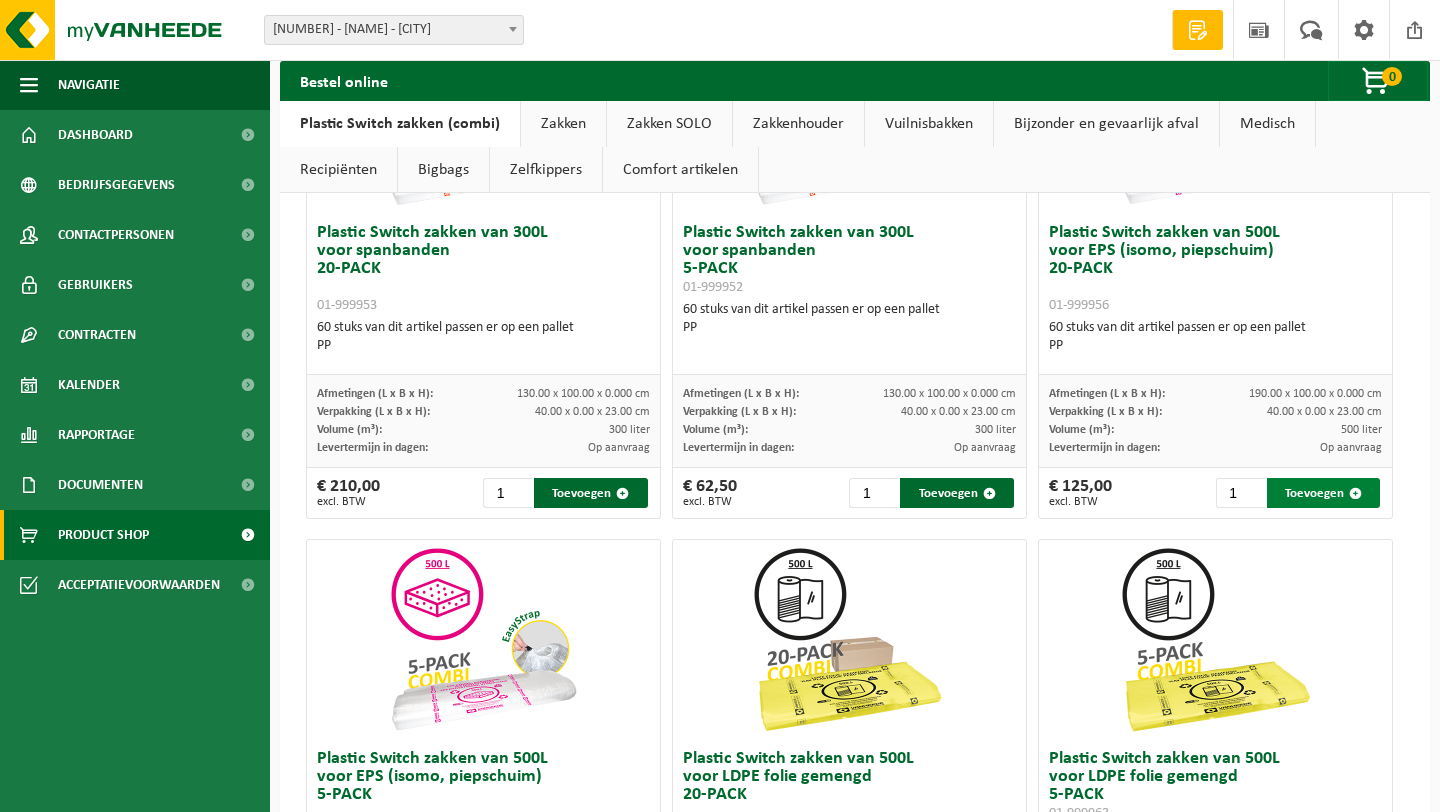 click on "Toevoegen" at bounding box center [1324, 493] 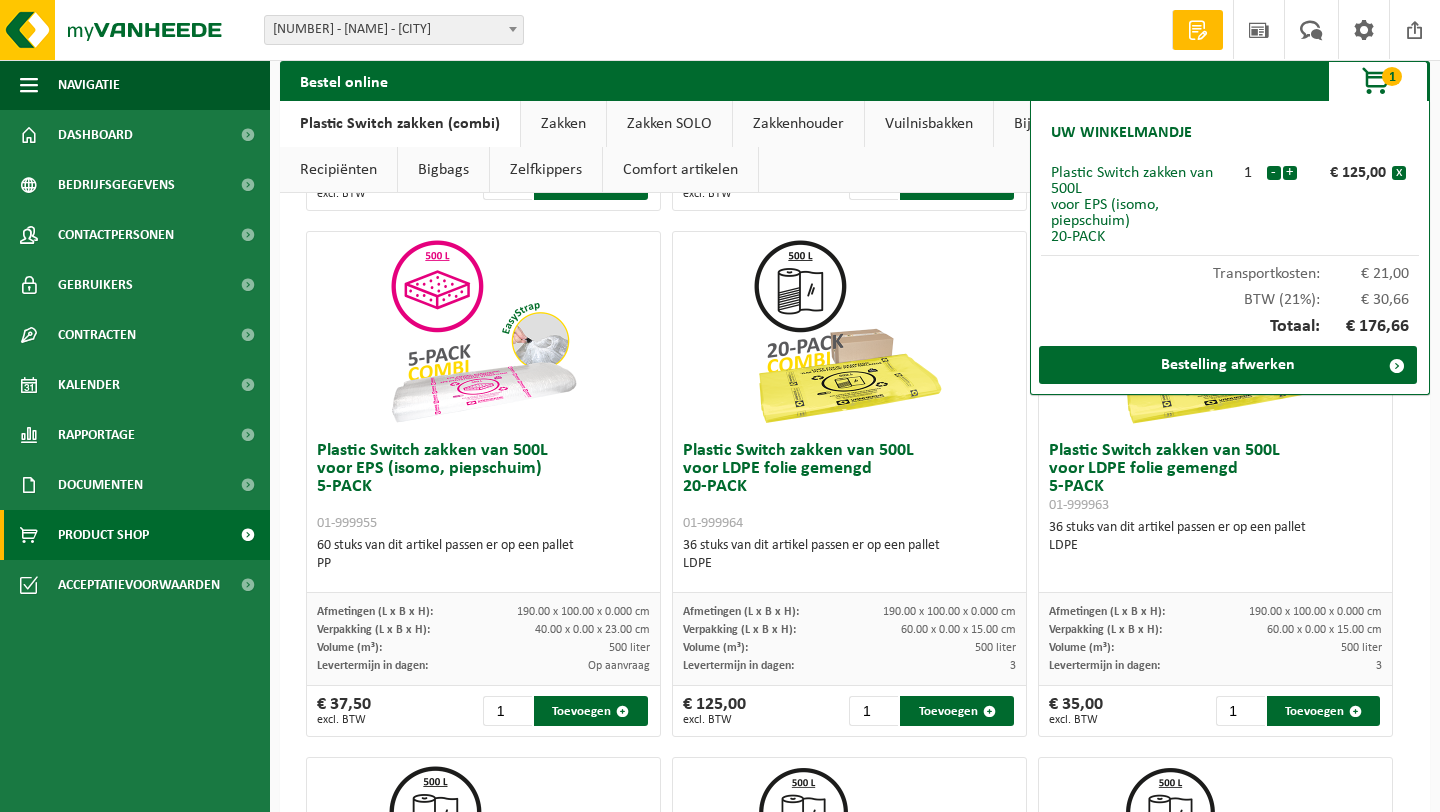 scroll, scrollTop: 1132, scrollLeft: 0, axis: vertical 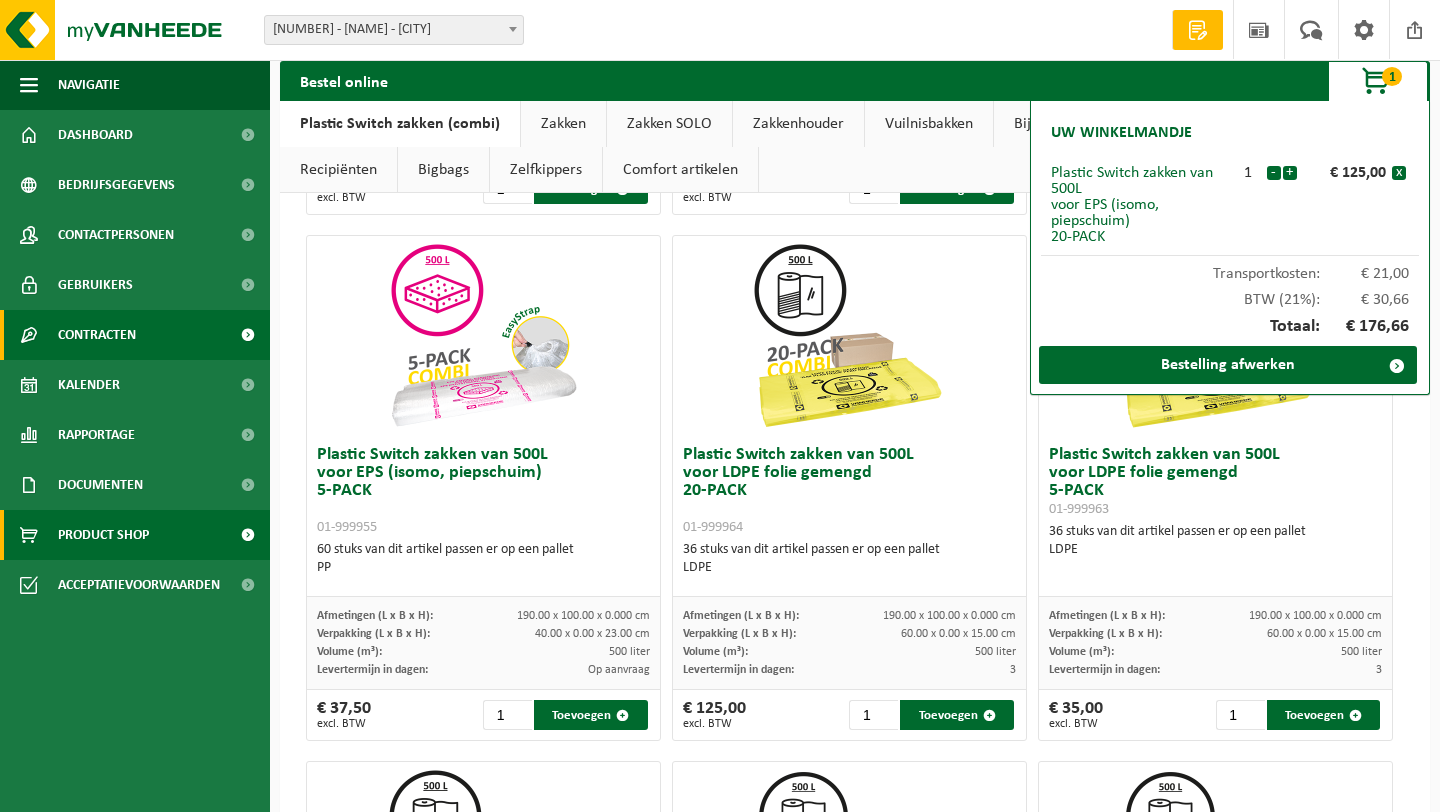 click on "Contracten" at bounding box center [135, 335] 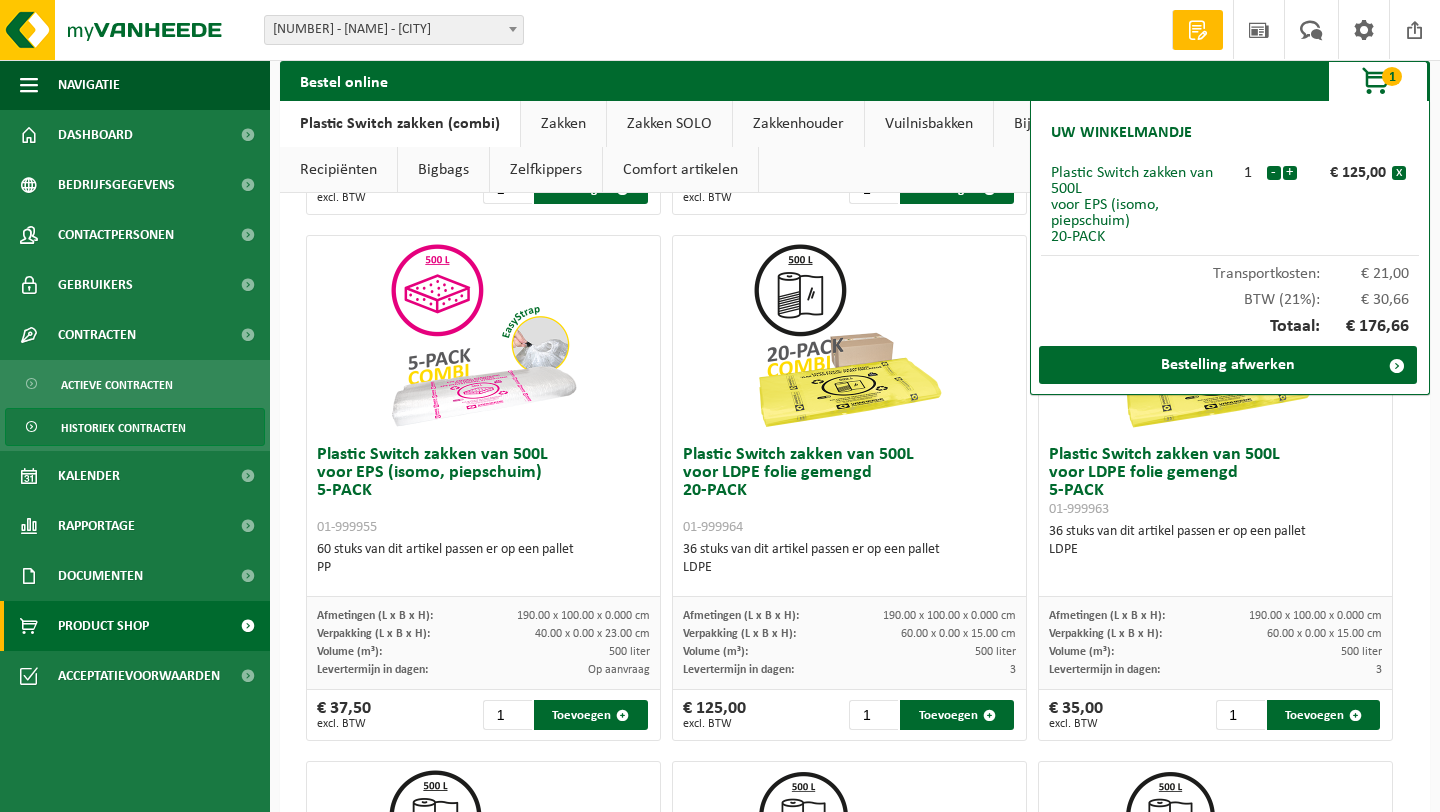 click on "Historiek contracten" at bounding box center [123, 428] 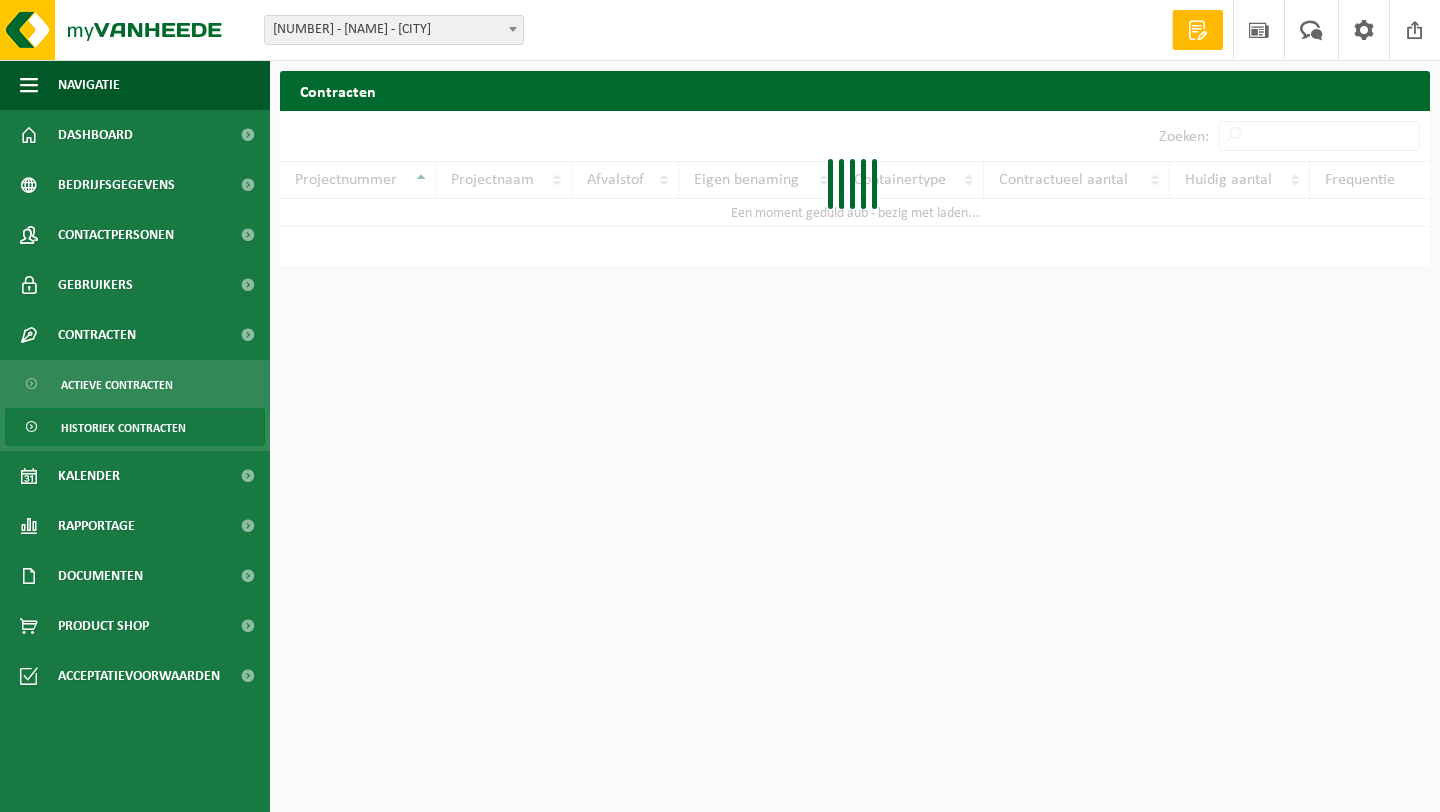 scroll, scrollTop: 0, scrollLeft: 0, axis: both 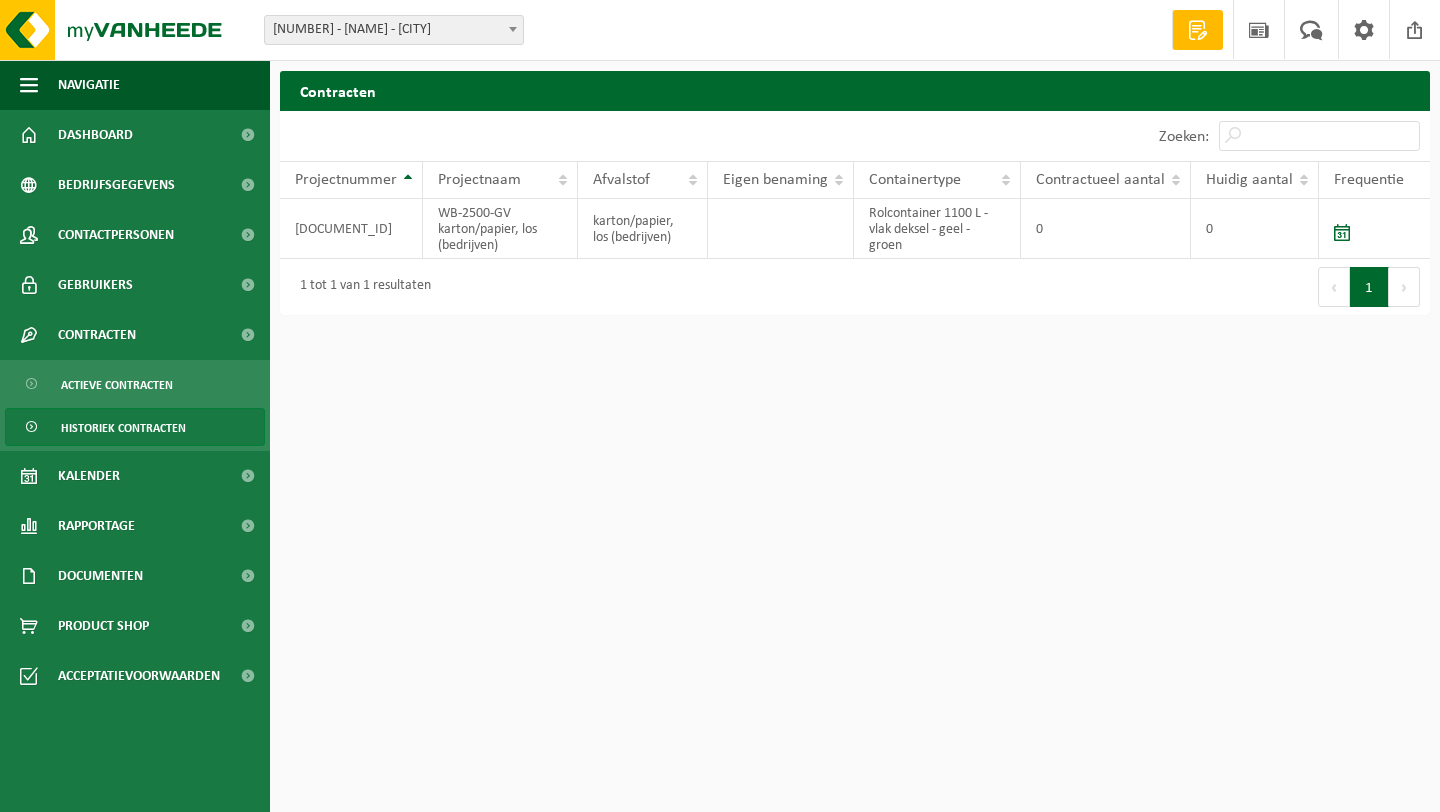 click on "[NUMBER] - [NAME] - [CITY]" at bounding box center (394, 30) 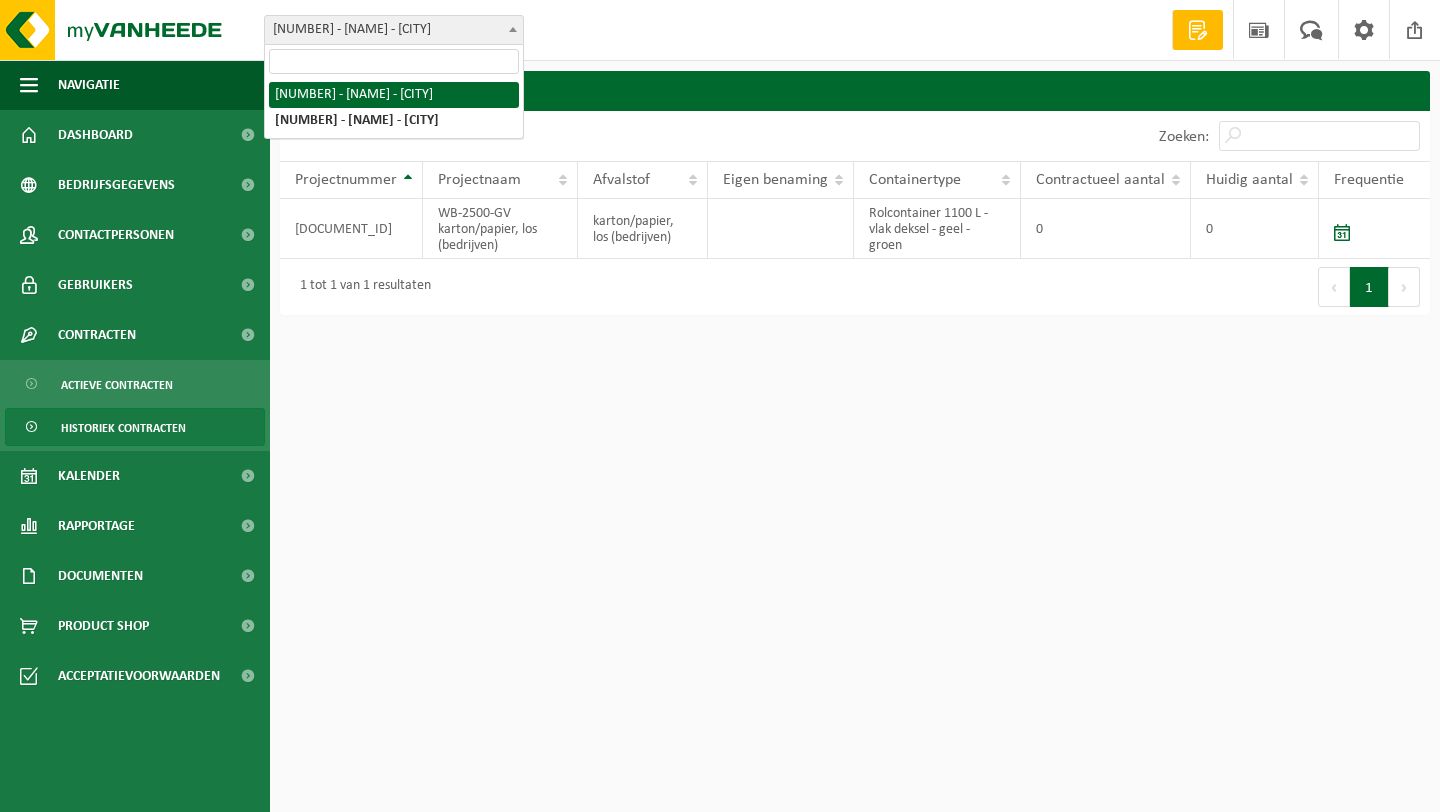 click at bounding box center (513, 29) 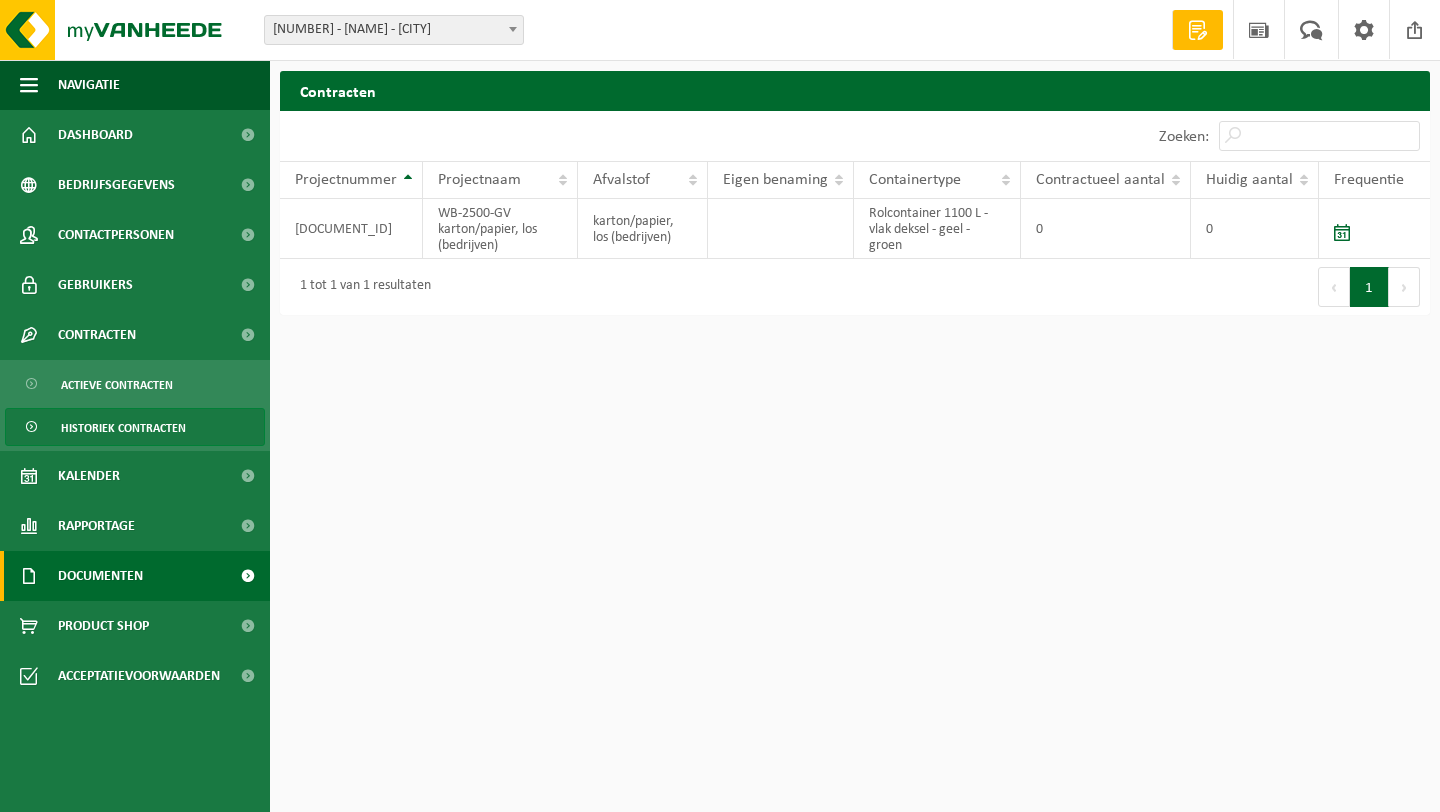 click on "Documenten" at bounding box center [135, 576] 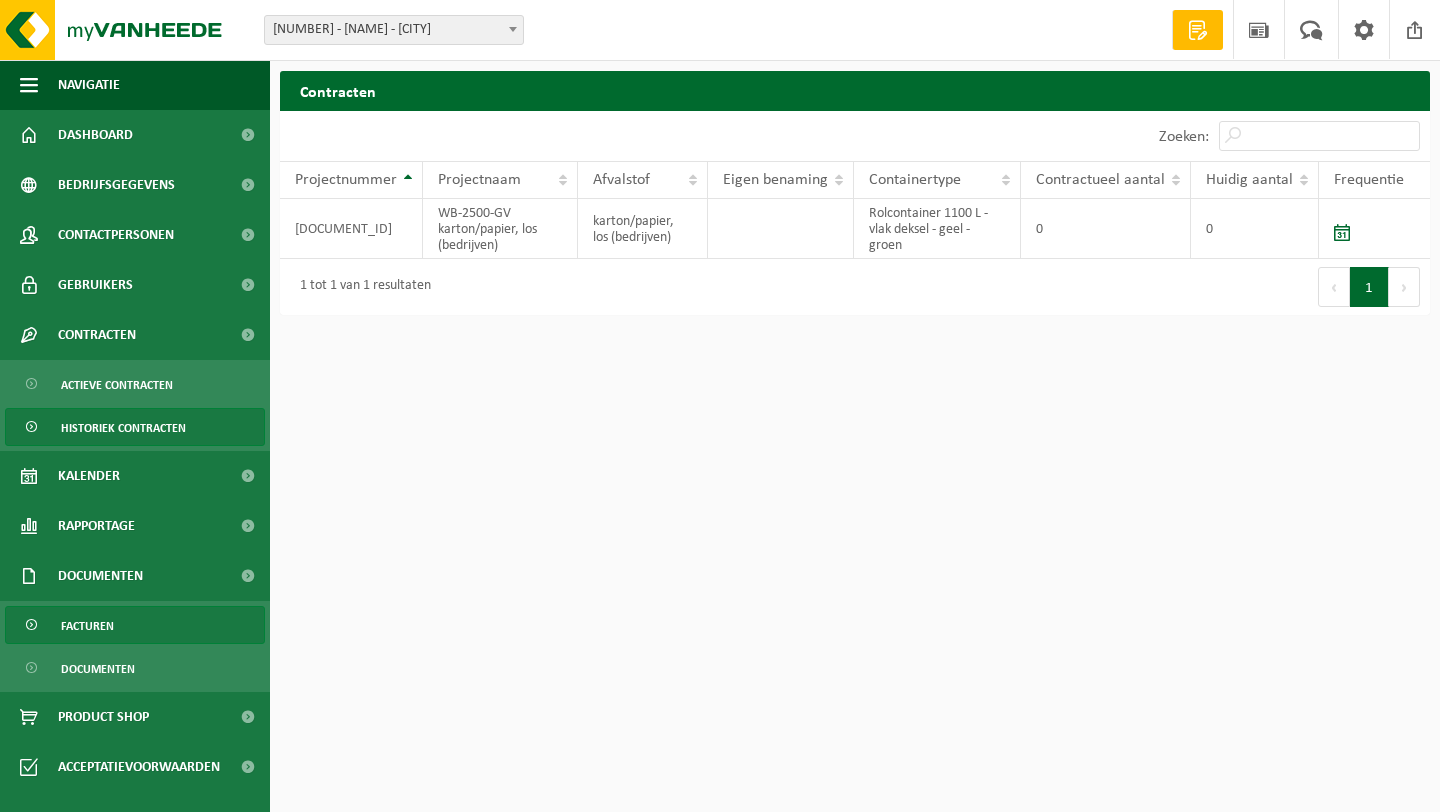 click on "Facturen" at bounding box center (87, 626) 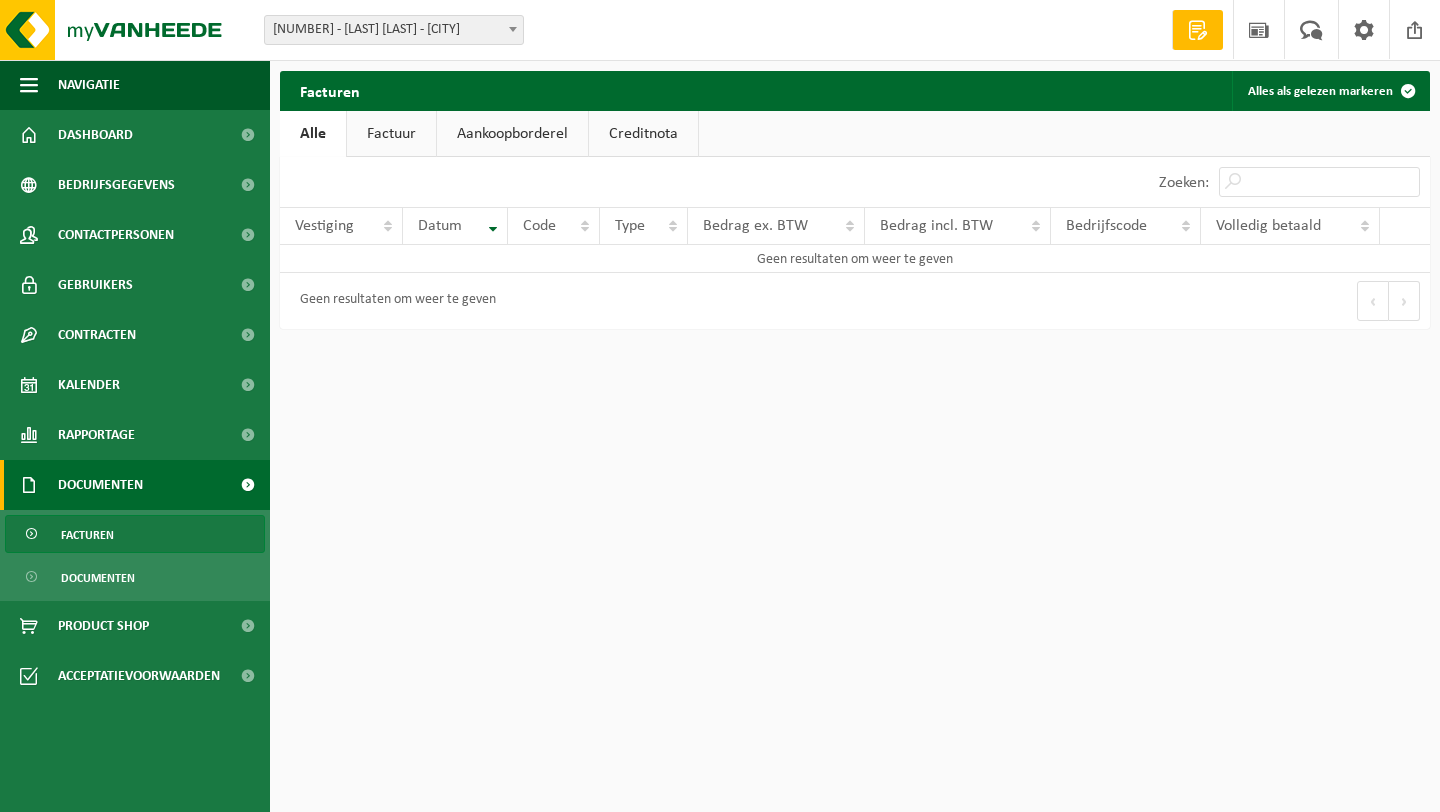 scroll, scrollTop: 0, scrollLeft: 0, axis: both 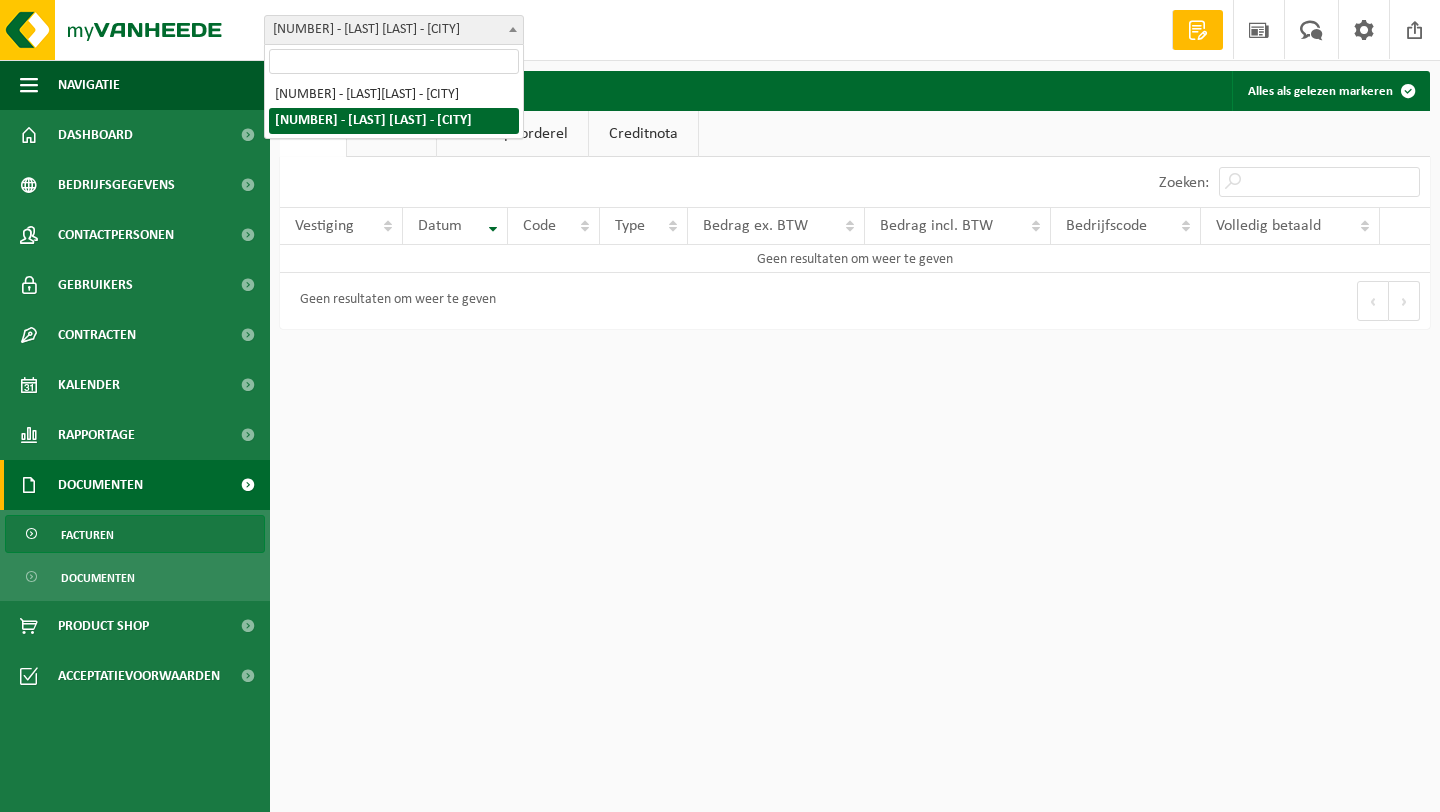 click on "[NUMBER] - [LAST] [LAST] - [CITY]" at bounding box center (394, 30) 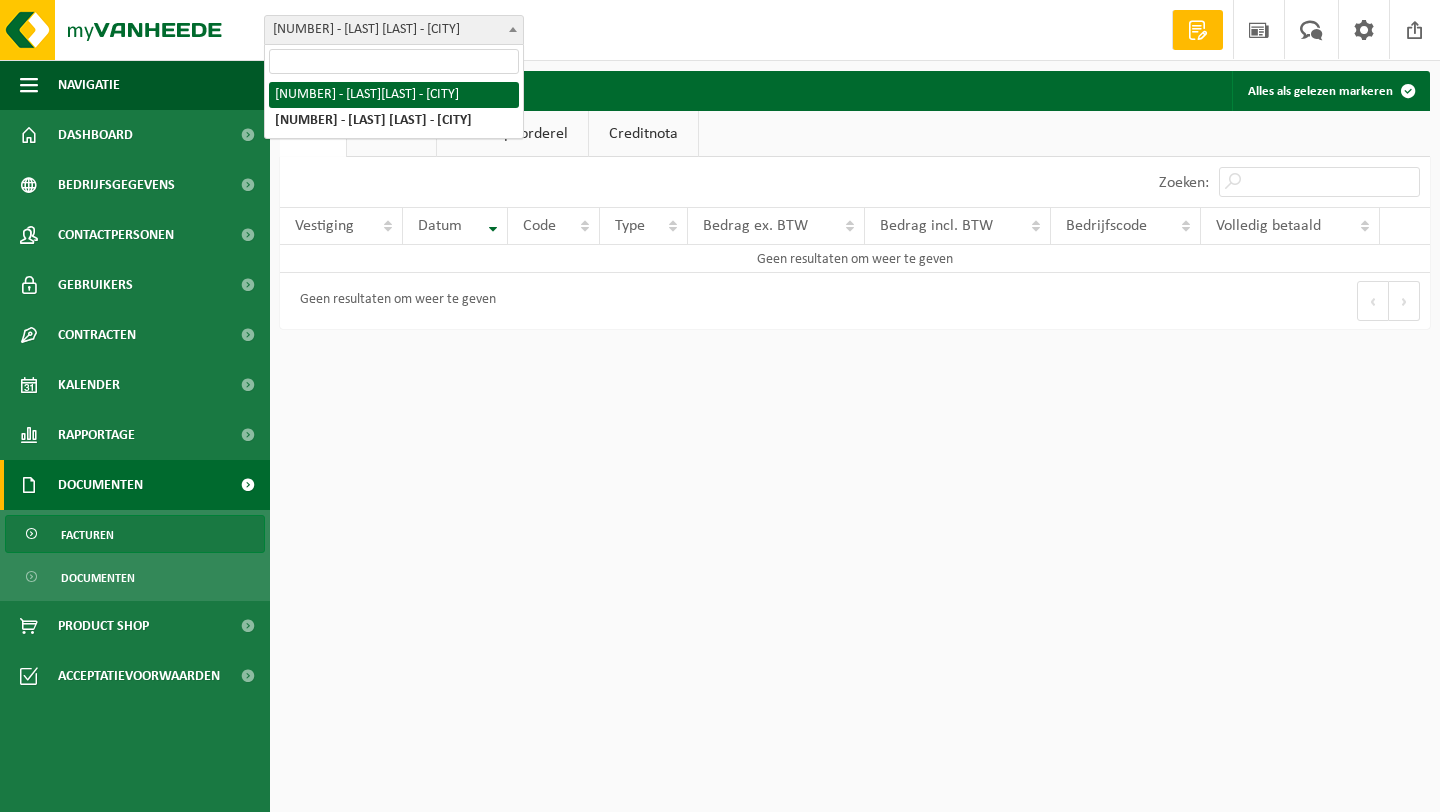 select on "117717" 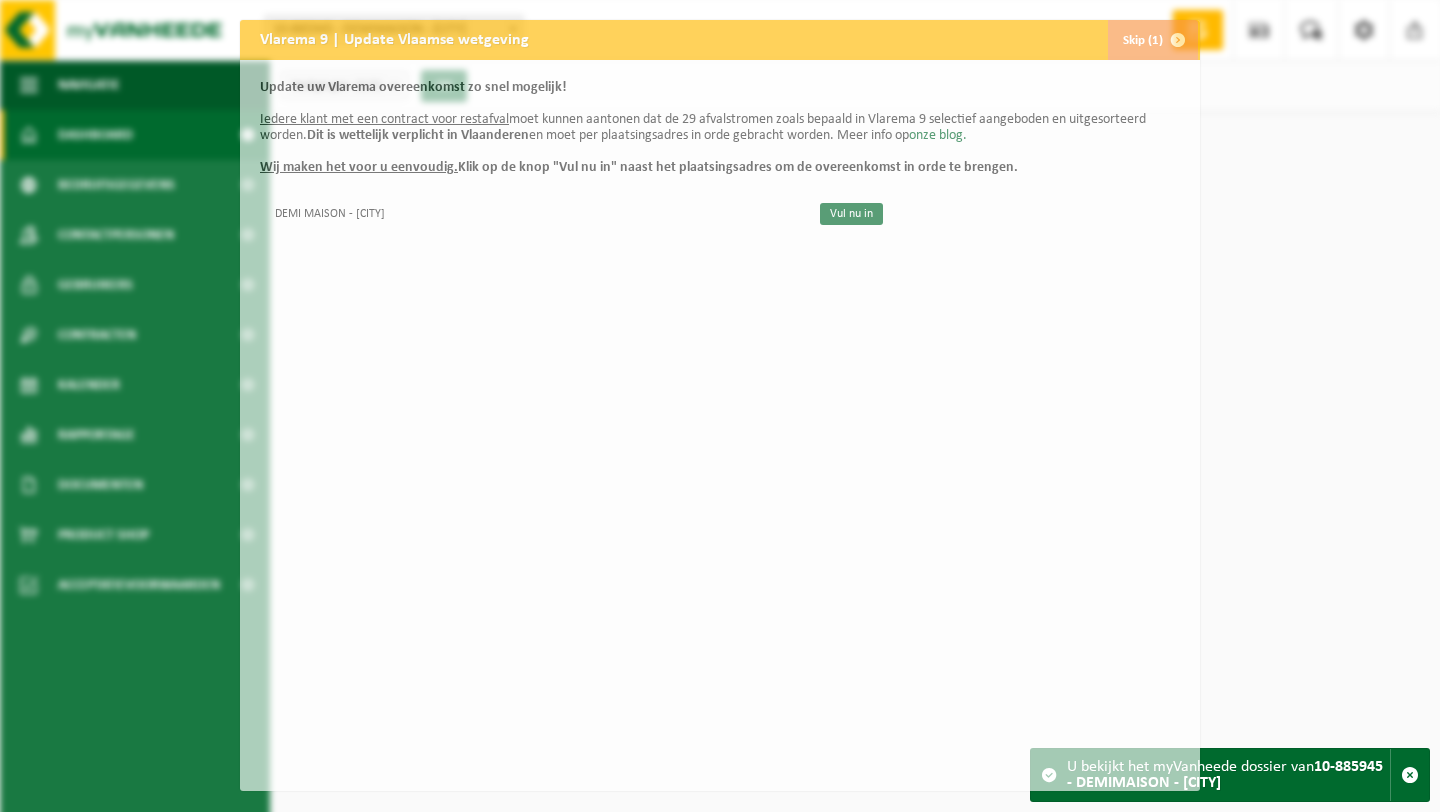 scroll, scrollTop: 0, scrollLeft: 0, axis: both 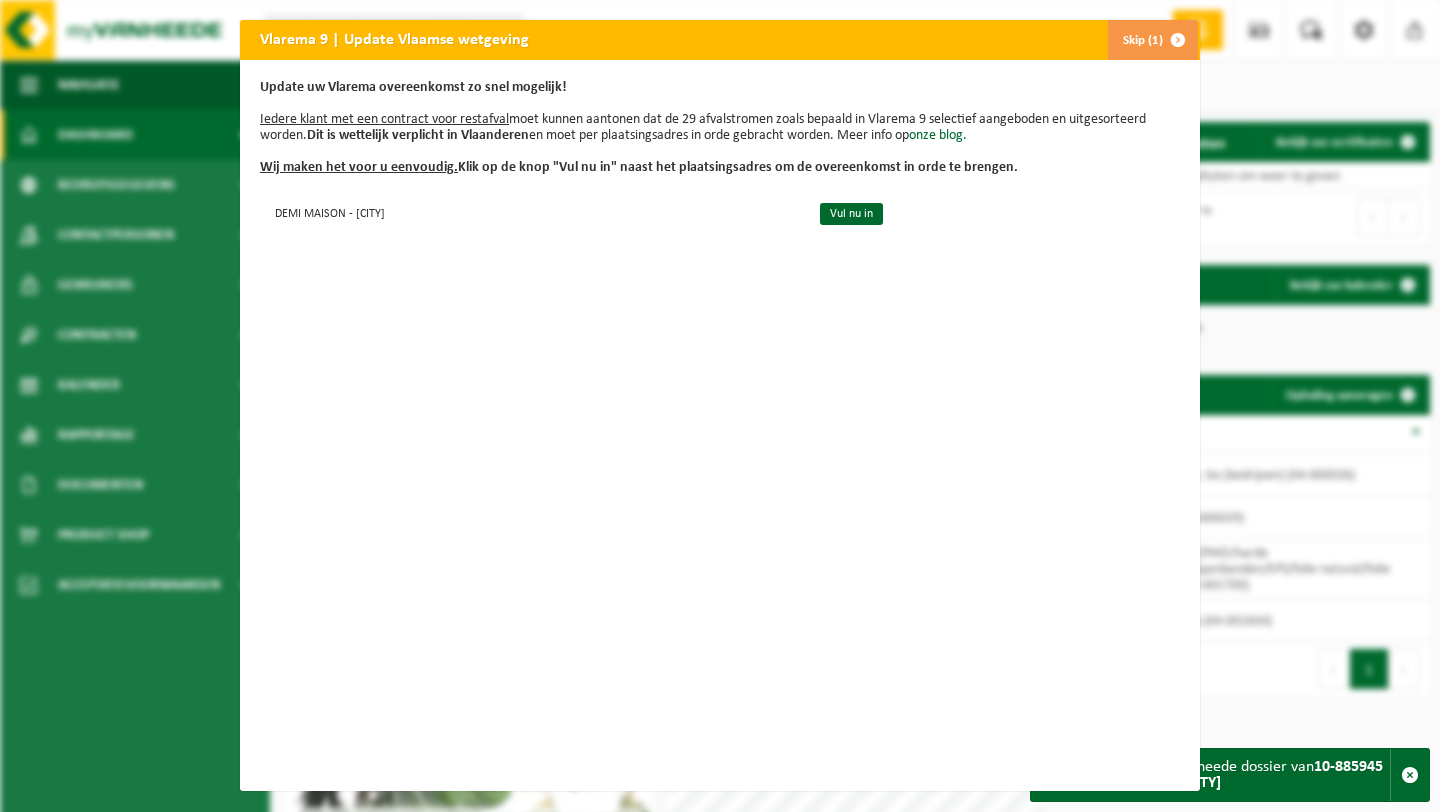 click at bounding box center (1178, 40) 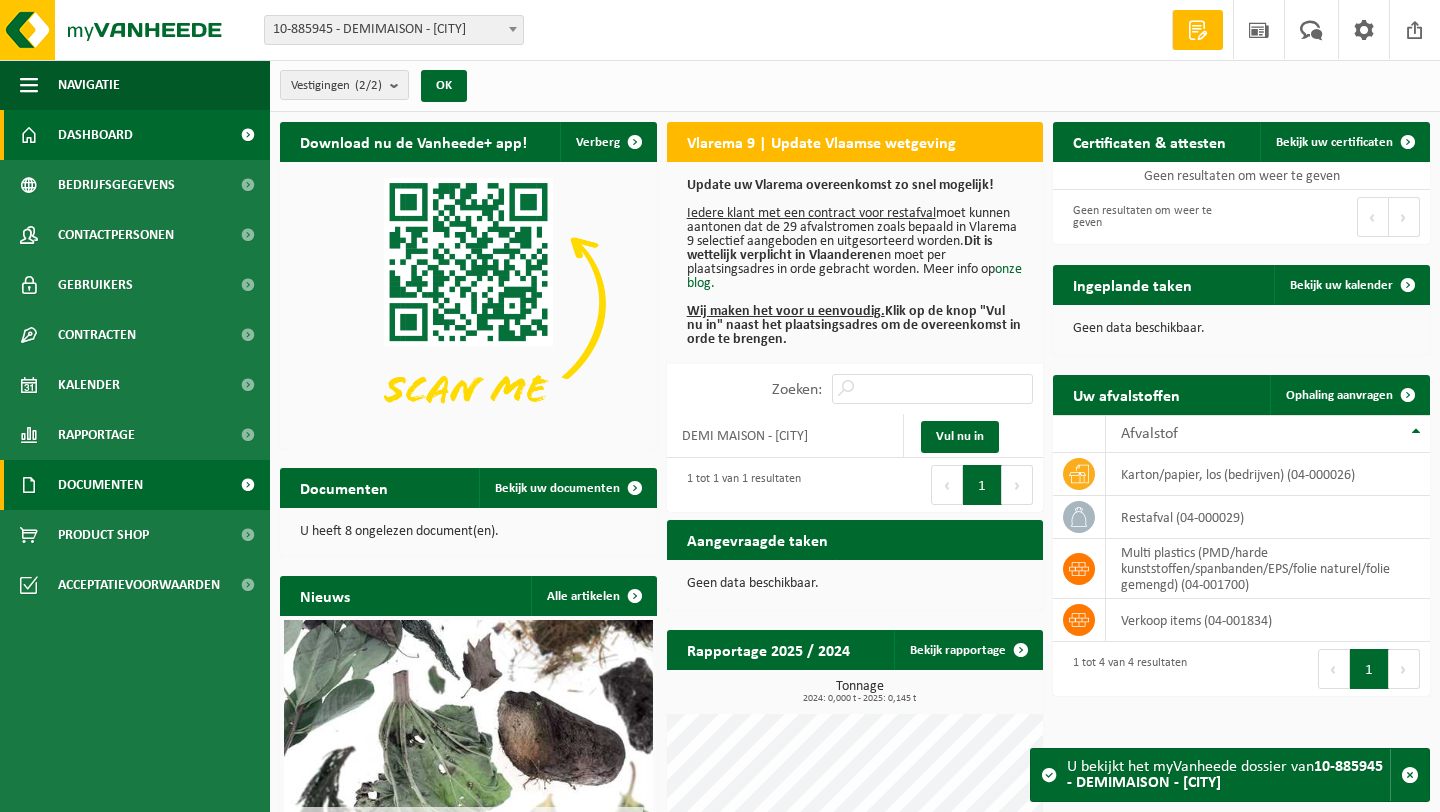 click on "Documenten" at bounding box center [100, 485] 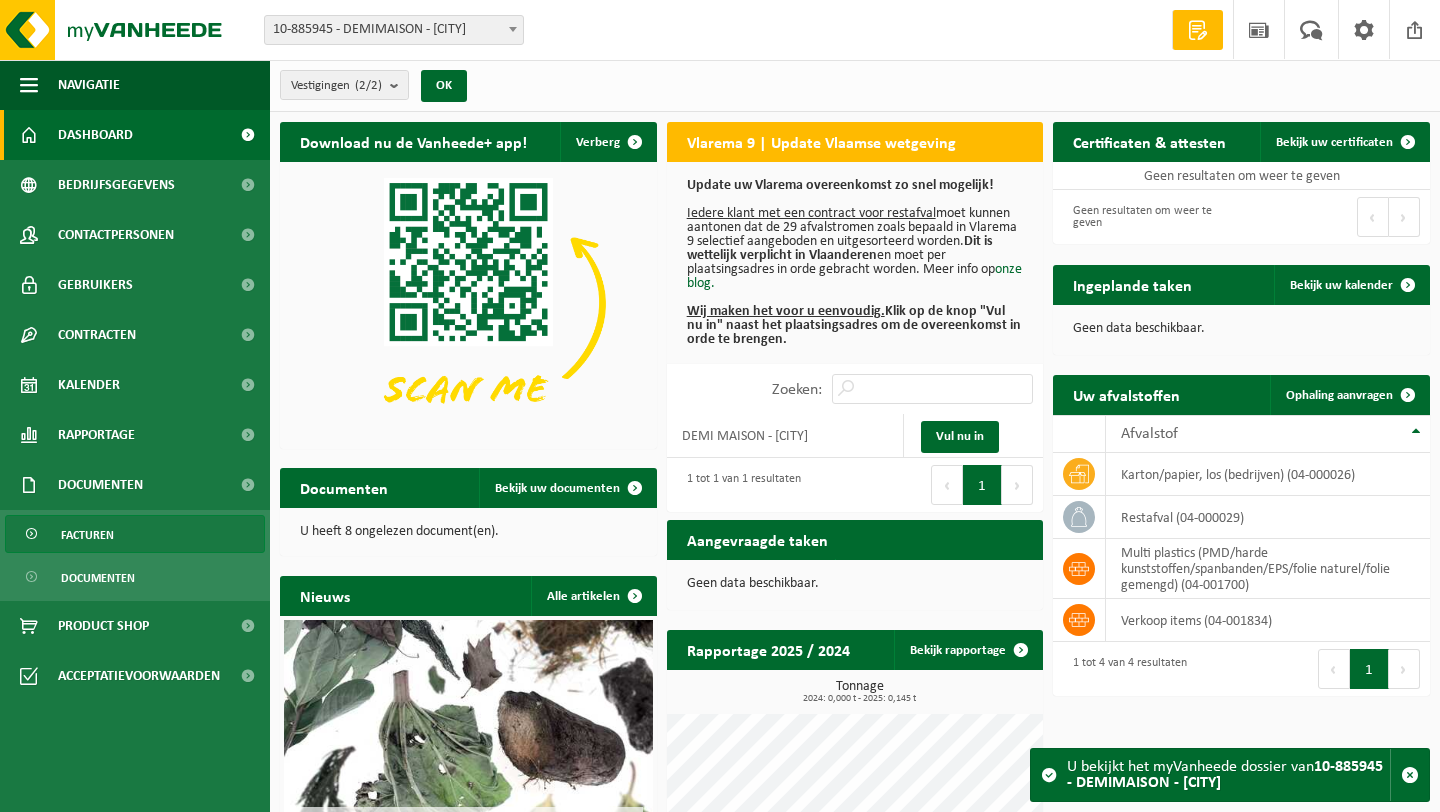 click on "Facturen" at bounding box center [87, 535] 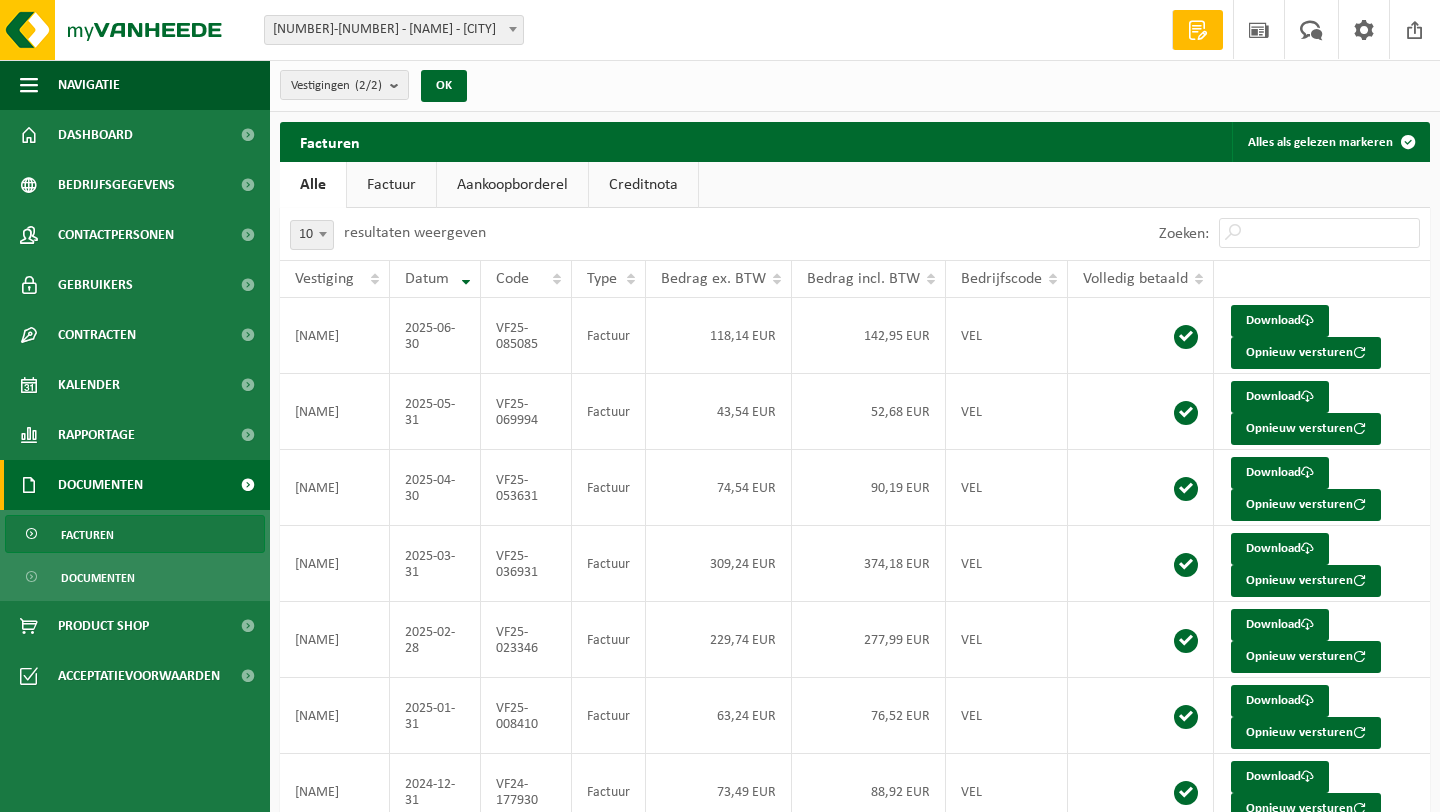 scroll, scrollTop: 0, scrollLeft: 0, axis: both 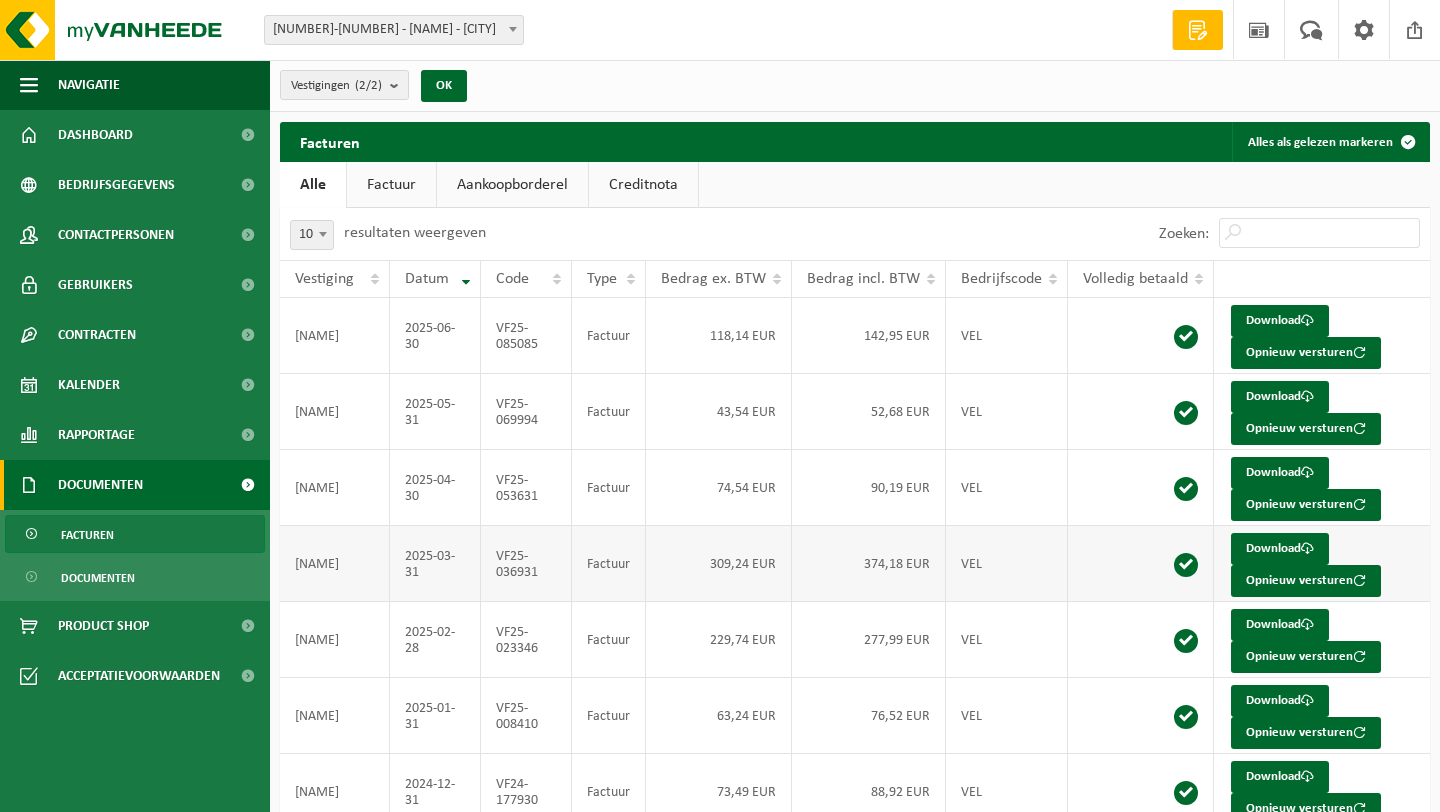 click on "309,24 EUR" at bounding box center [719, 564] 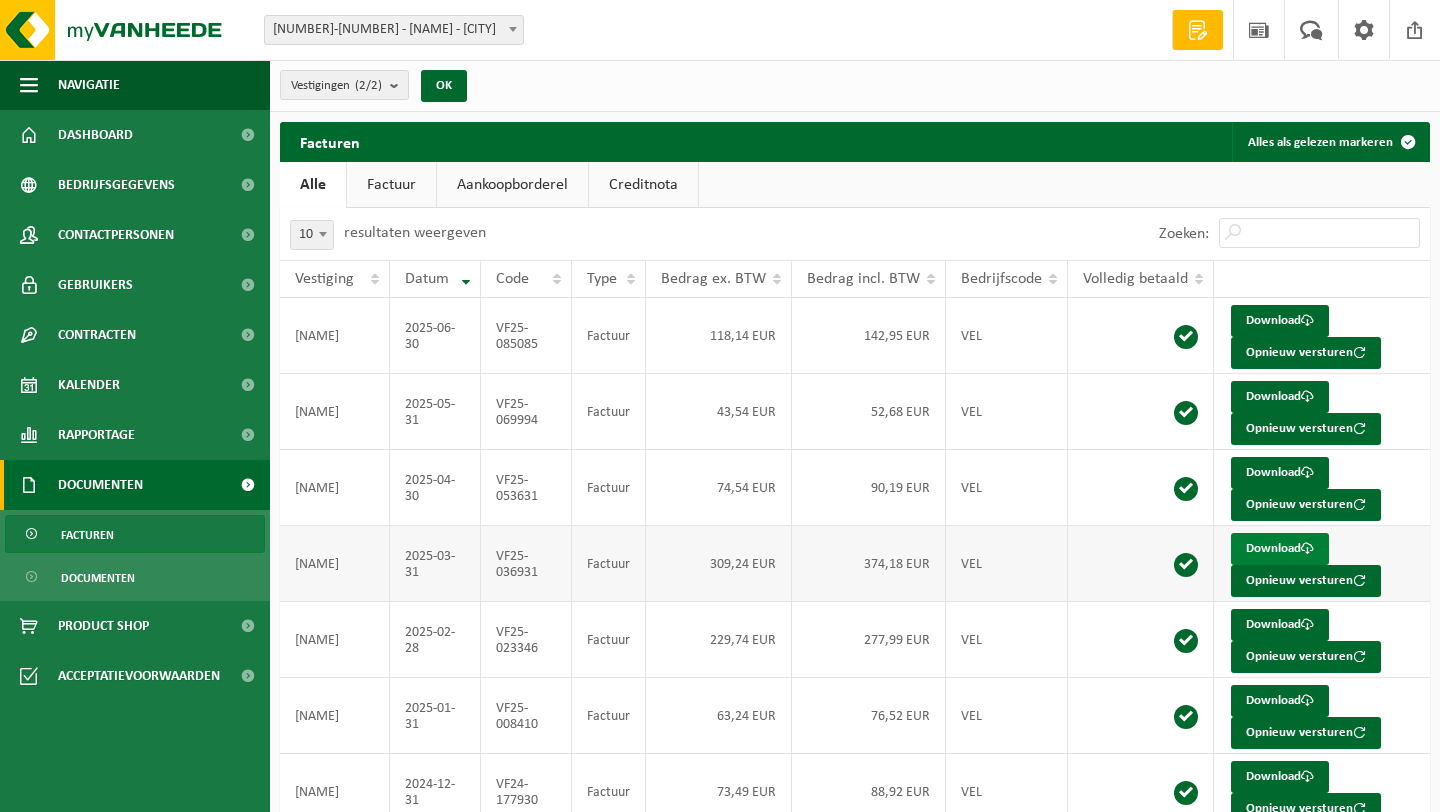 click on "Download" at bounding box center (1280, 549) 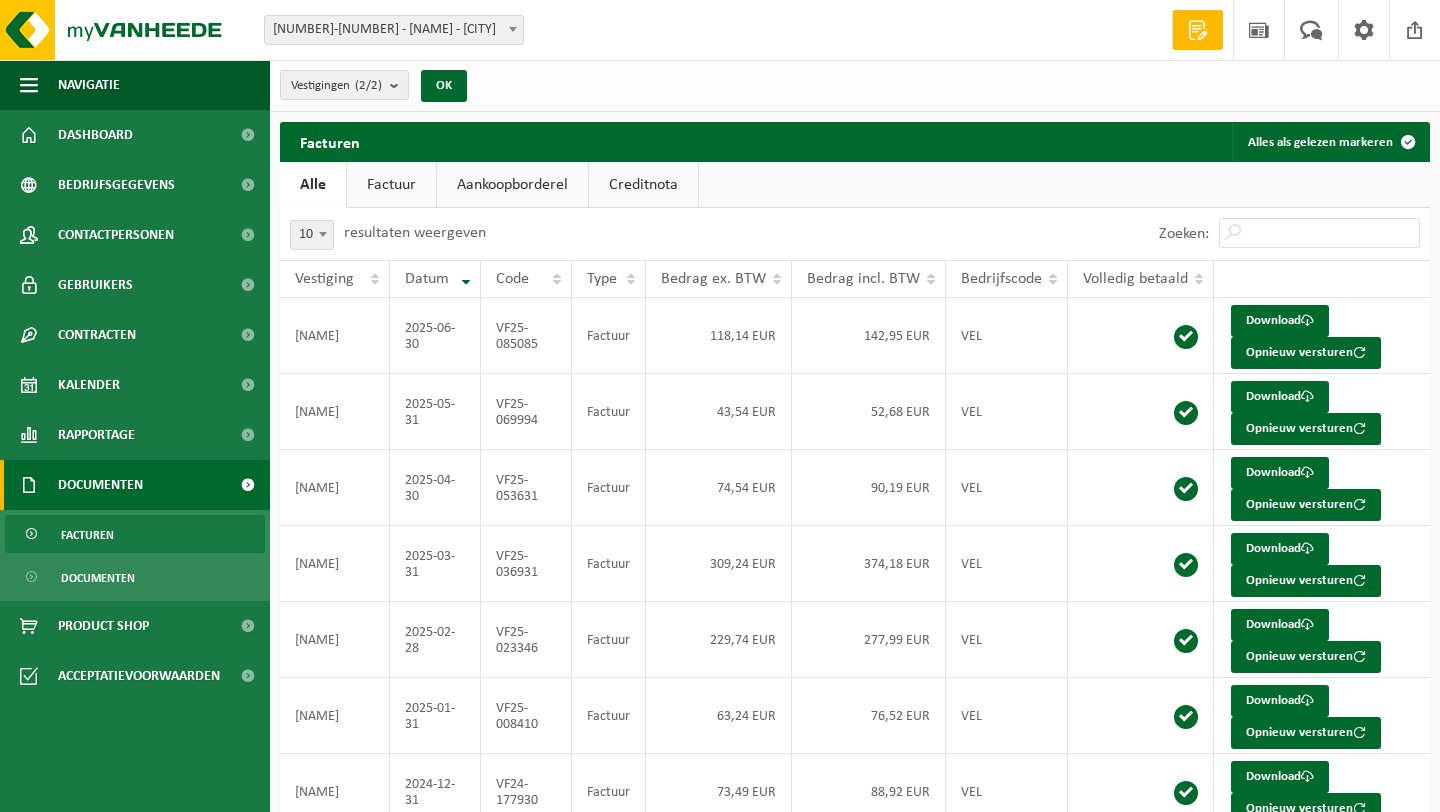 click on "[NUMBER] - [COMPANY] - [CITY]" at bounding box center (394, 30) 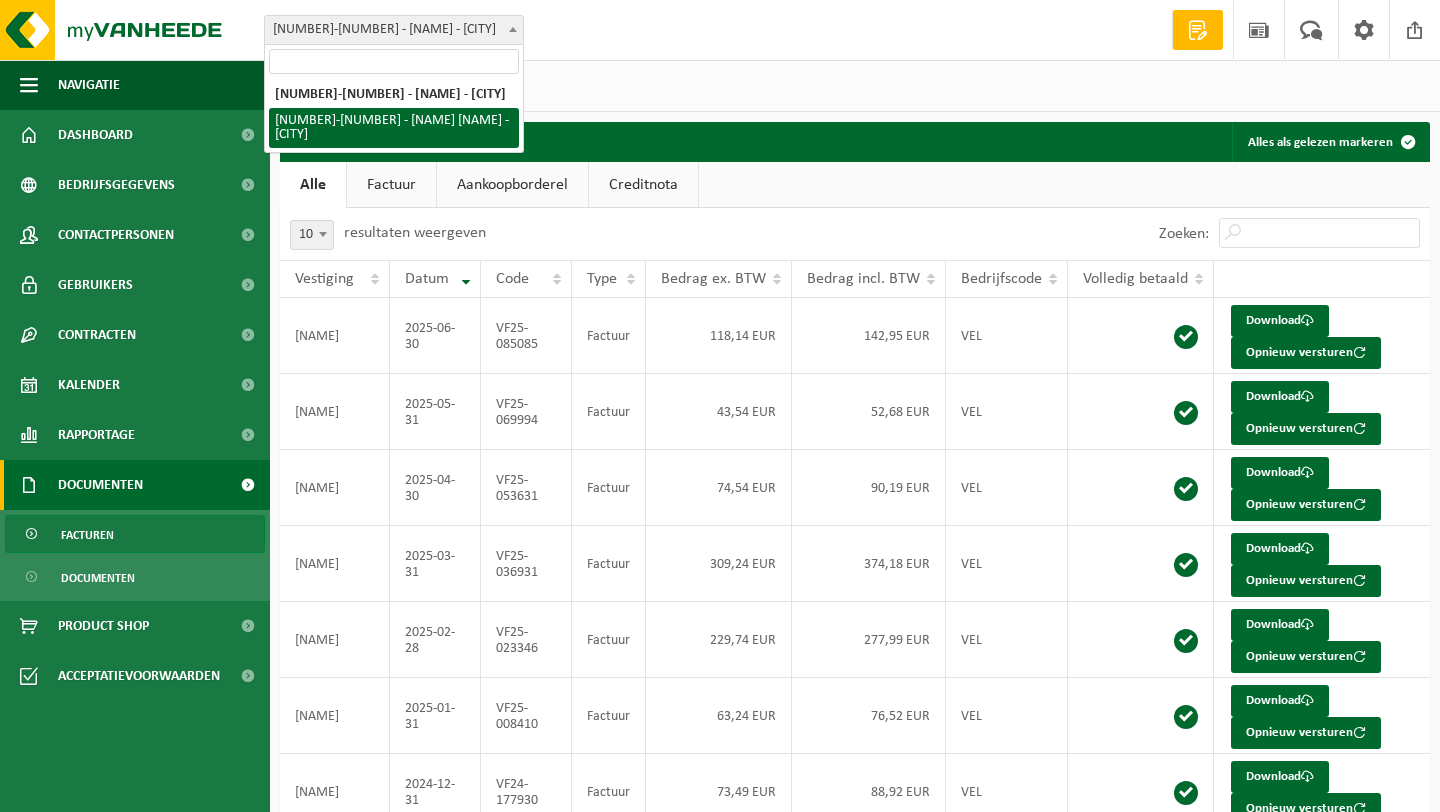 select on "117725" 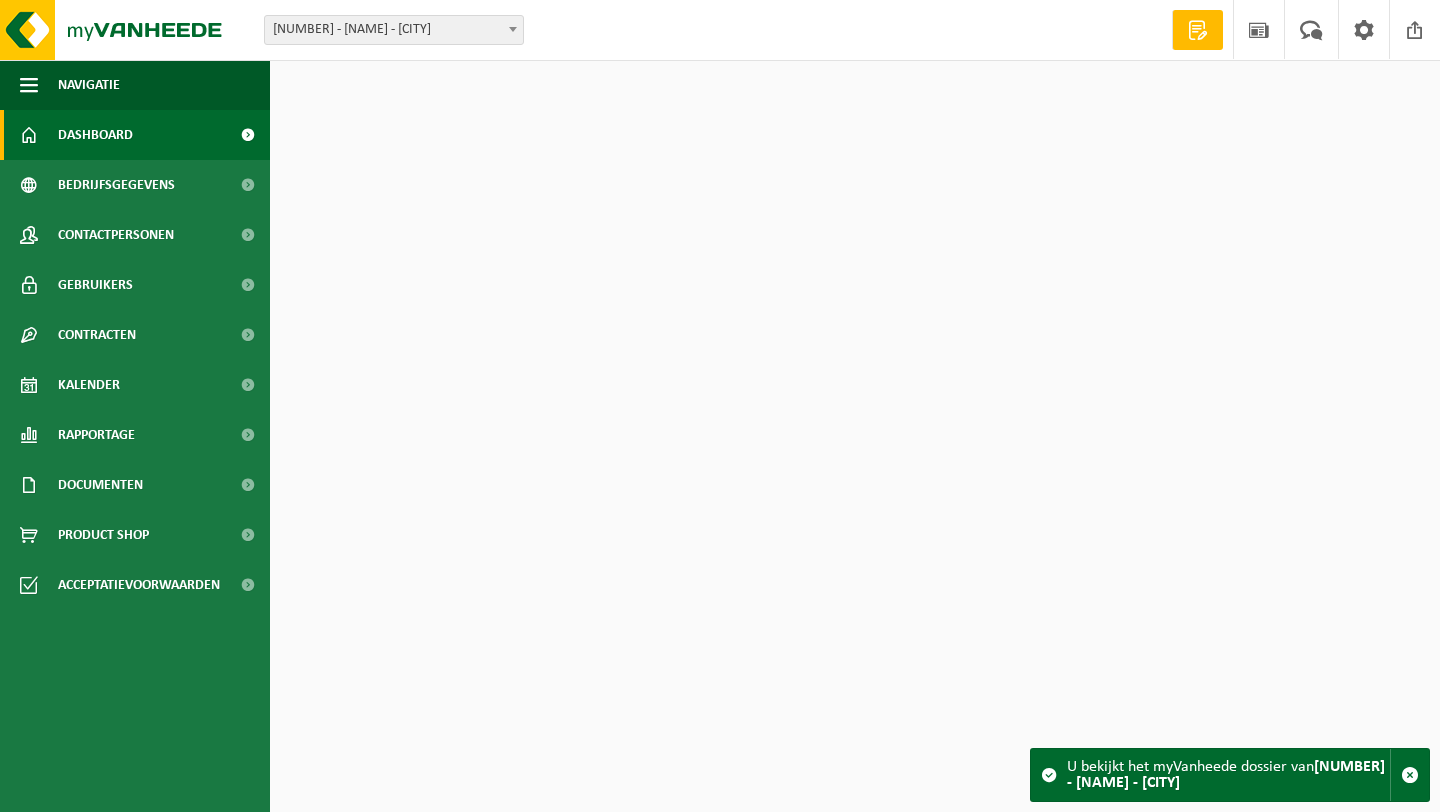 scroll, scrollTop: 0, scrollLeft: 0, axis: both 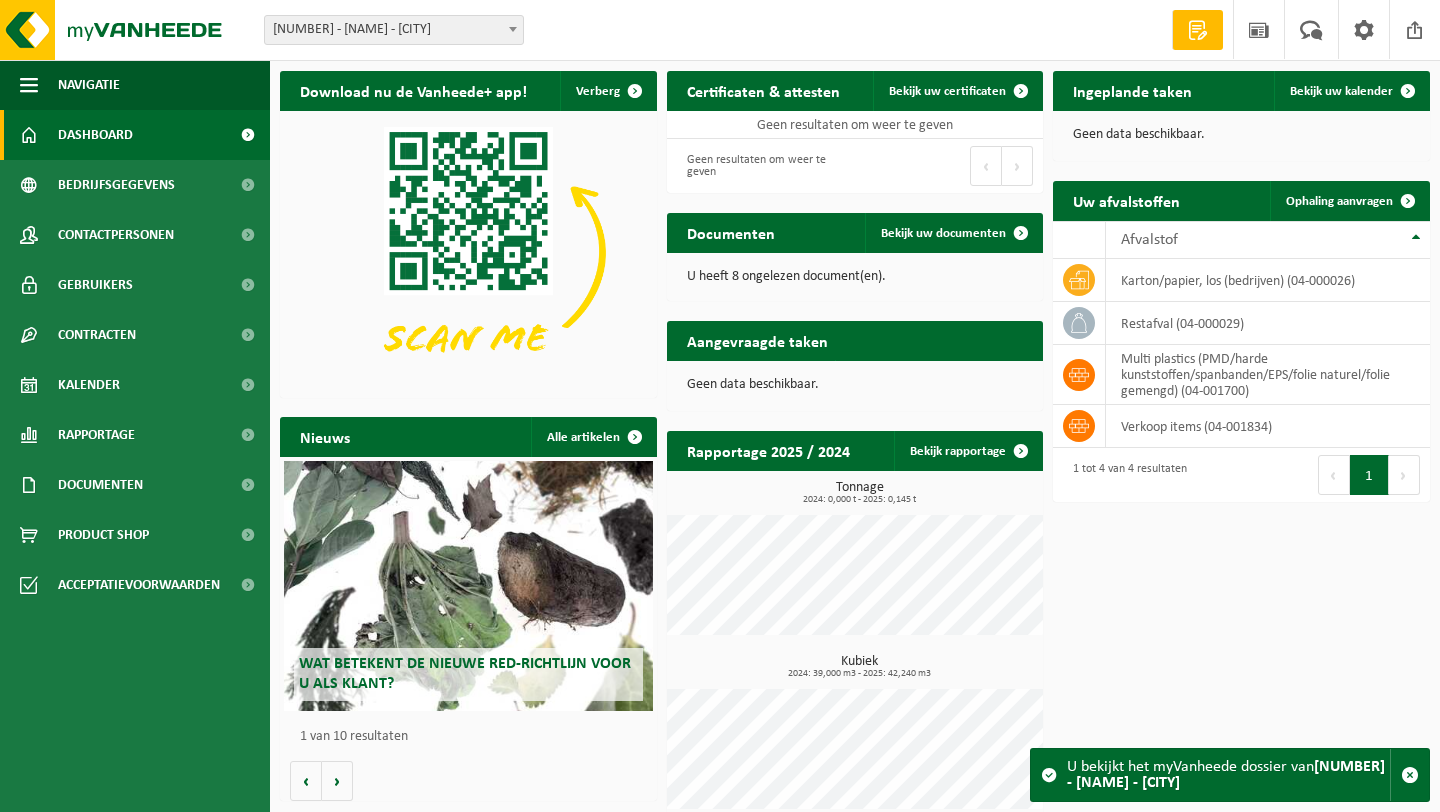 click on "[NUMBER] - [COMPANY] - [CITY]" at bounding box center (394, 30) 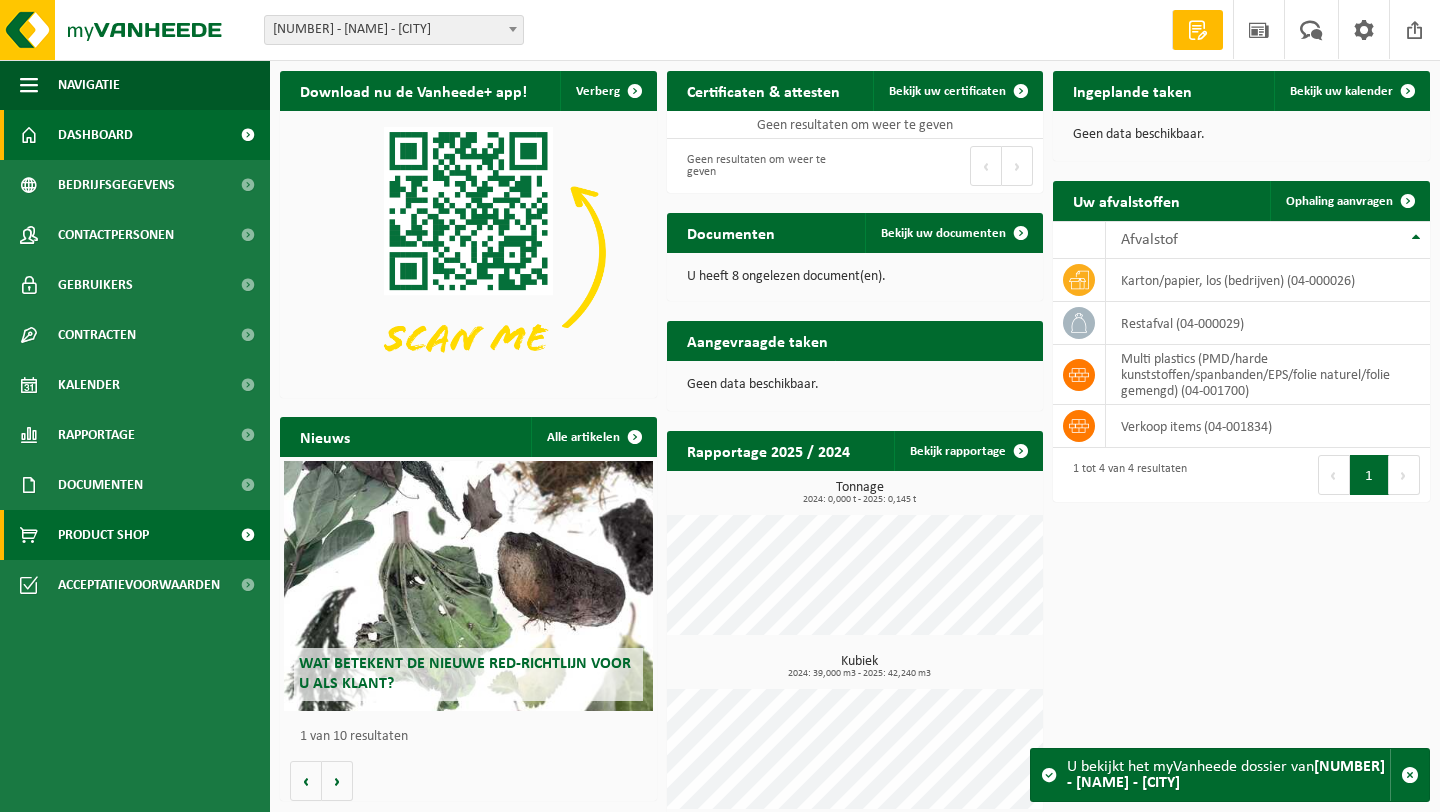 click on "Product Shop" at bounding box center [103, 535] 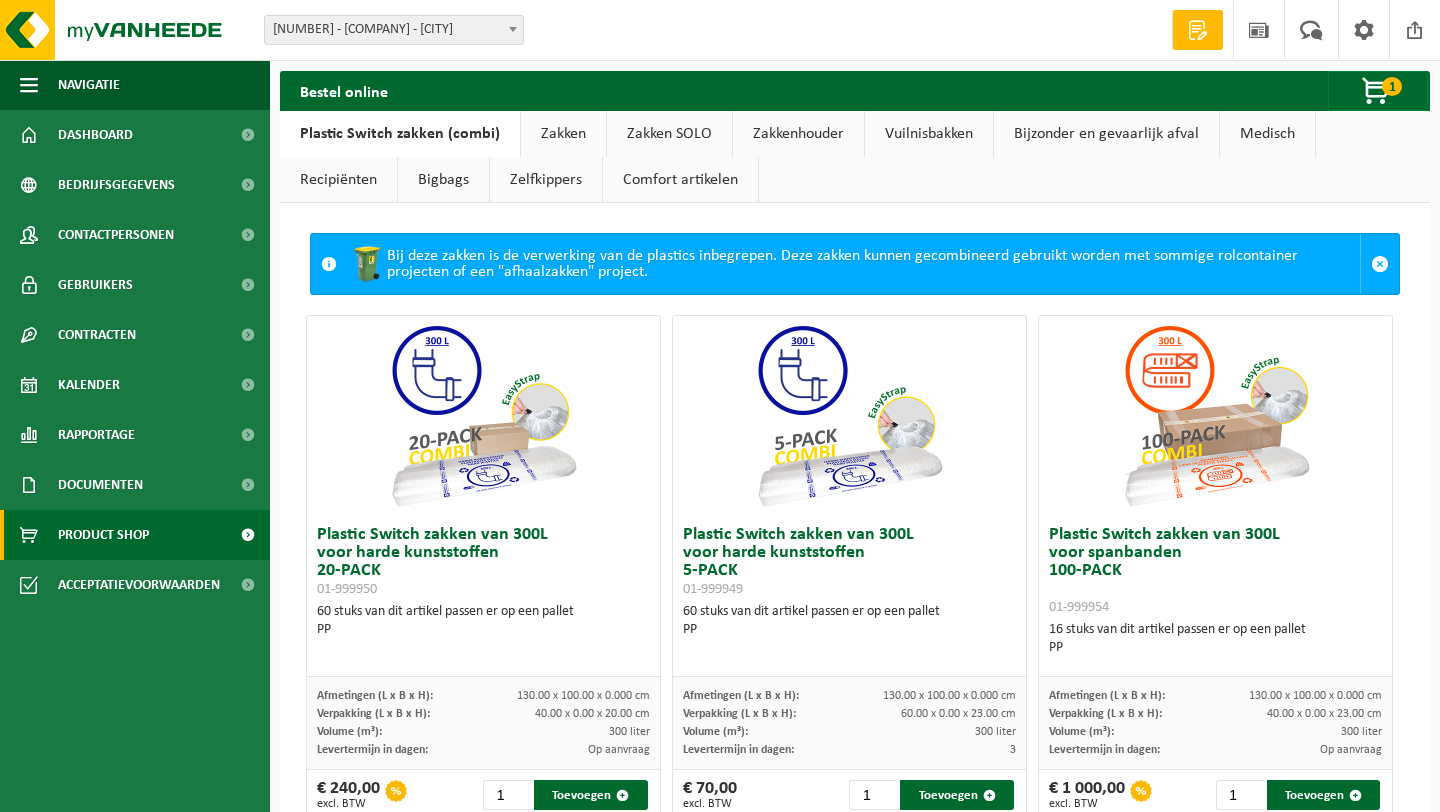 scroll, scrollTop: 0, scrollLeft: 0, axis: both 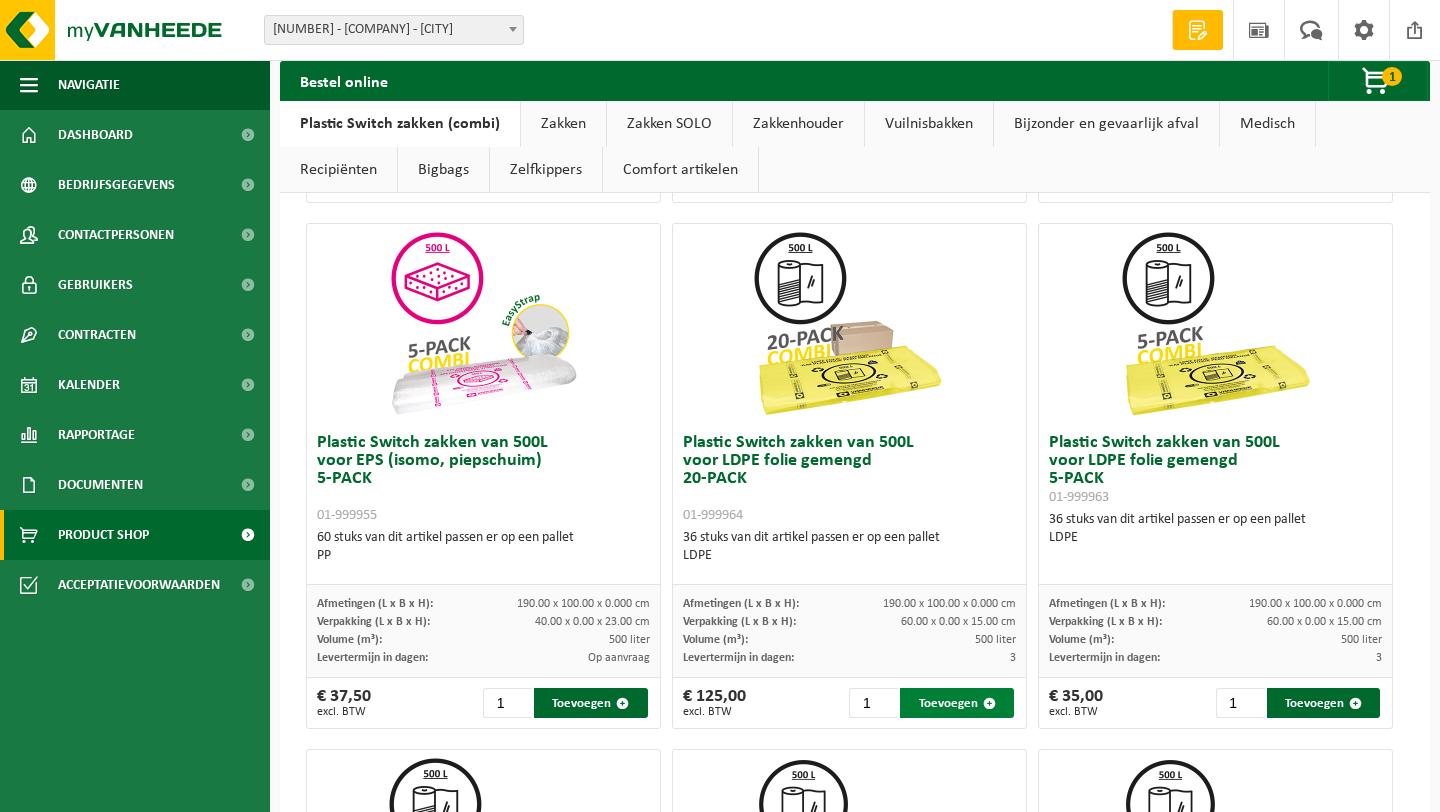 click on "Toevoegen" at bounding box center (957, 703) 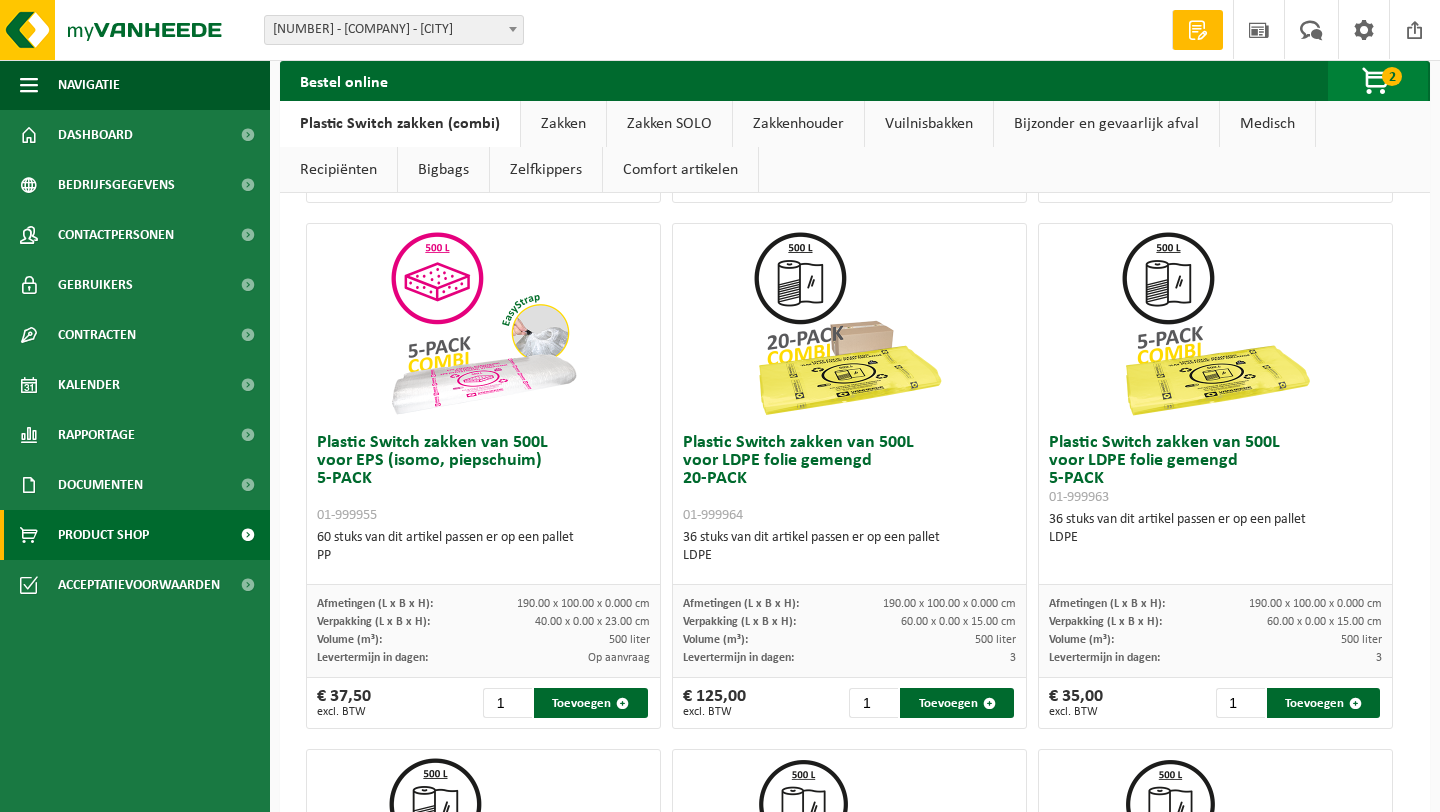 click at bounding box center (1377, 82) 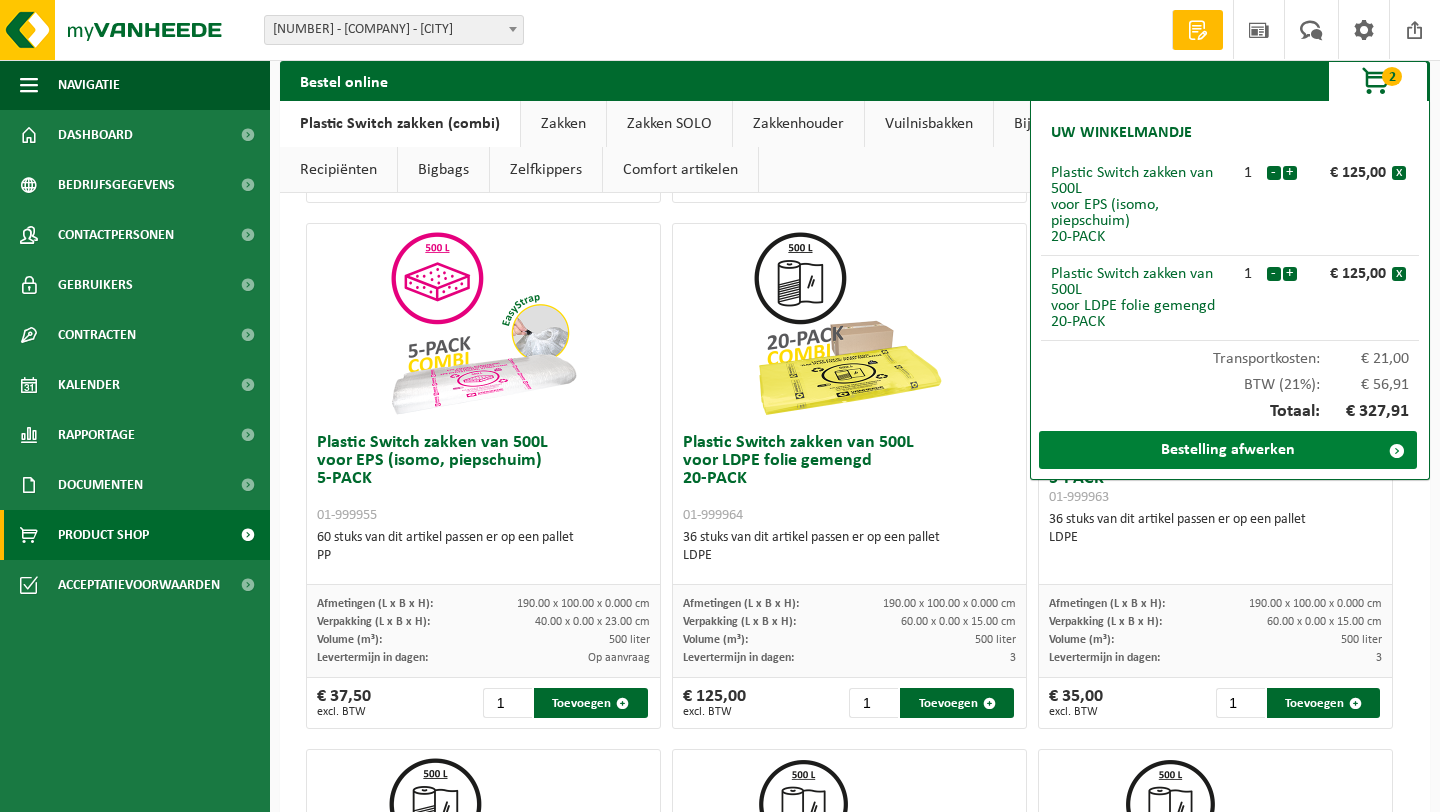 click on "Bestelling afwerken" at bounding box center [1228, 450] 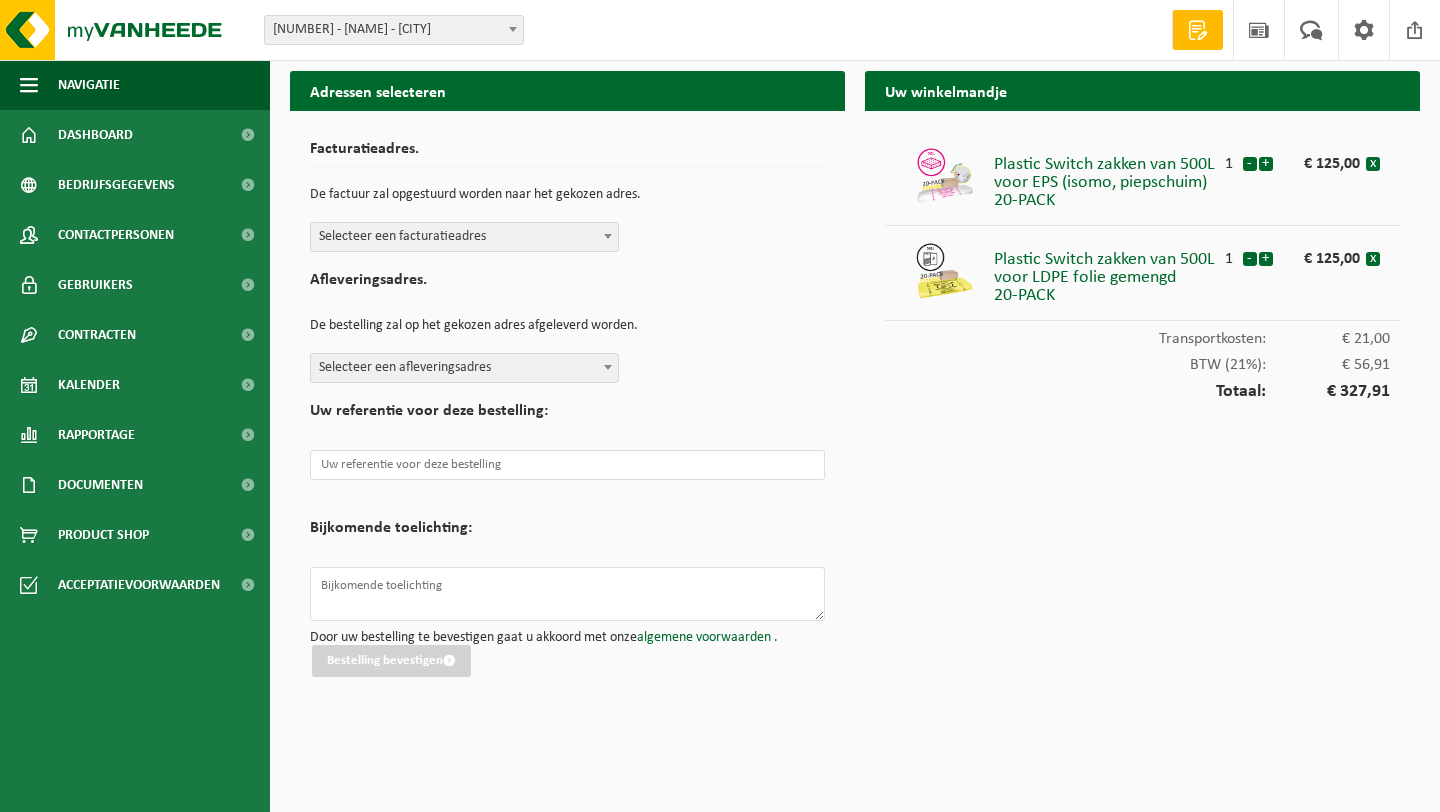 scroll, scrollTop: 0, scrollLeft: 0, axis: both 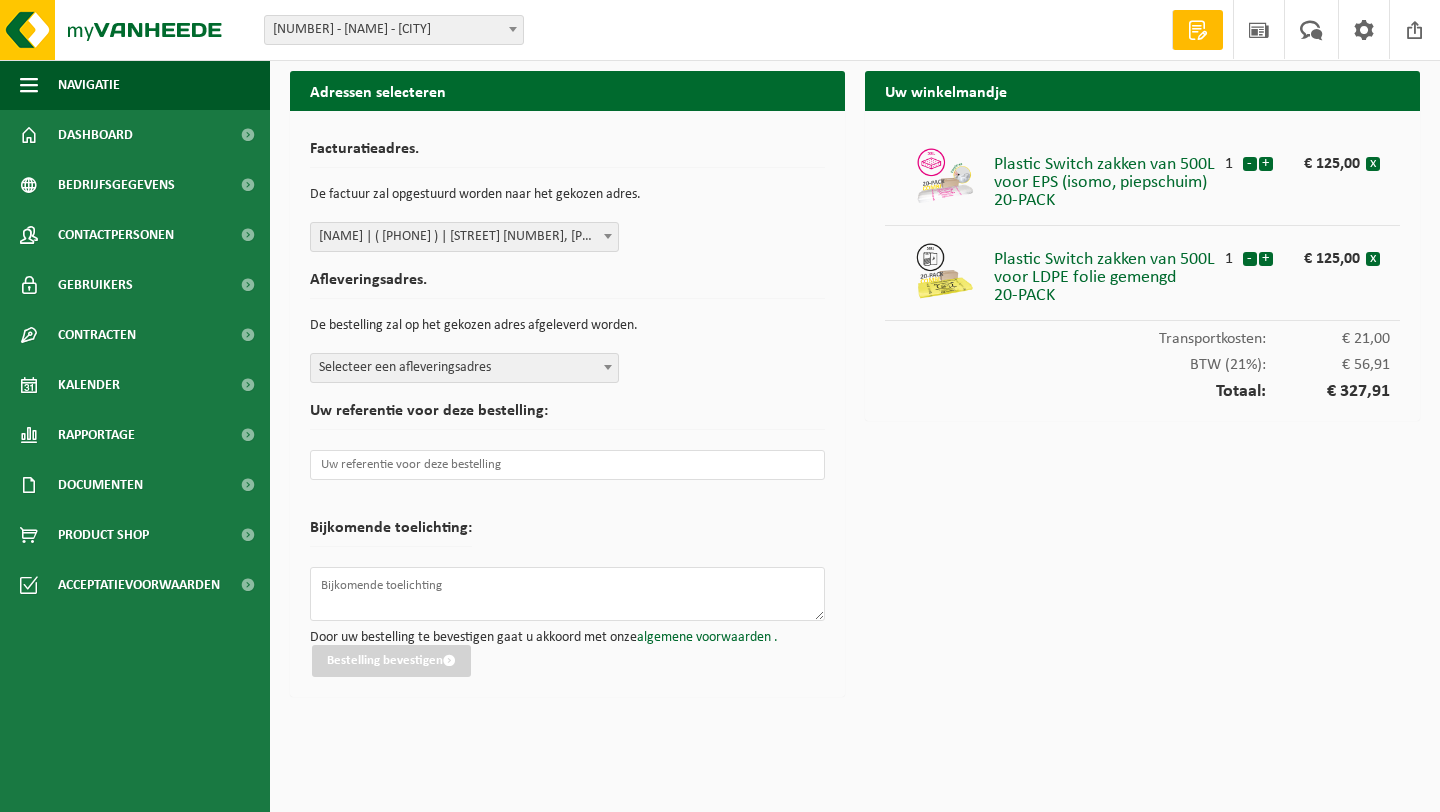 click on "DEMIMAISON | ( 10-885945 ) | KAPELLESTRAAT 138, 8020 OOSTKAMP | 0772.870.066" at bounding box center [464, 237] 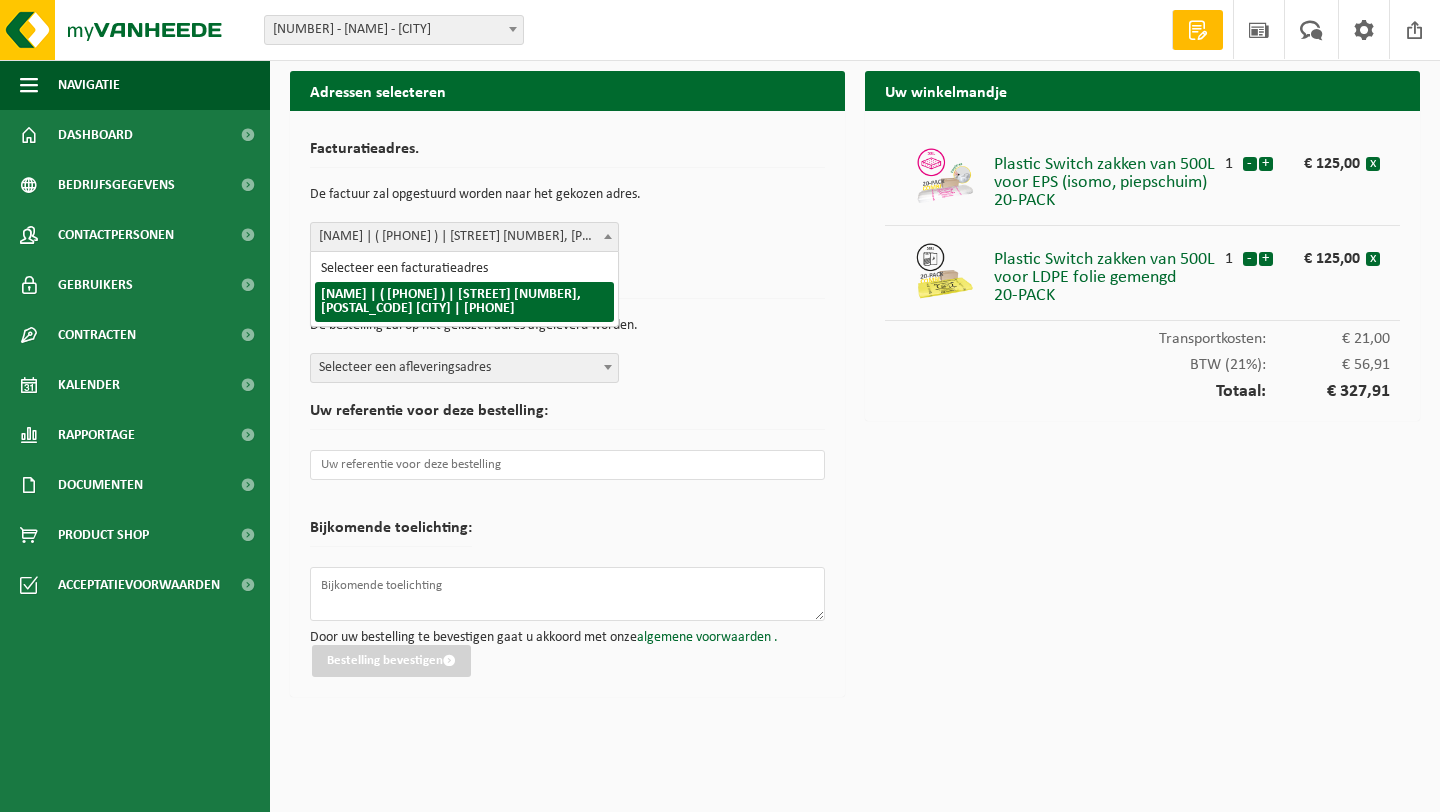 click on "DEMIMAISON | ( 10-885945 ) | KAPELLESTRAAT 138, 8020 OOSTKAMP | 0772.870.066" at bounding box center (464, 237) 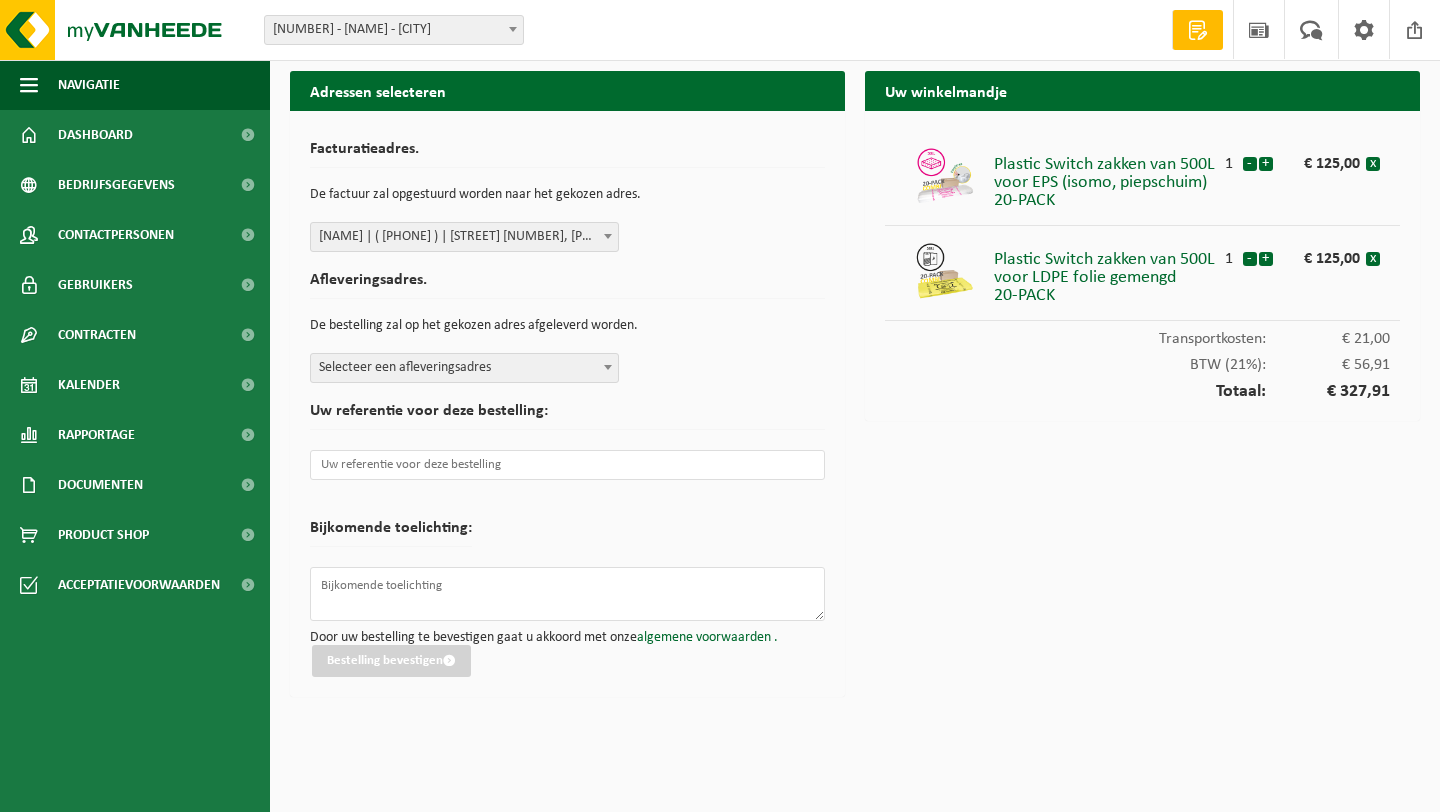 click on "Selecteer een afleveringsadres" at bounding box center (464, 368) 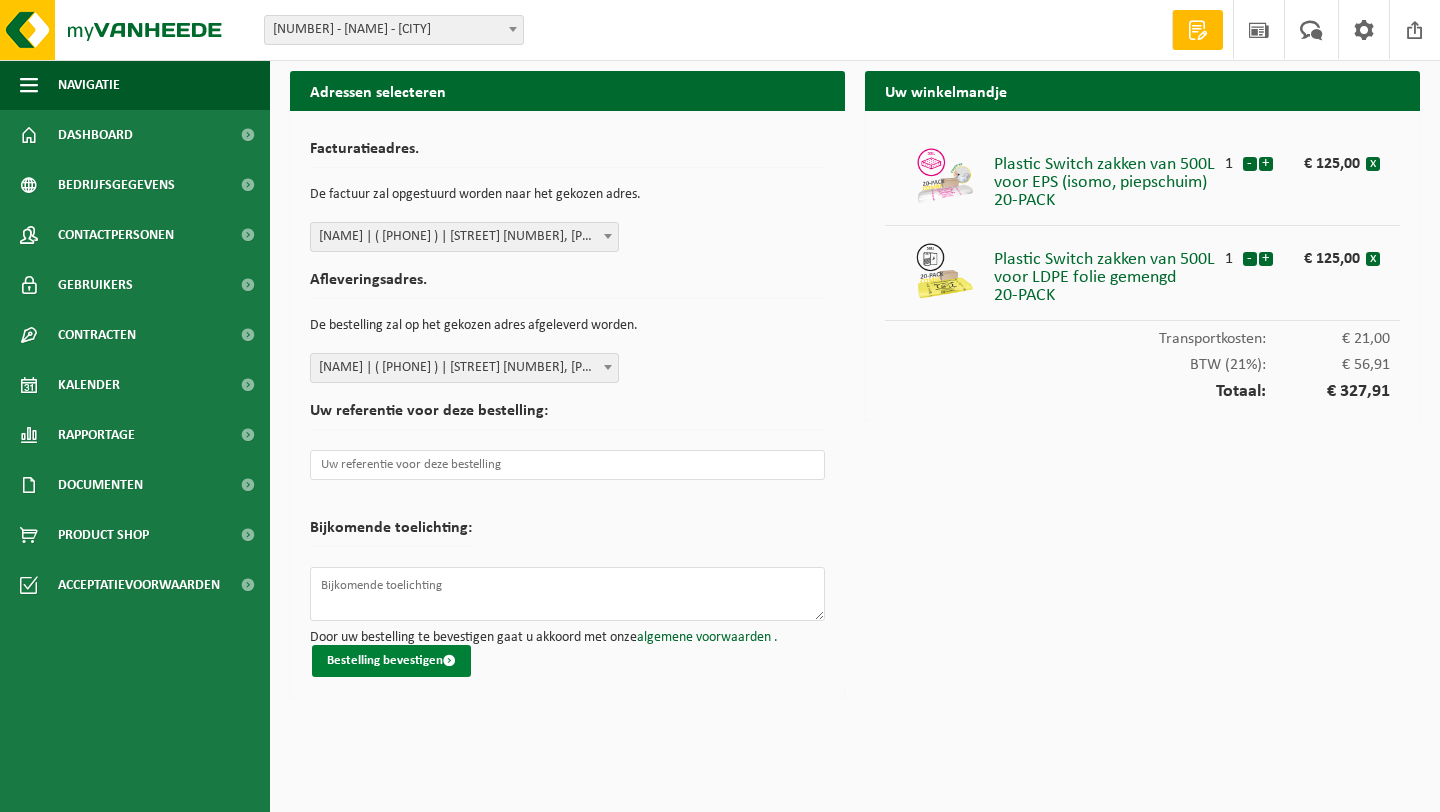 click on "Bestelling bevestigen" at bounding box center [391, 661] 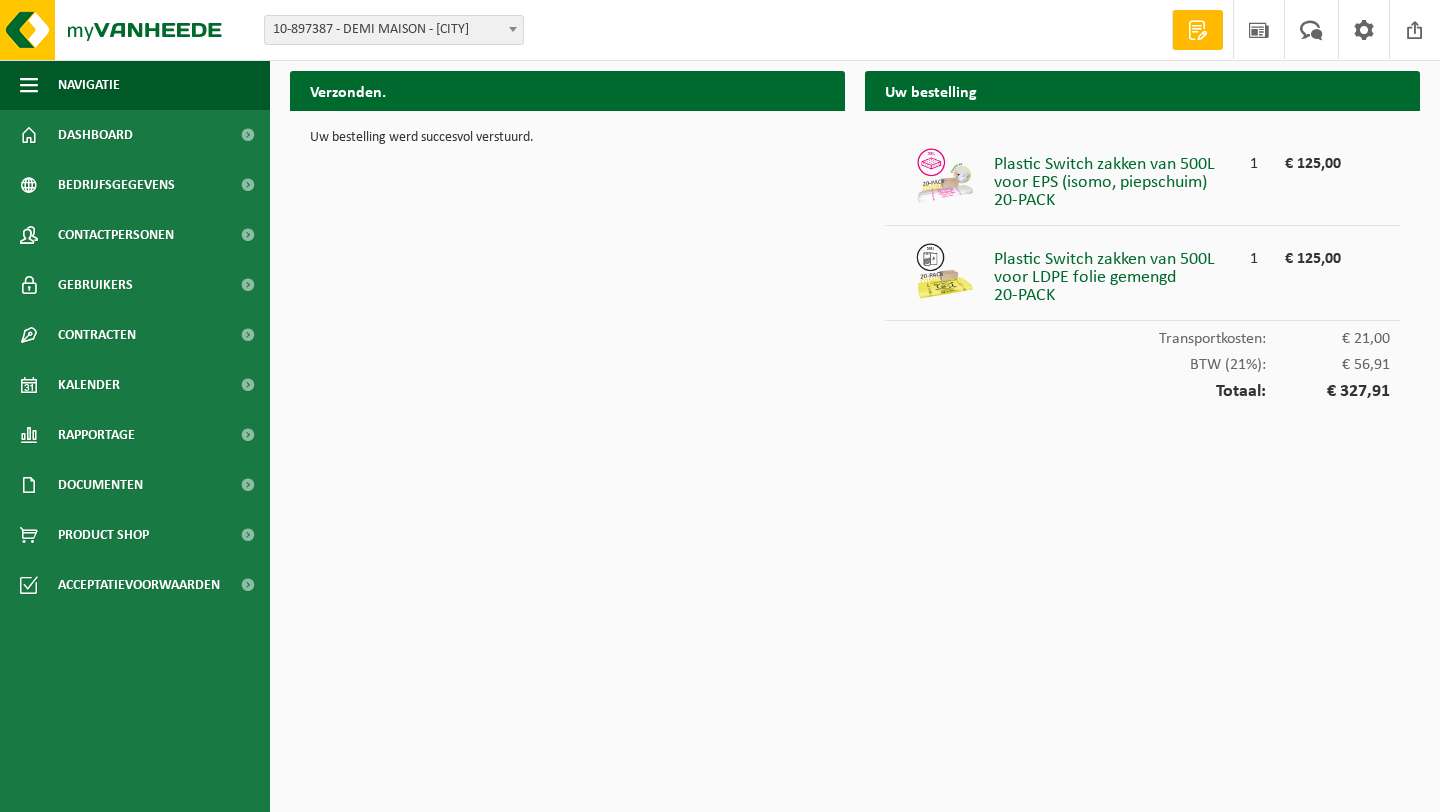 scroll, scrollTop: 0, scrollLeft: 0, axis: both 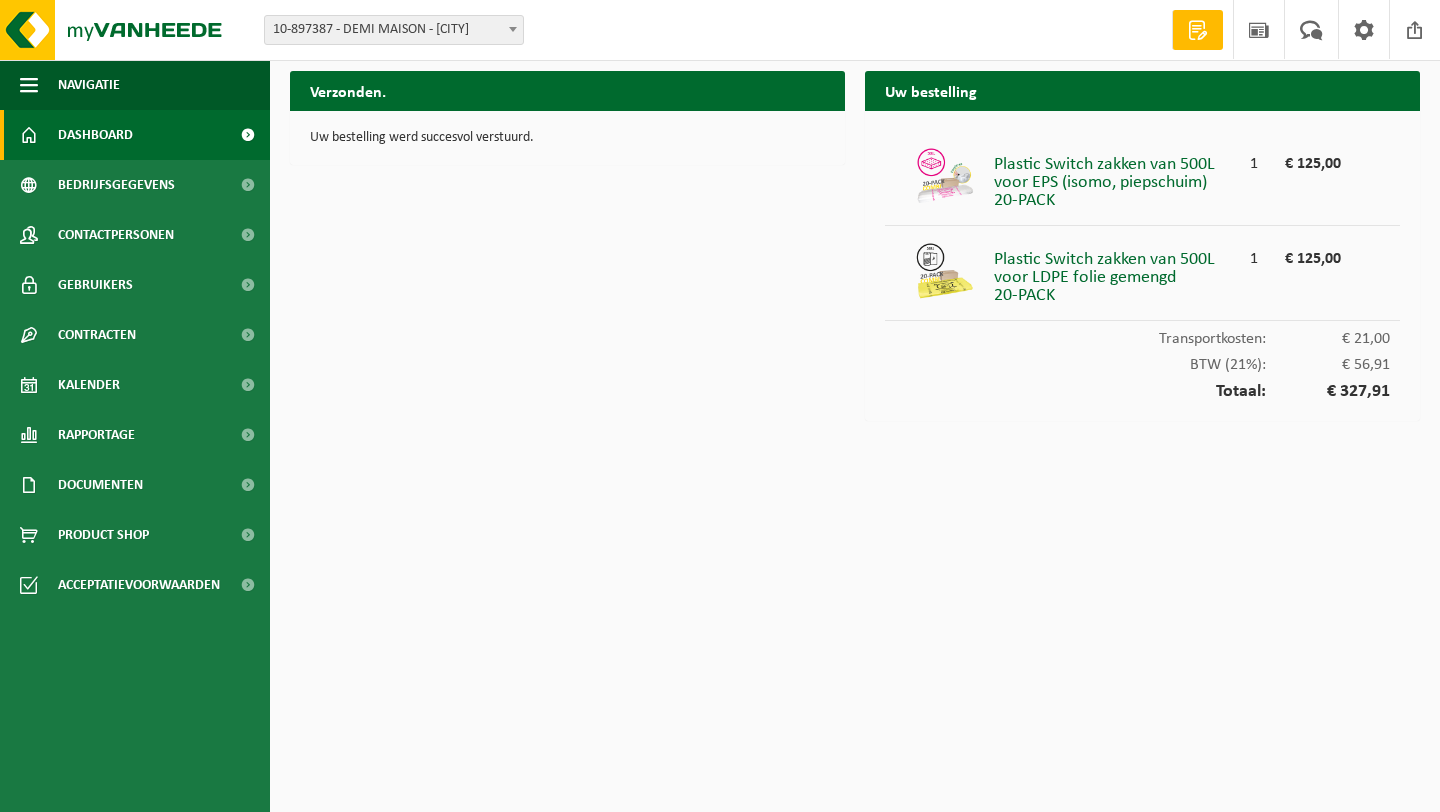 click on "Dashboard" at bounding box center [135, 135] 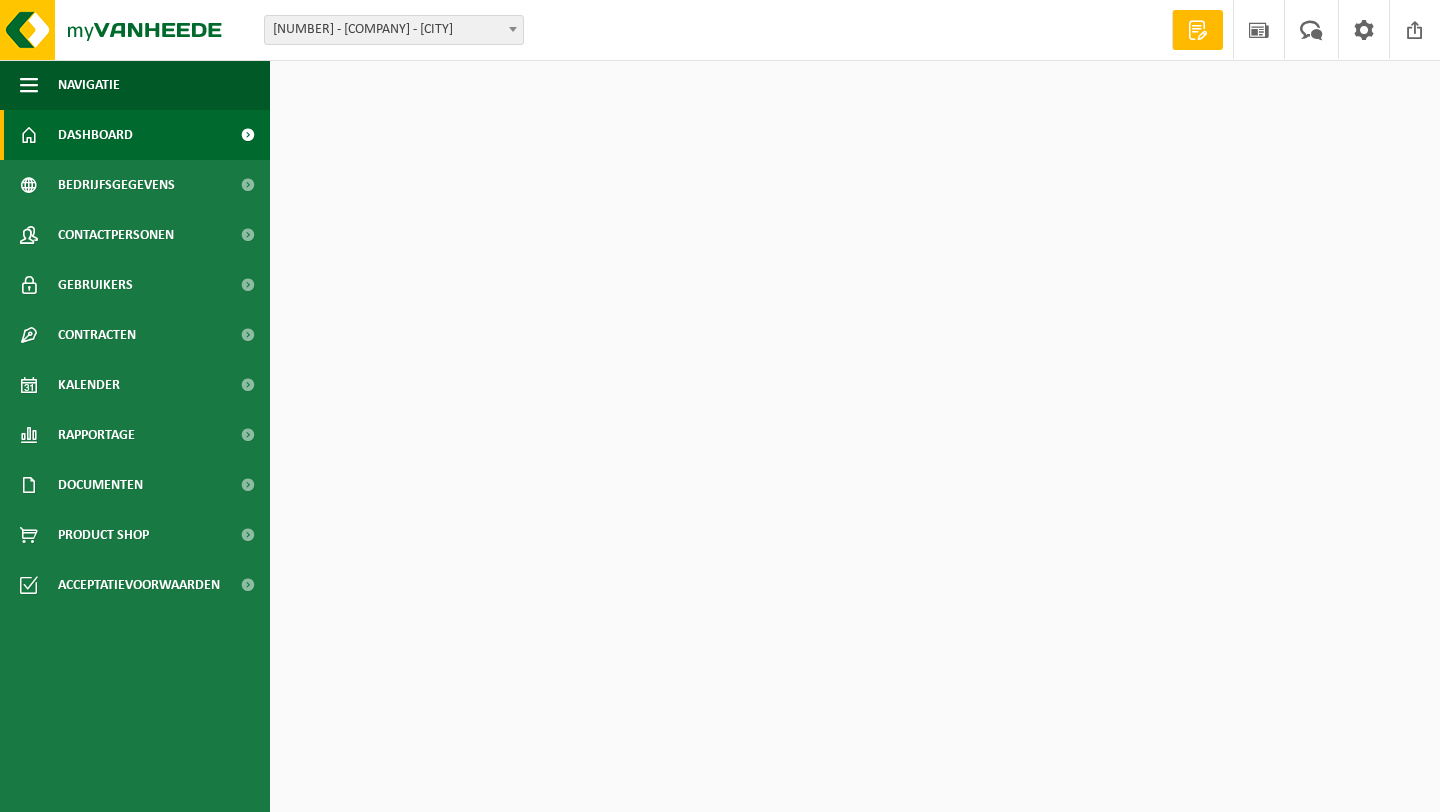 scroll, scrollTop: 0, scrollLeft: 0, axis: both 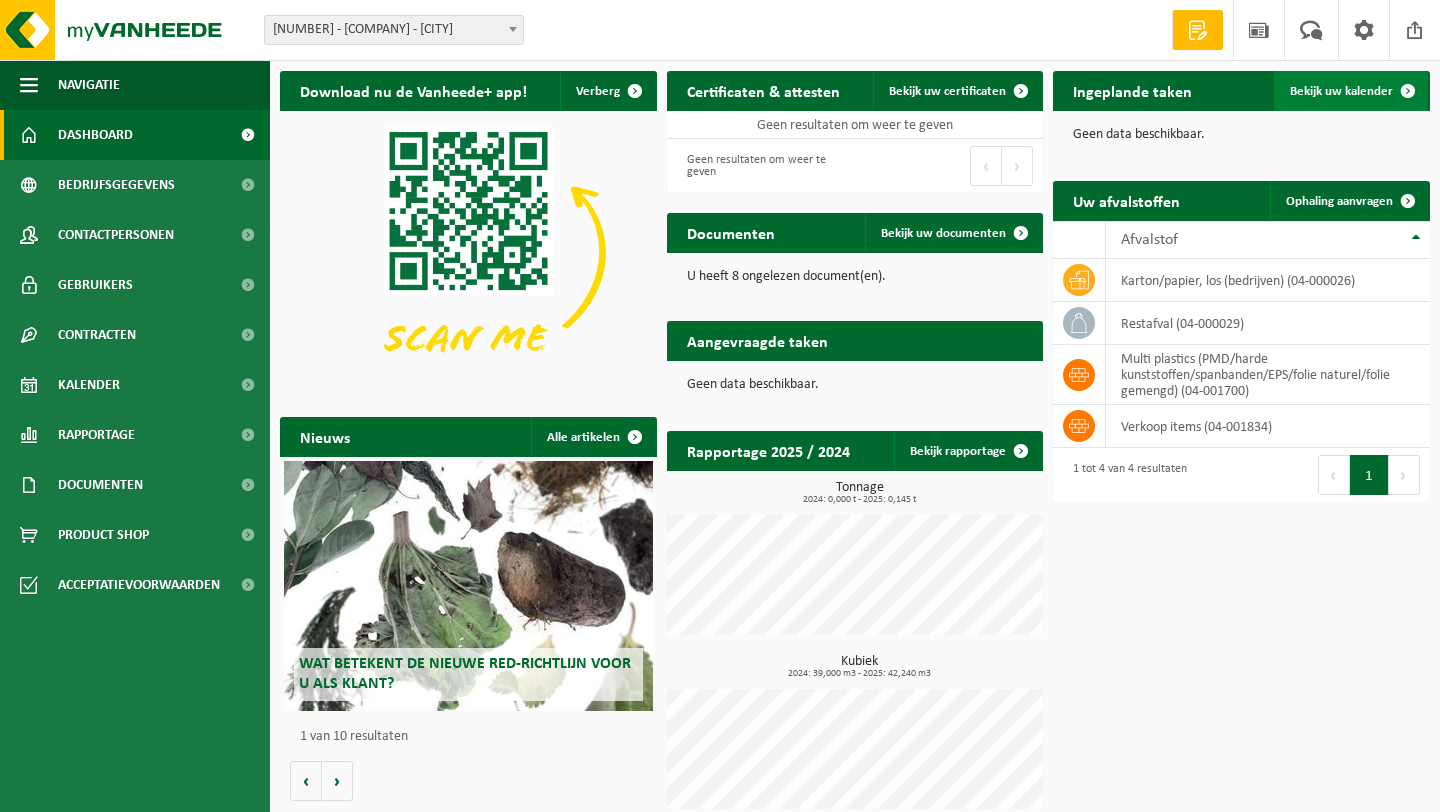 click on "Bekijk uw kalender" at bounding box center (1351, 91) 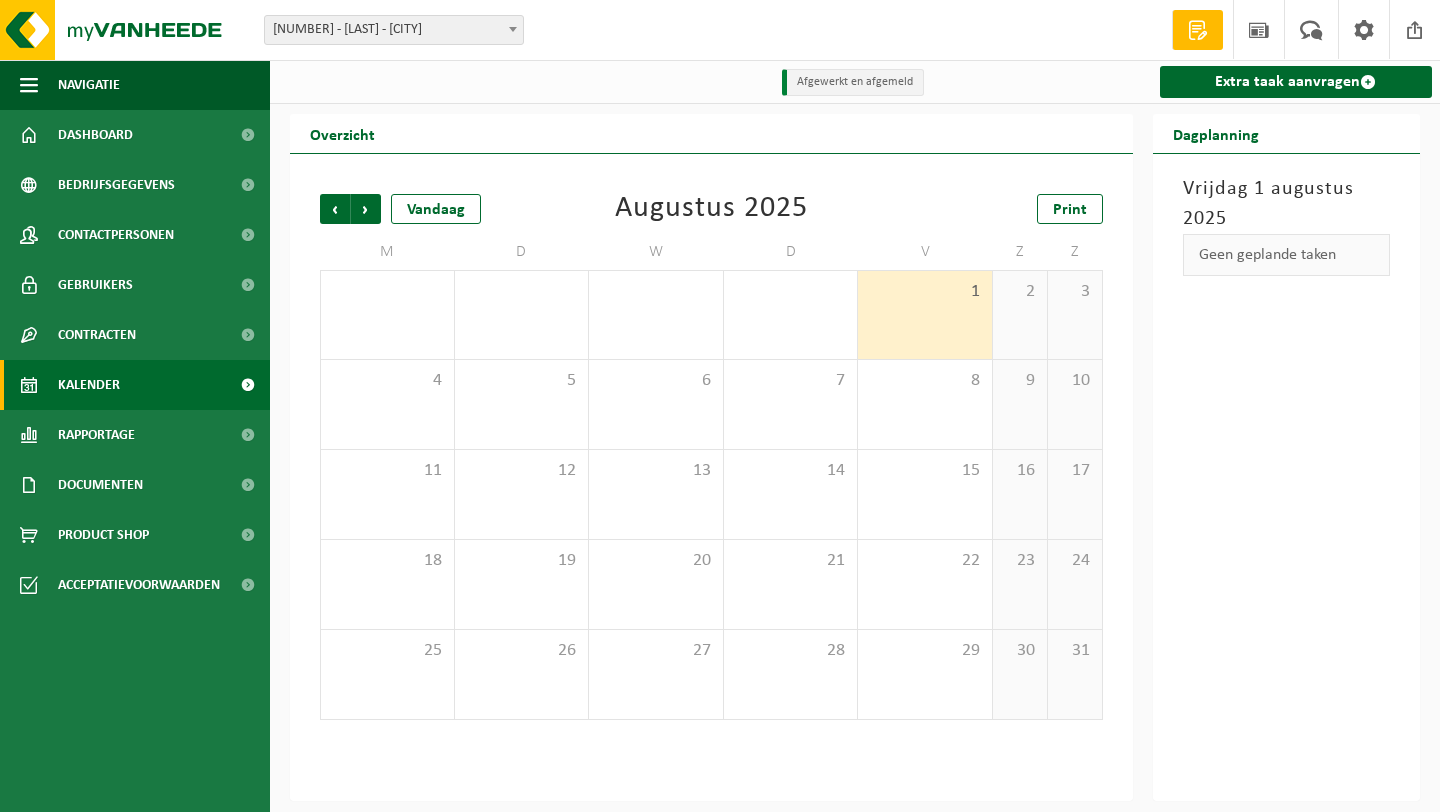 scroll, scrollTop: 0, scrollLeft: 0, axis: both 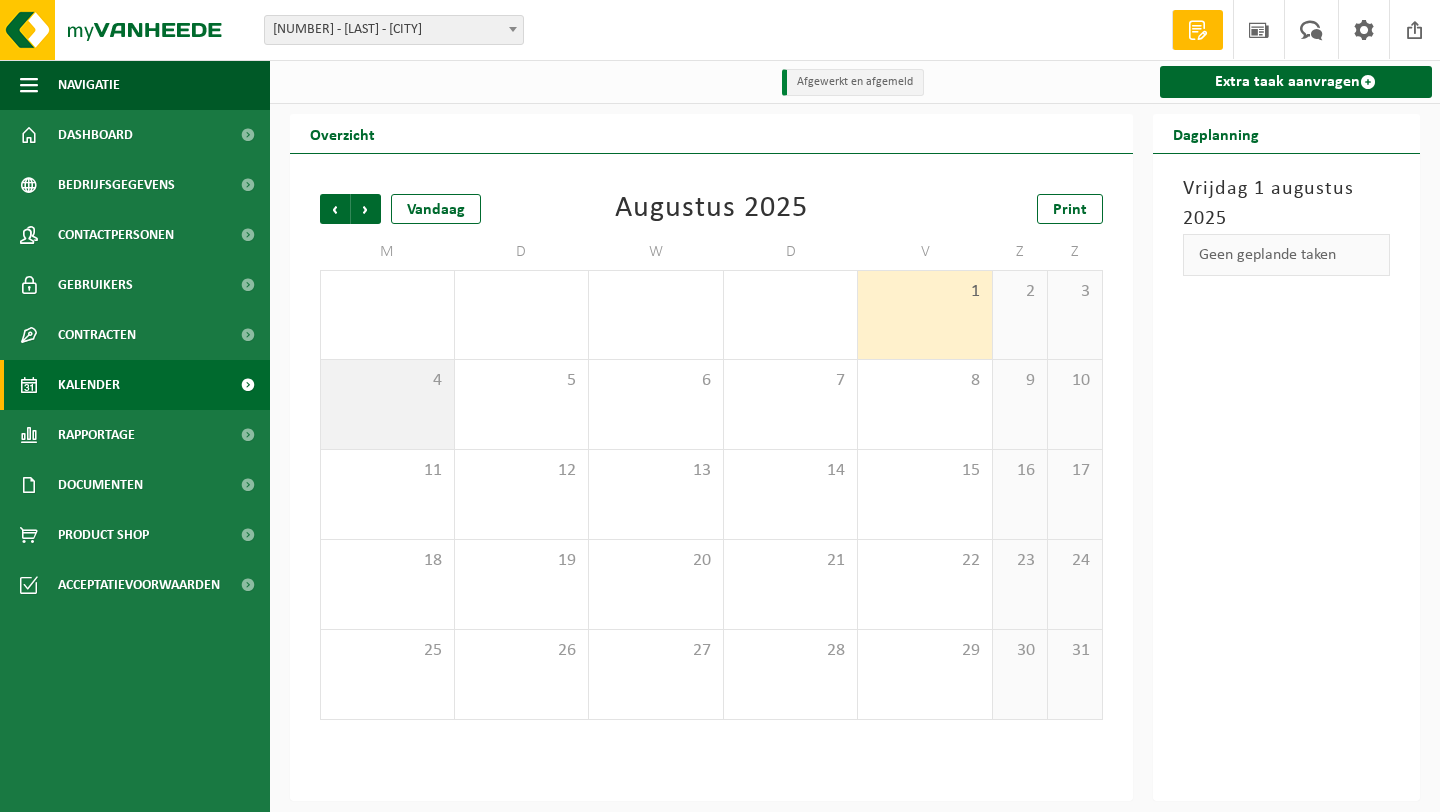 click on "4" at bounding box center [387, 404] 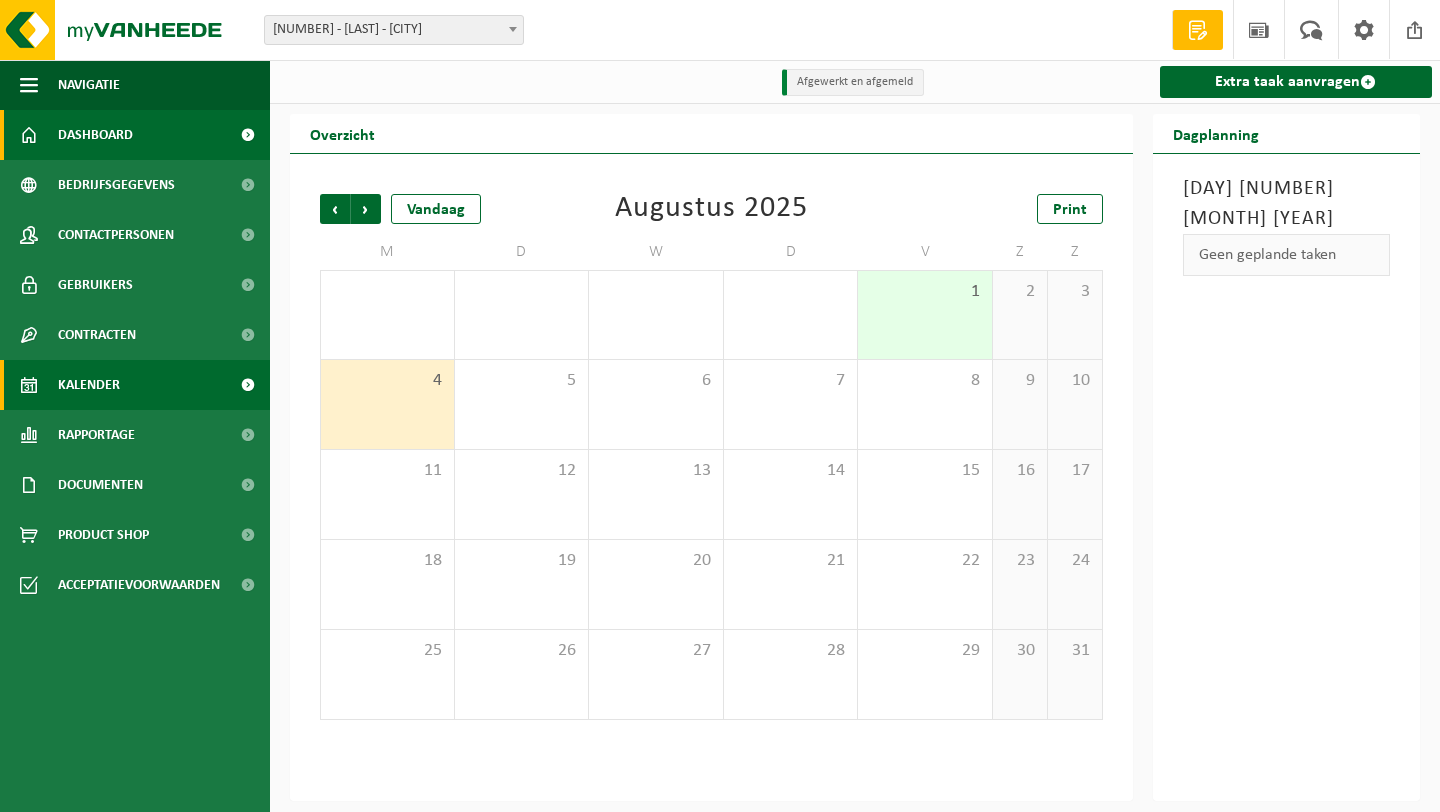 click on "Dashboard" at bounding box center (135, 135) 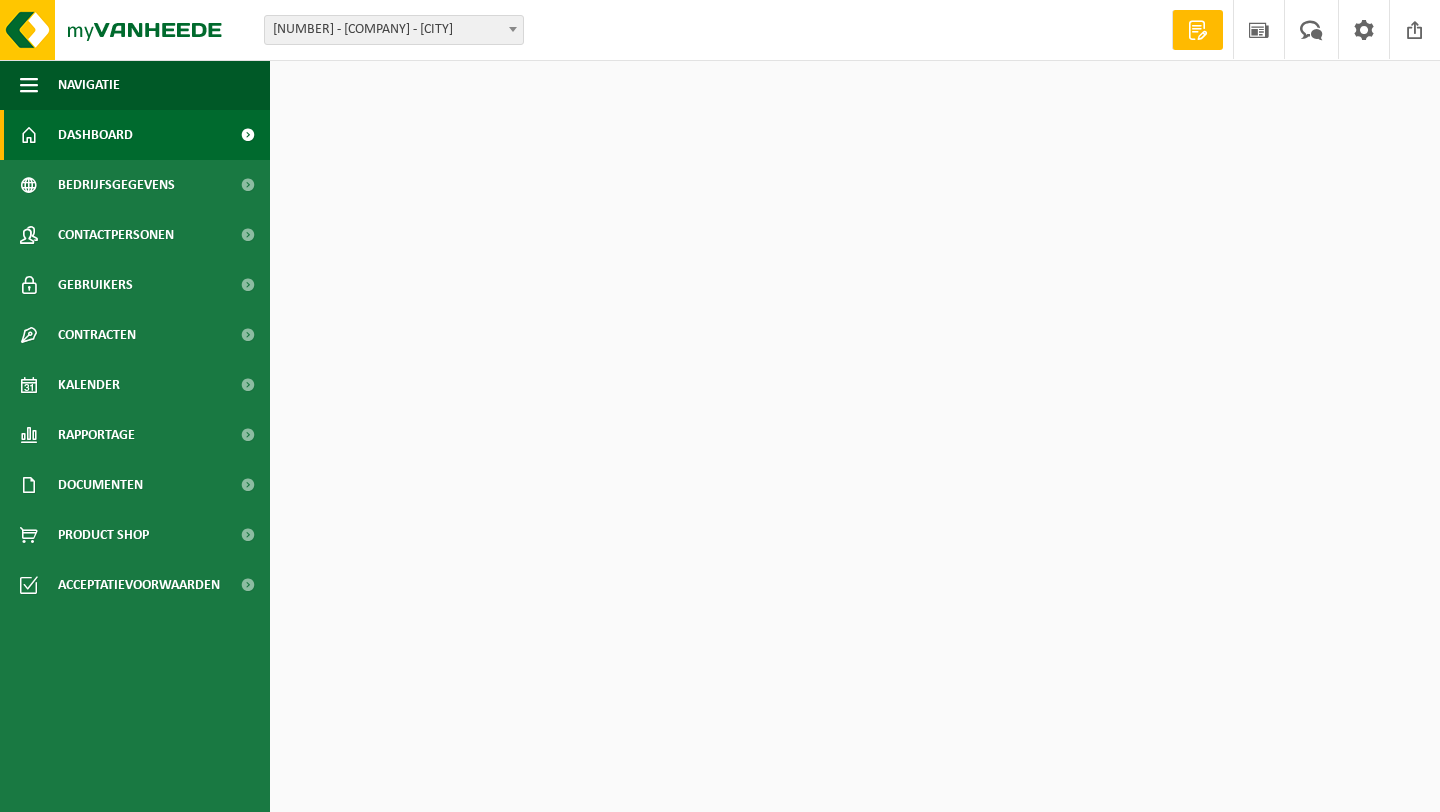 scroll, scrollTop: 0, scrollLeft: 0, axis: both 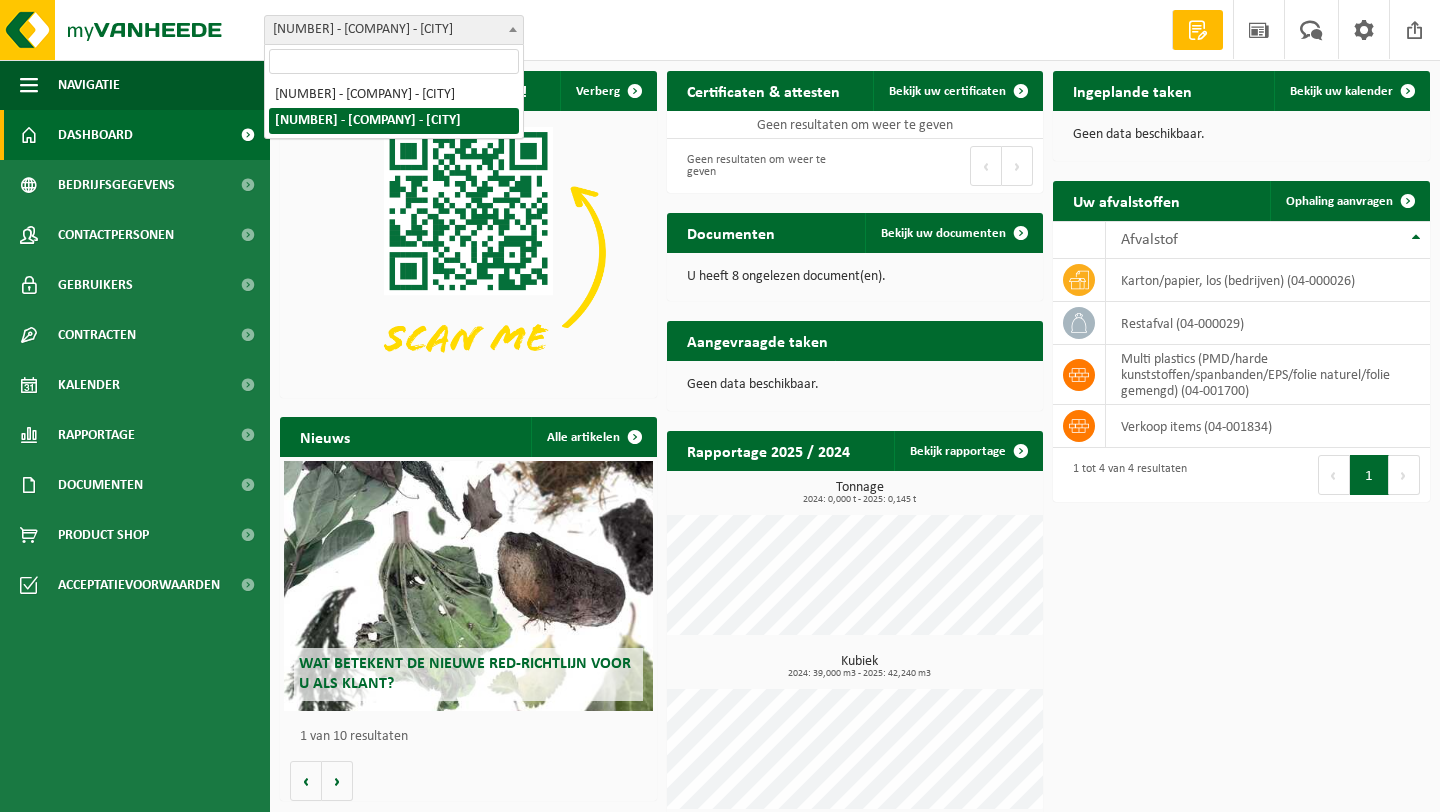 click on "[NUMBER] - [LAST] - [CITY]" at bounding box center (394, 30) 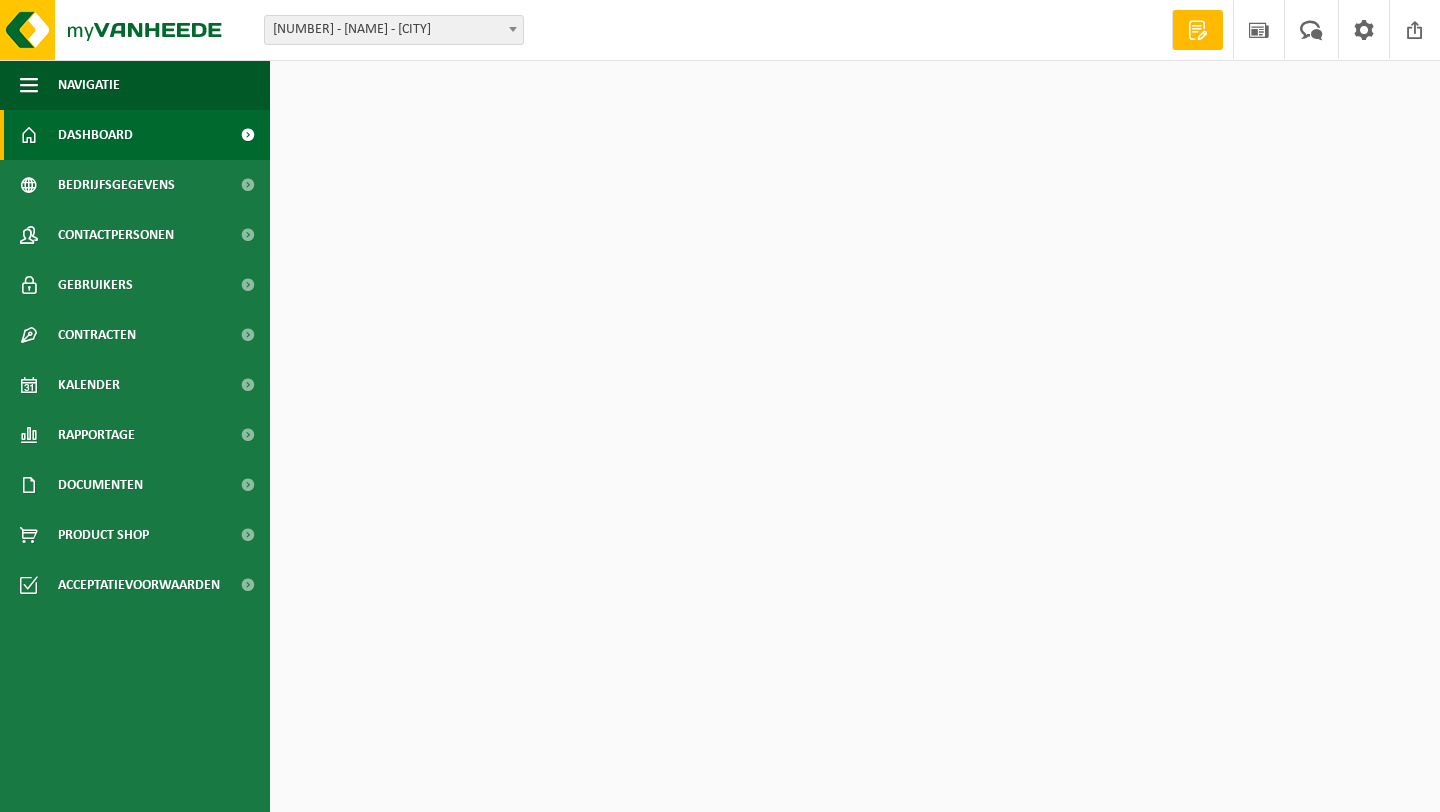 scroll, scrollTop: 0, scrollLeft: 0, axis: both 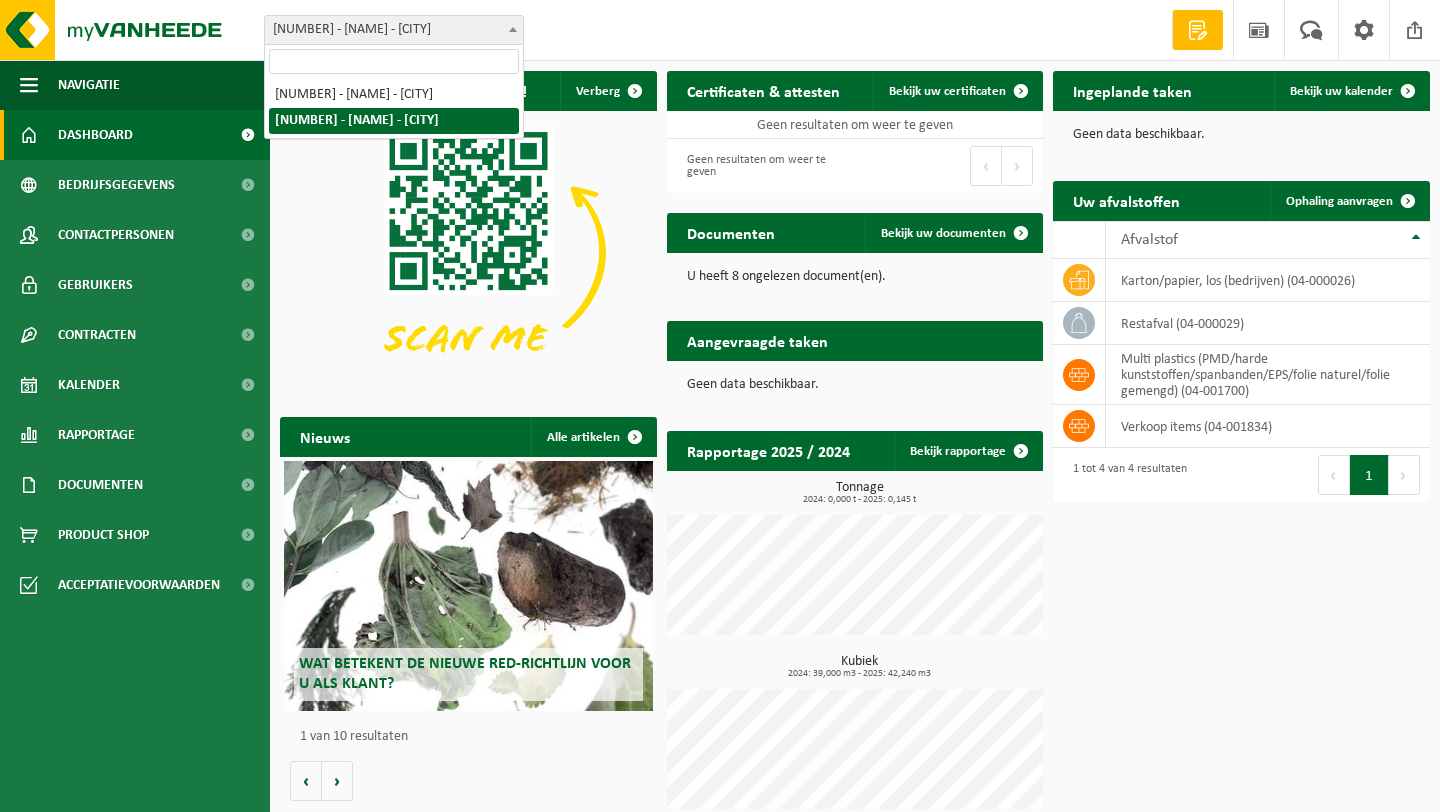 click at bounding box center [513, 29] 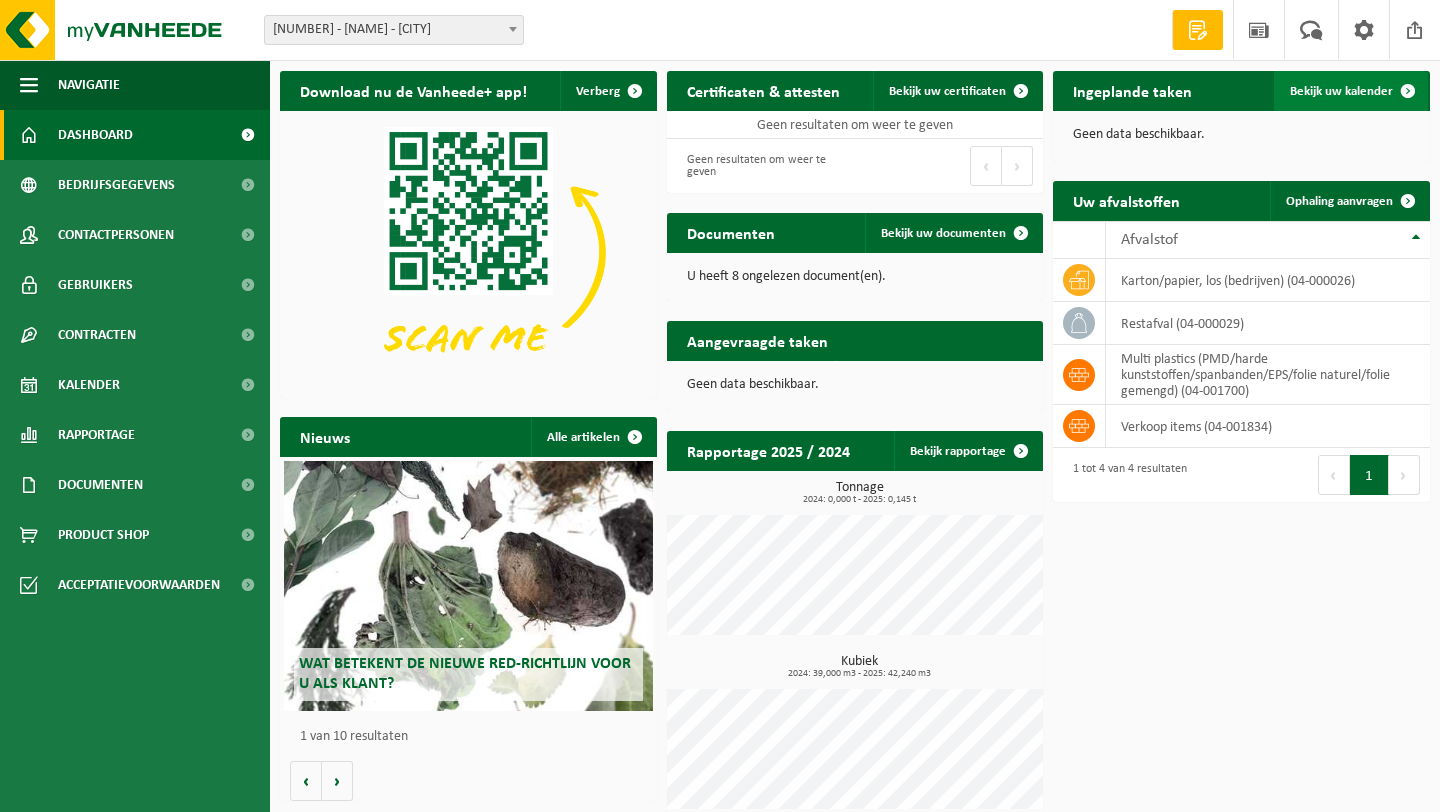 click on "Bekijk uw kalender" at bounding box center (1351, 91) 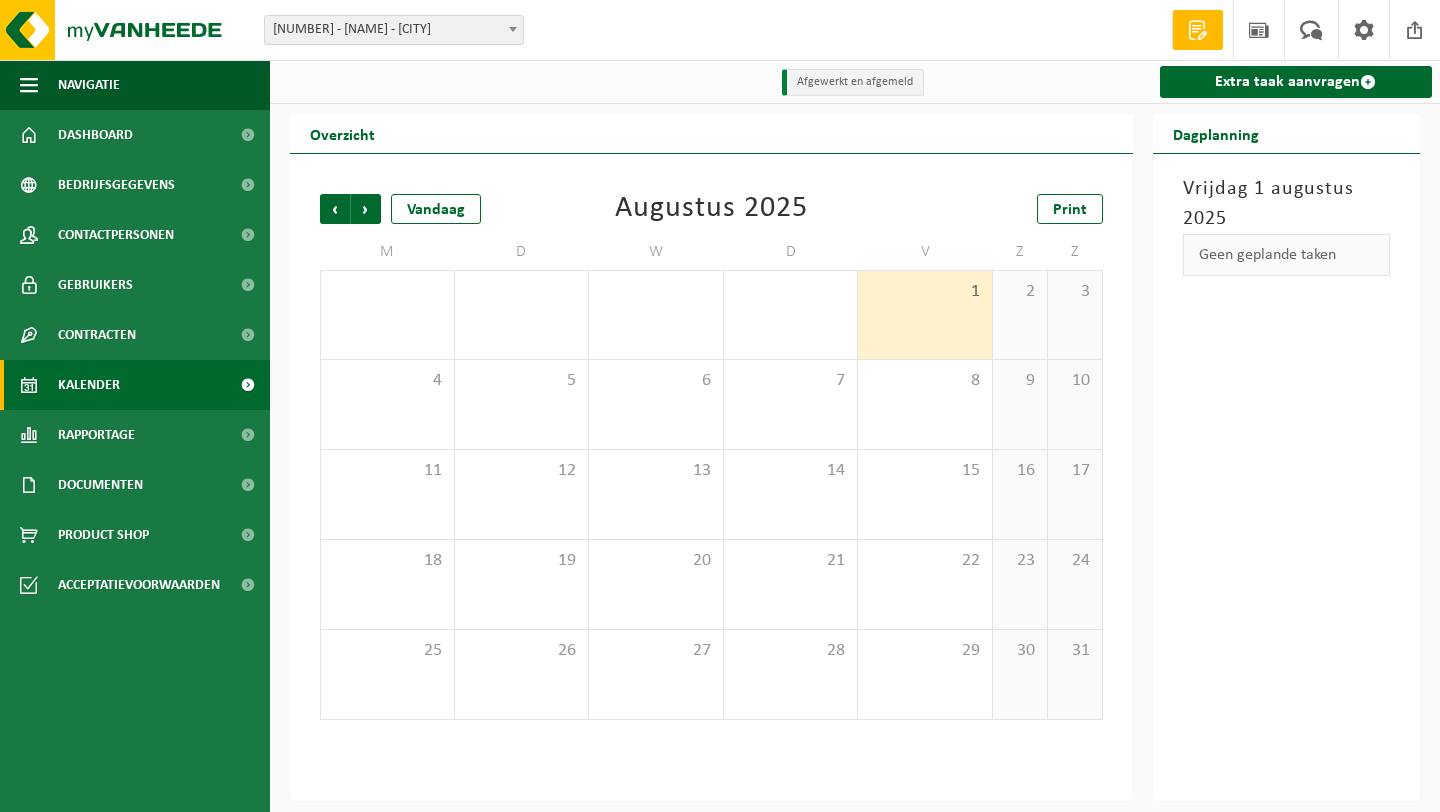 scroll, scrollTop: 0, scrollLeft: 0, axis: both 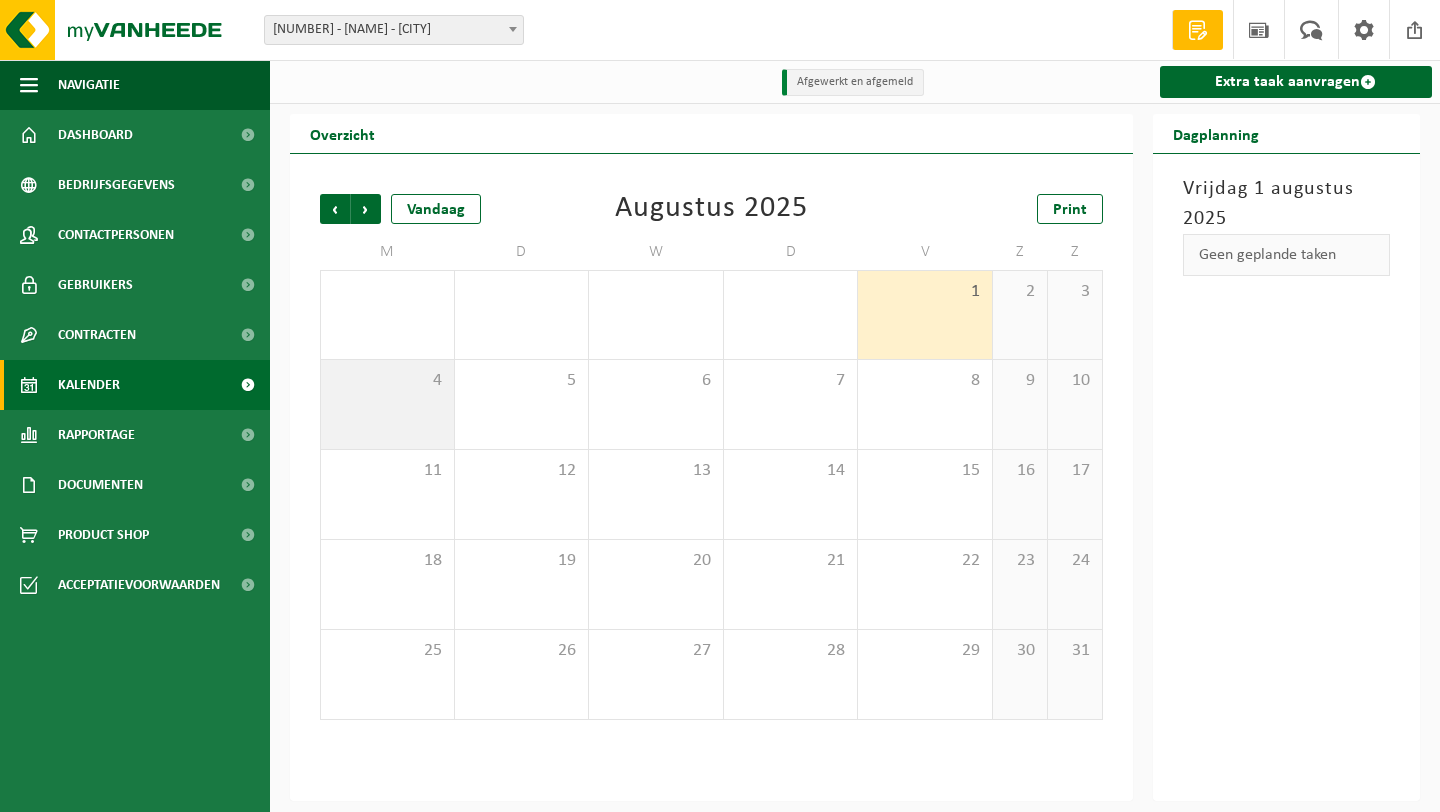 click on "4" at bounding box center (387, 381) 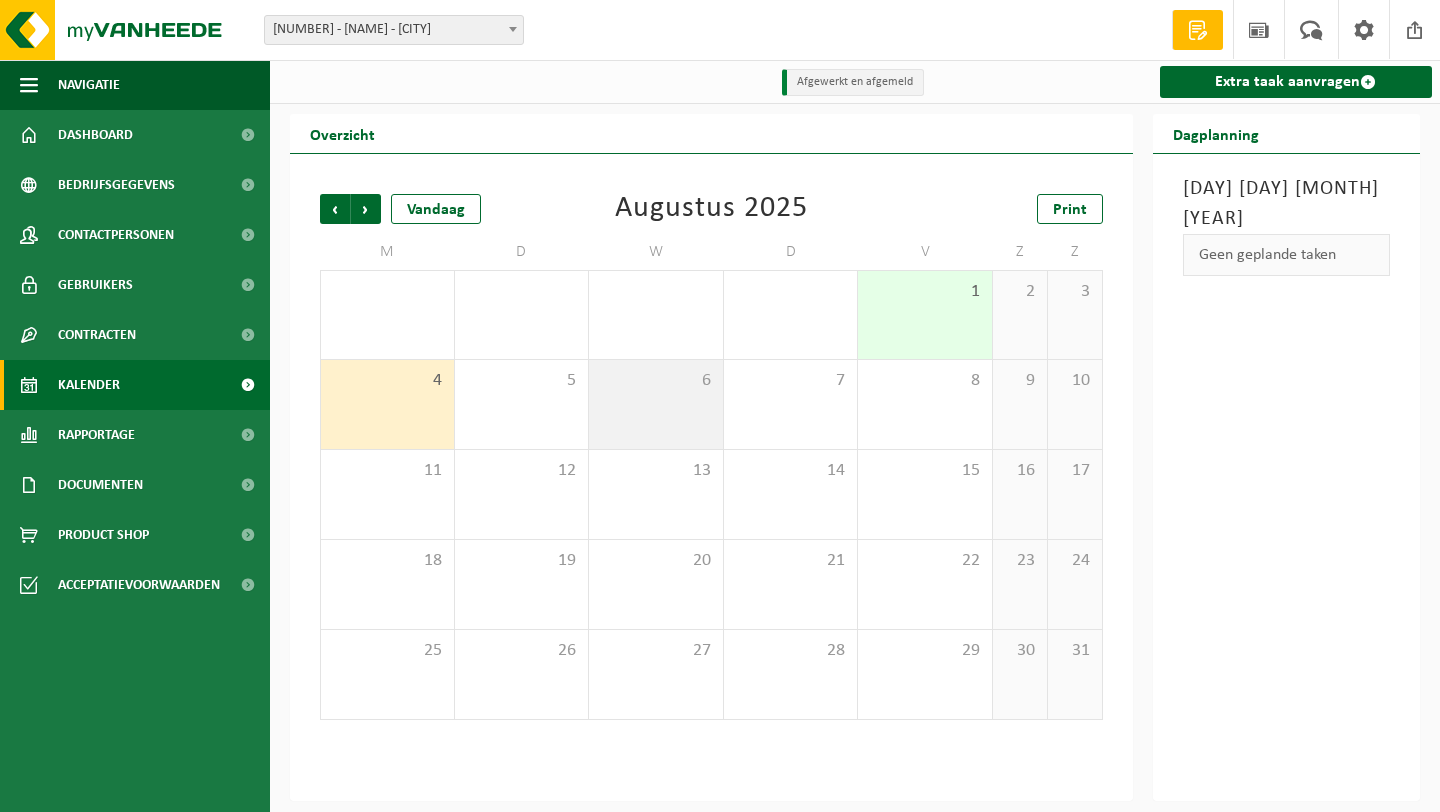 click on "6" at bounding box center (656, 404) 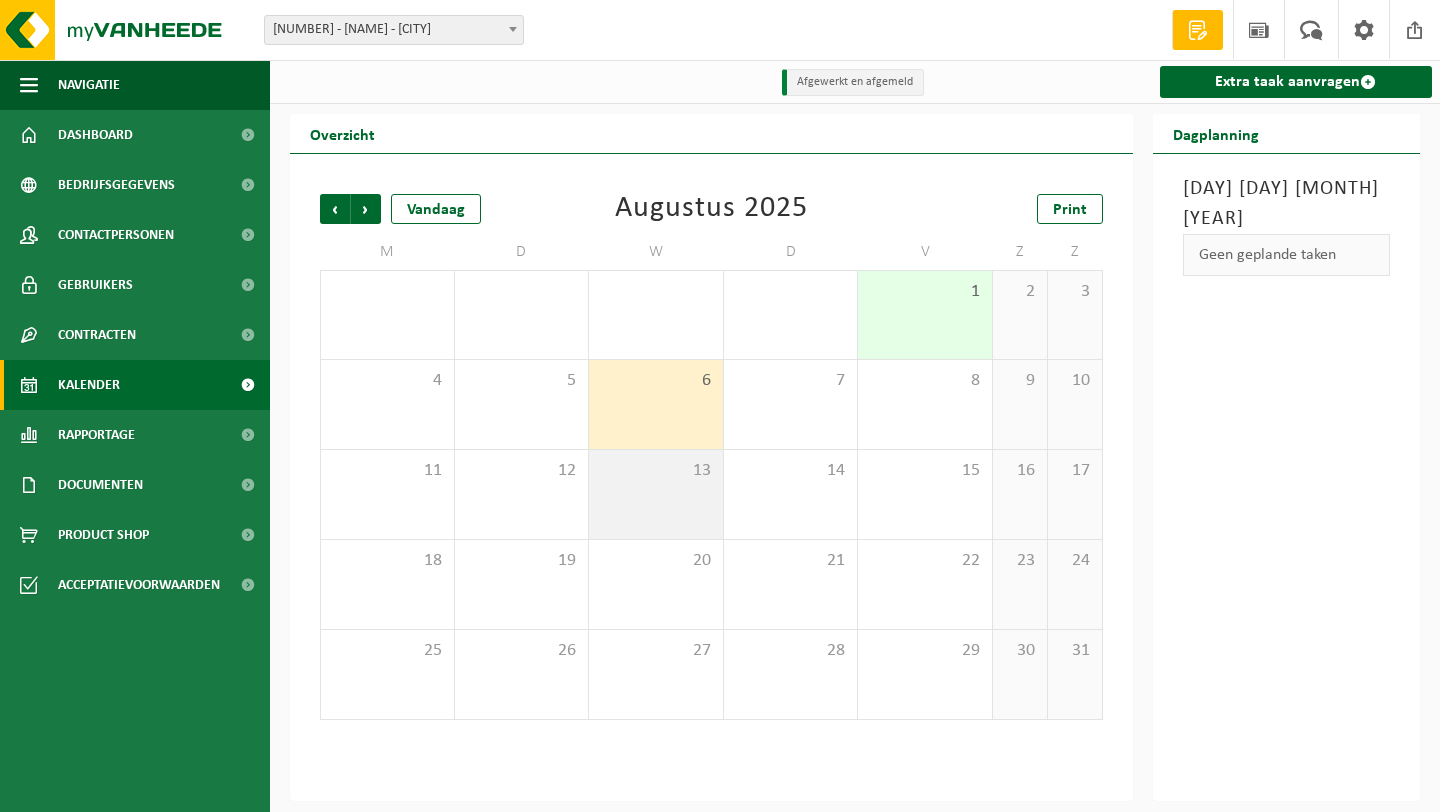 click on "13" at bounding box center [656, 471] 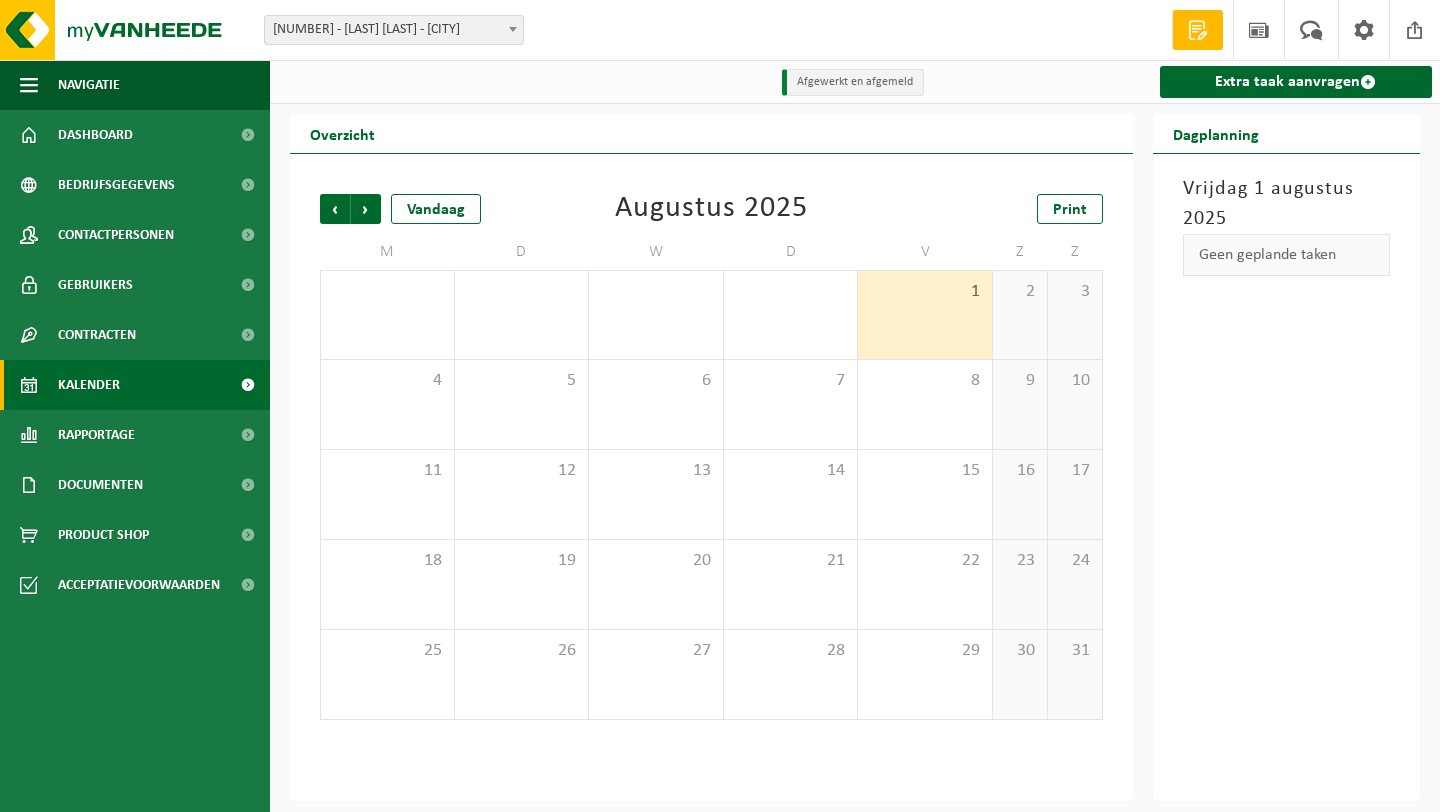scroll, scrollTop: 0, scrollLeft: 0, axis: both 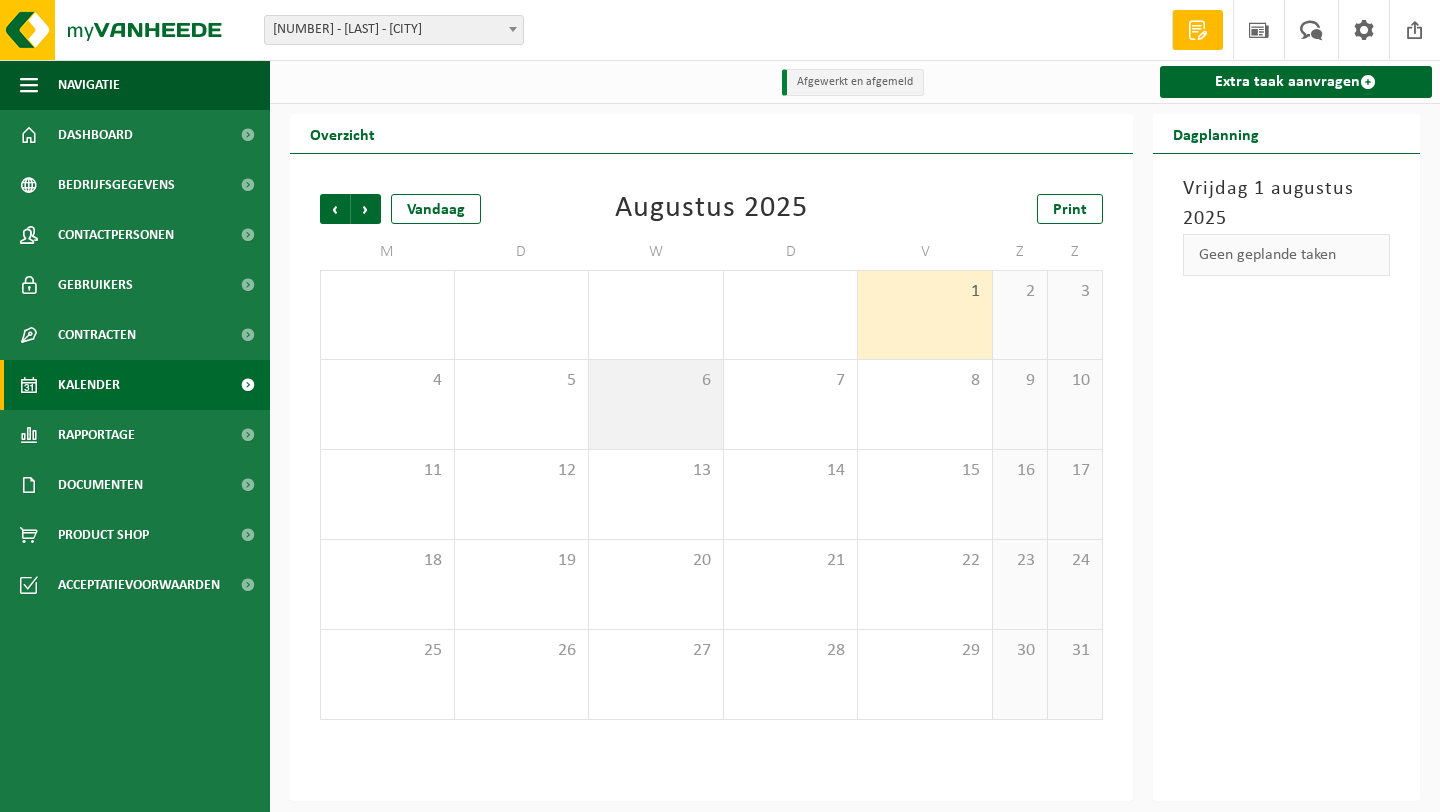 click on "6" at bounding box center [656, 404] 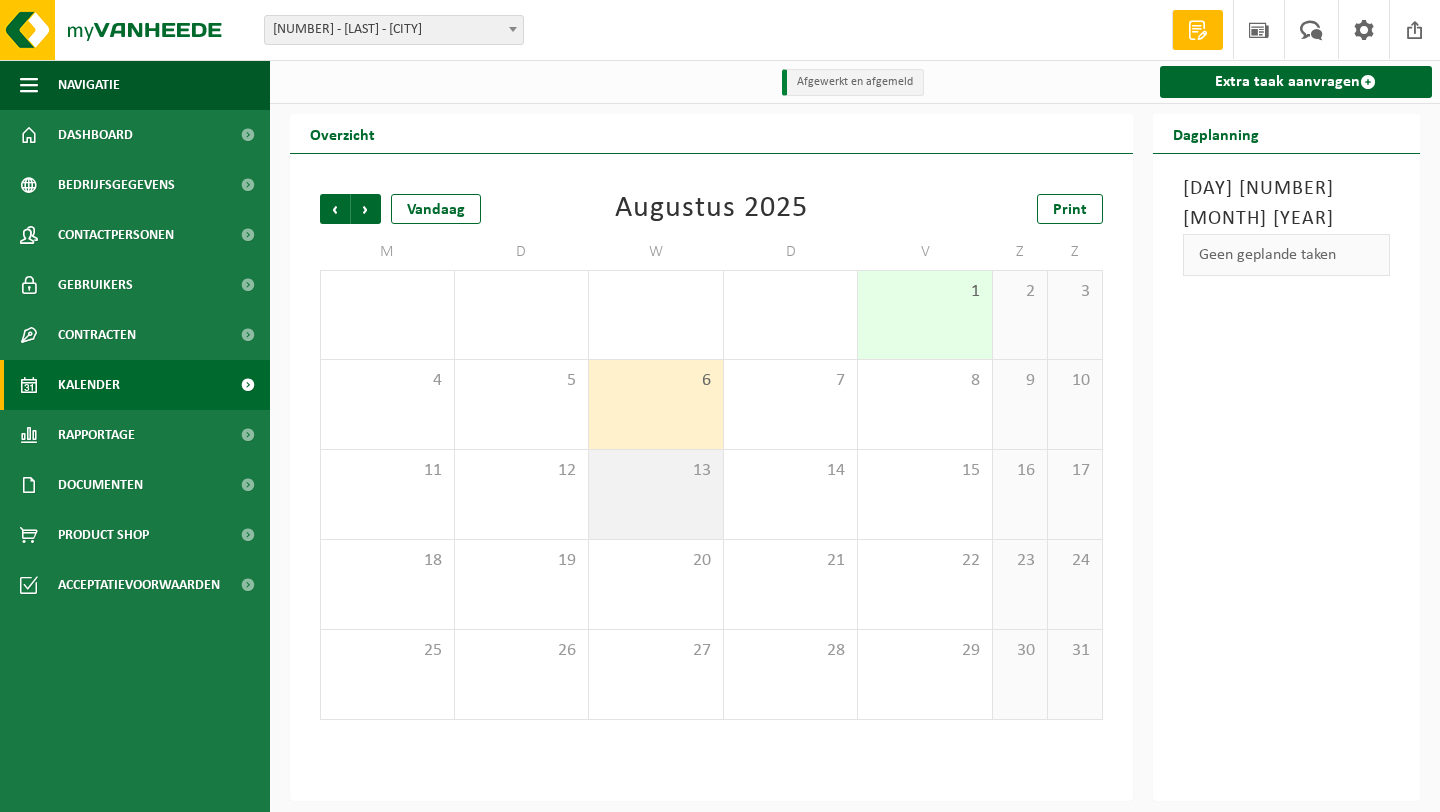 click on "13" at bounding box center (656, 471) 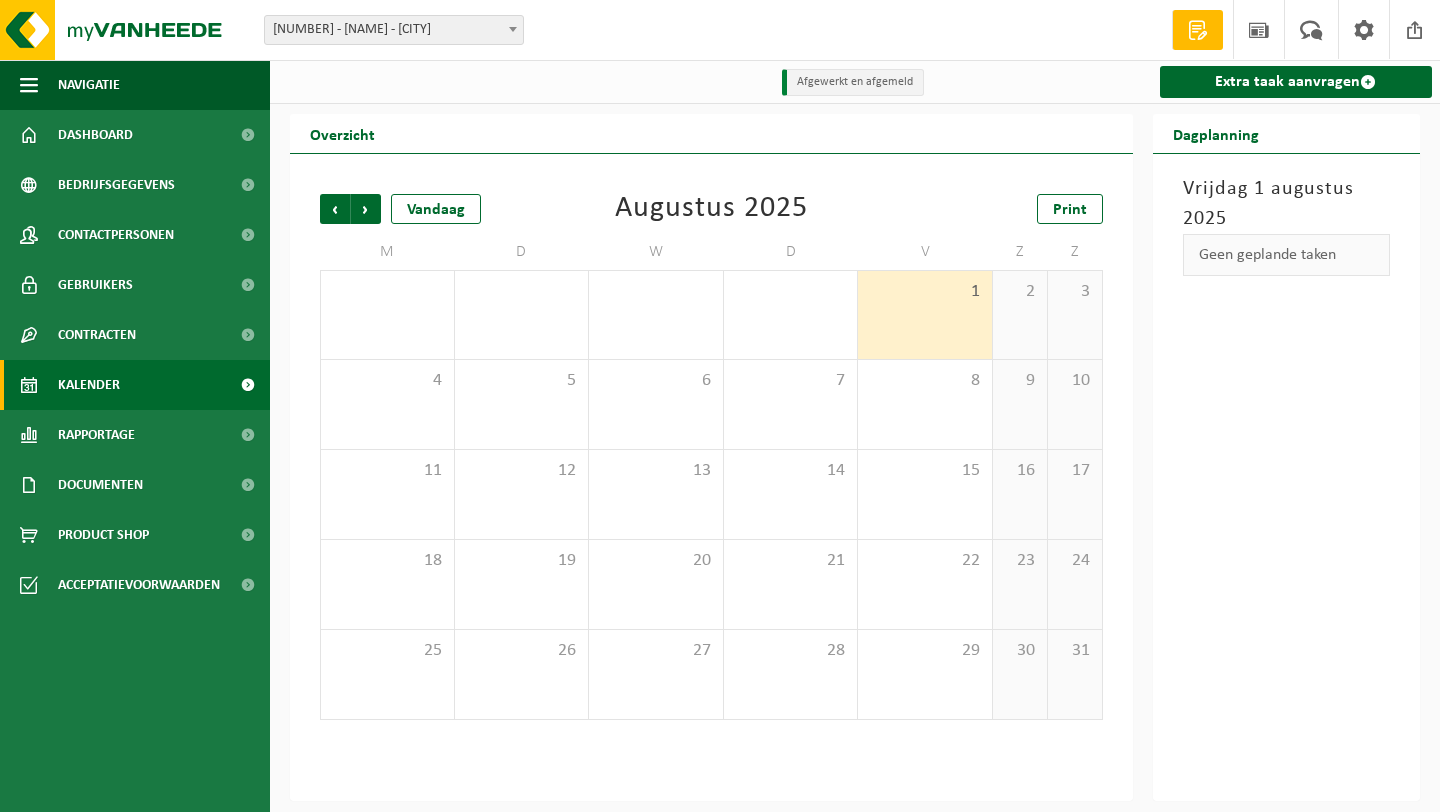 scroll, scrollTop: 0, scrollLeft: 0, axis: both 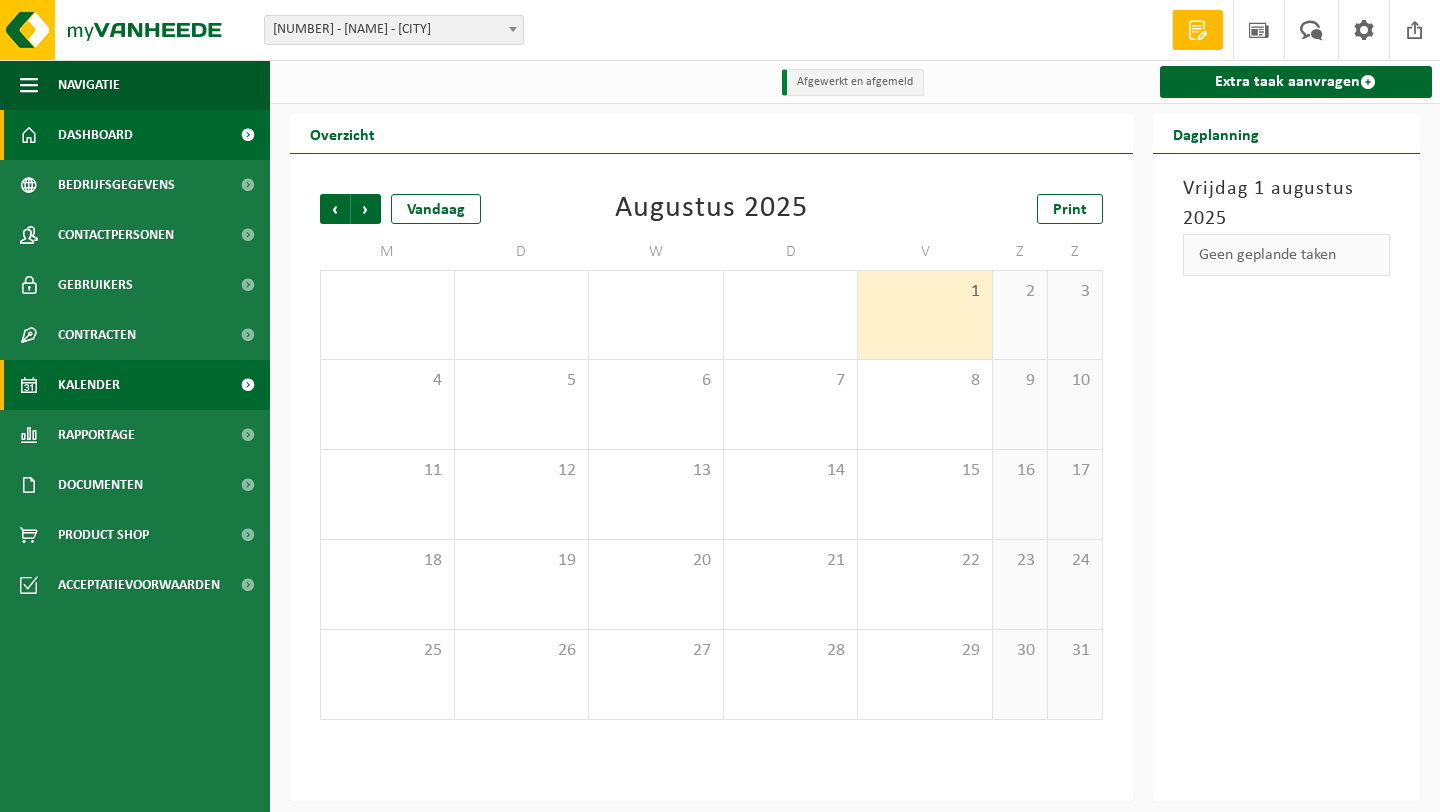 click on "Dashboard" at bounding box center (135, 135) 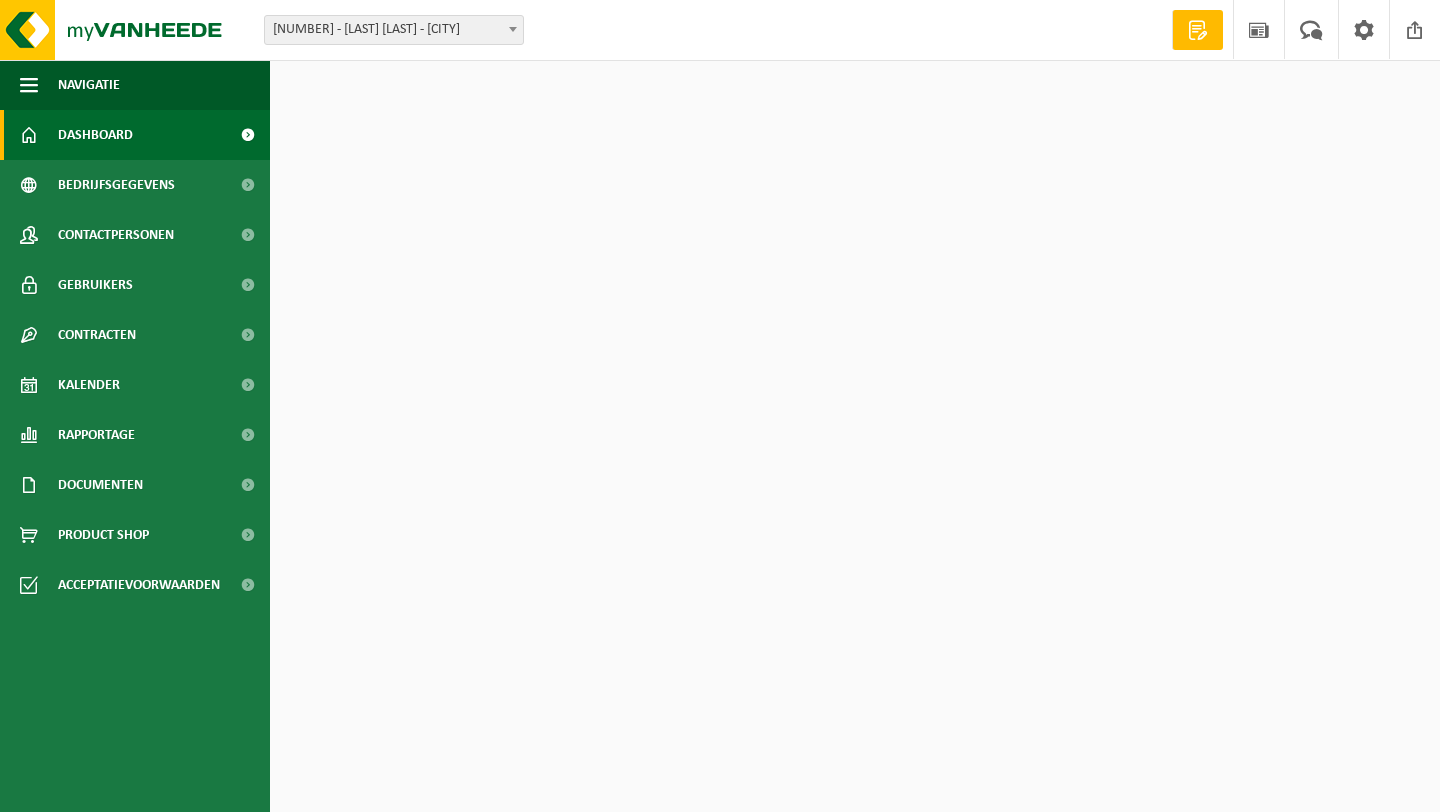 scroll, scrollTop: 0, scrollLeft: 0, axis: both 